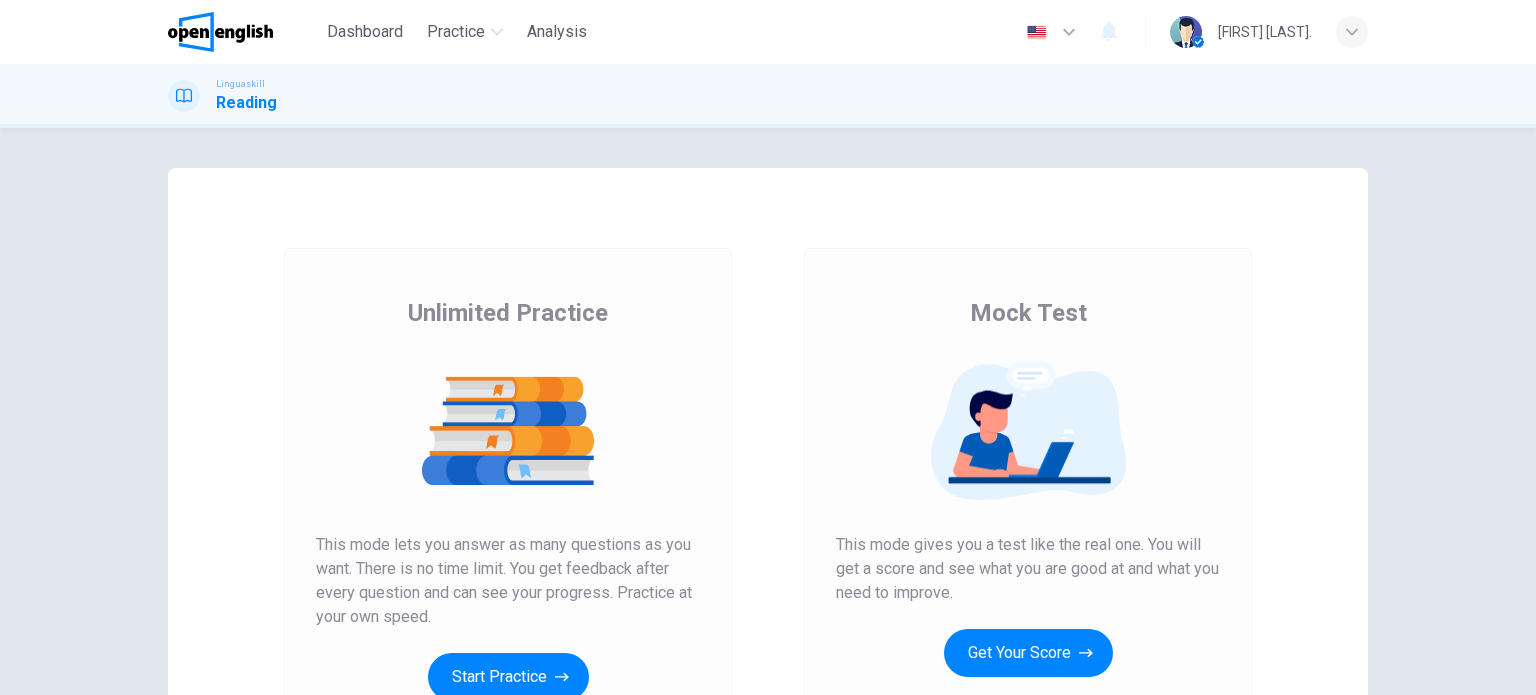 scroll, scrollTop: 0, scrollLeft: 0, axis: both 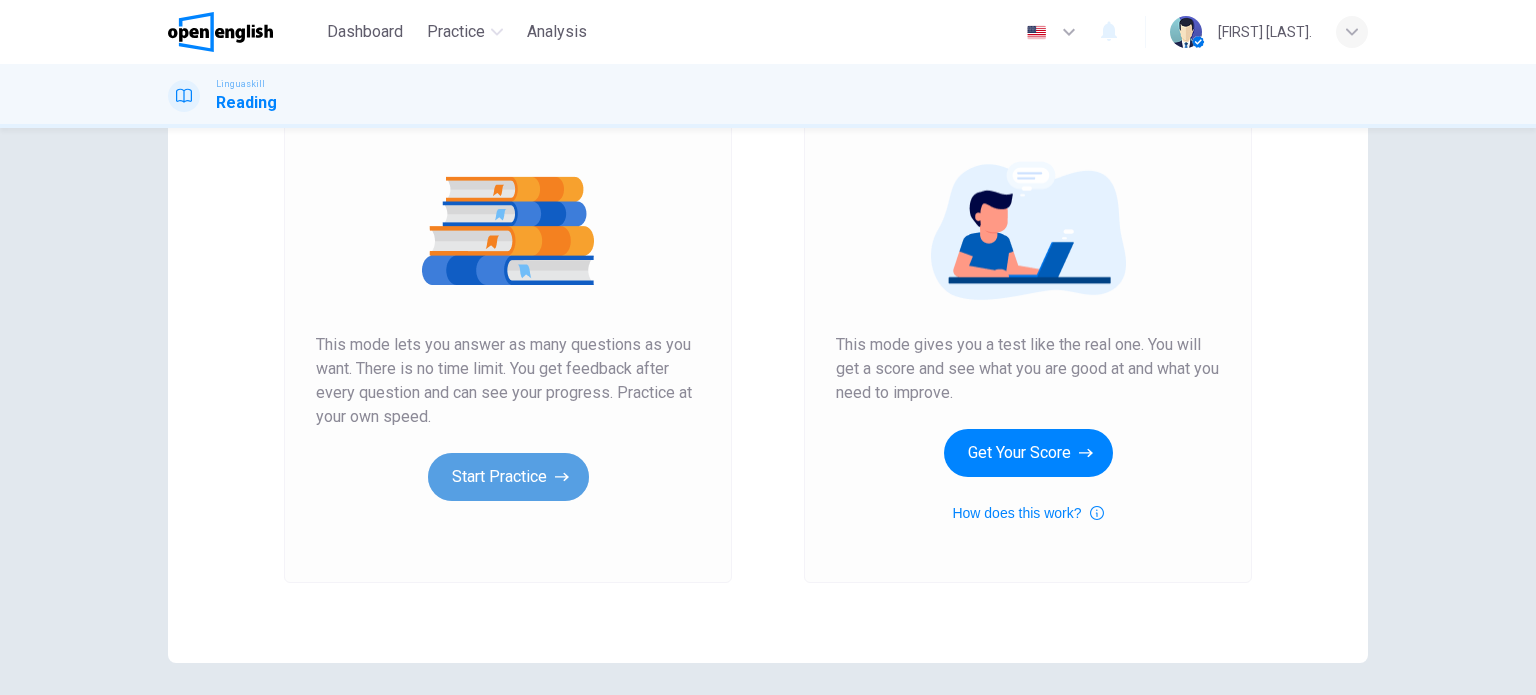click on "Start Practice" at bounding box center (508, 477) 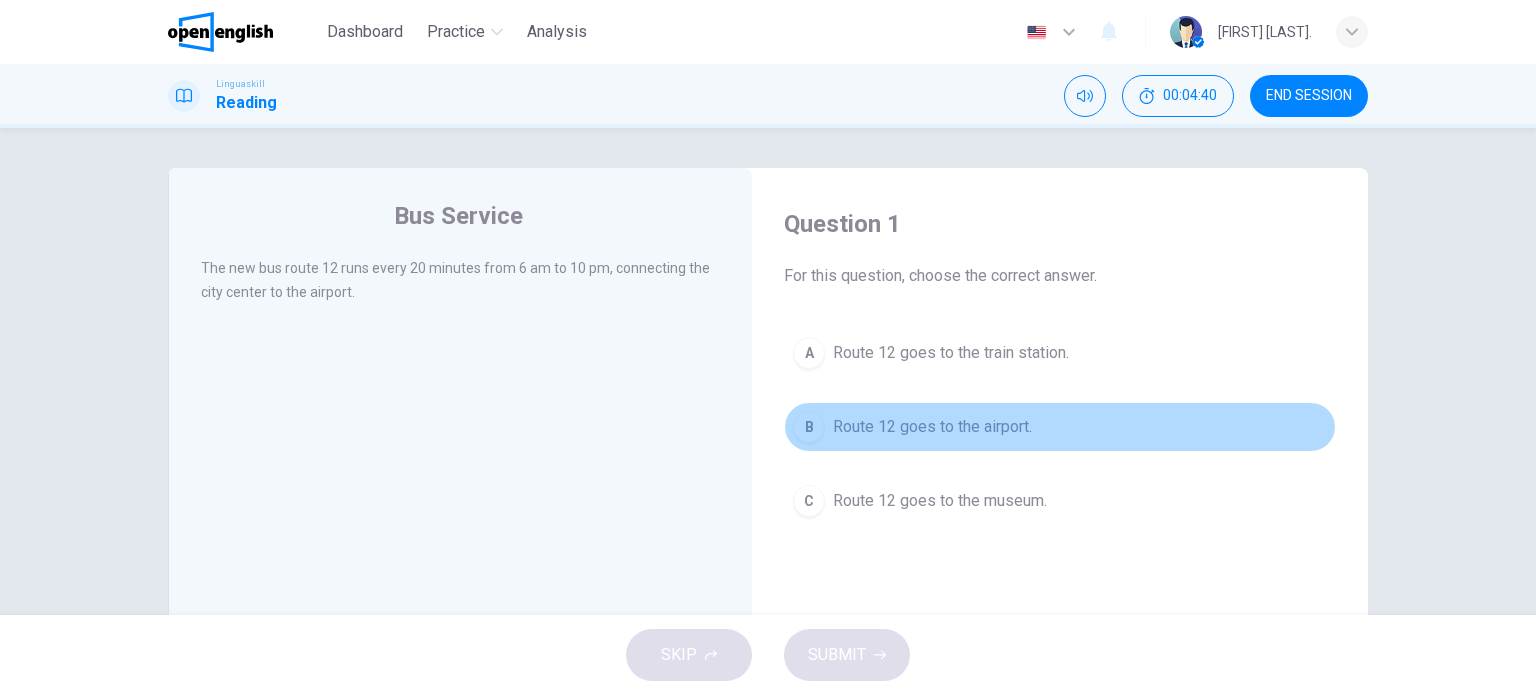 click on "Route 12 goes to the airport." at bounding box center [932, 427] 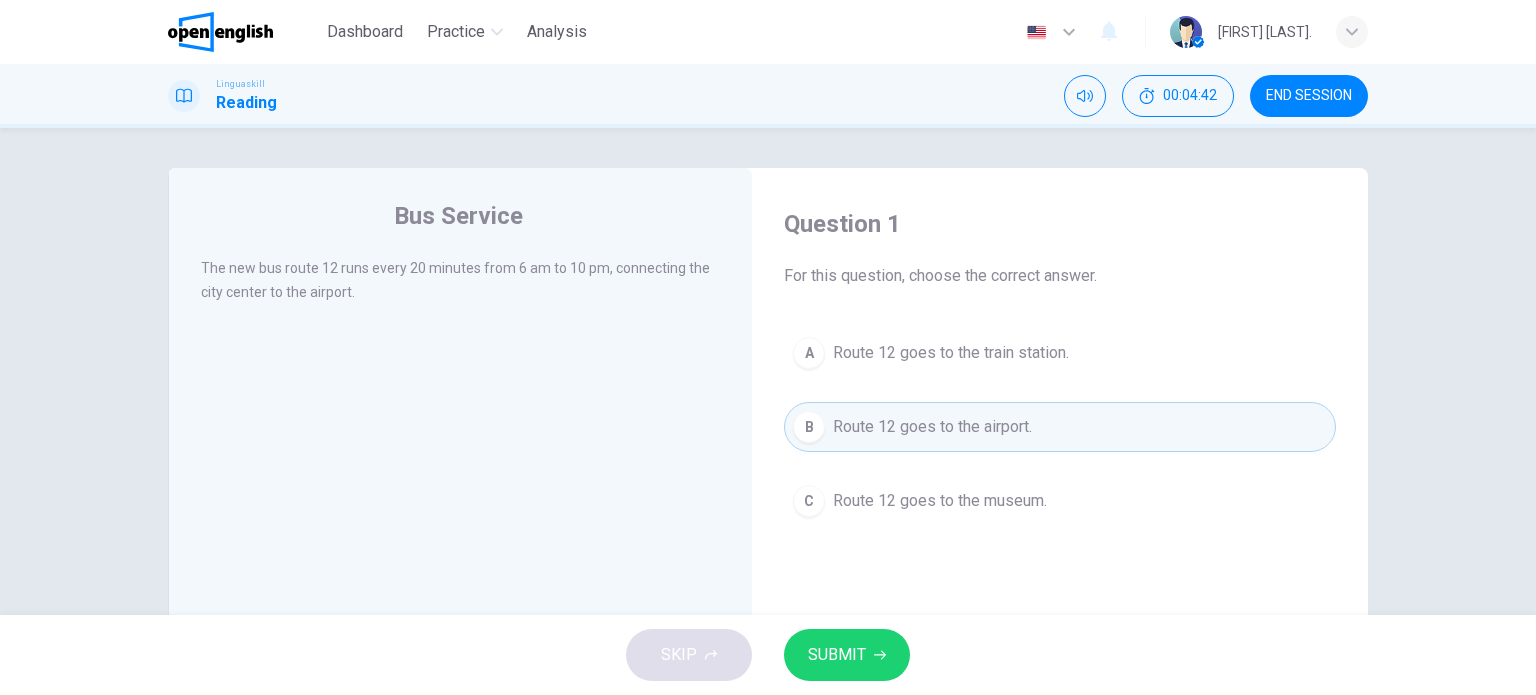 click on "SUBMIT" at bounding box center (837, 655) 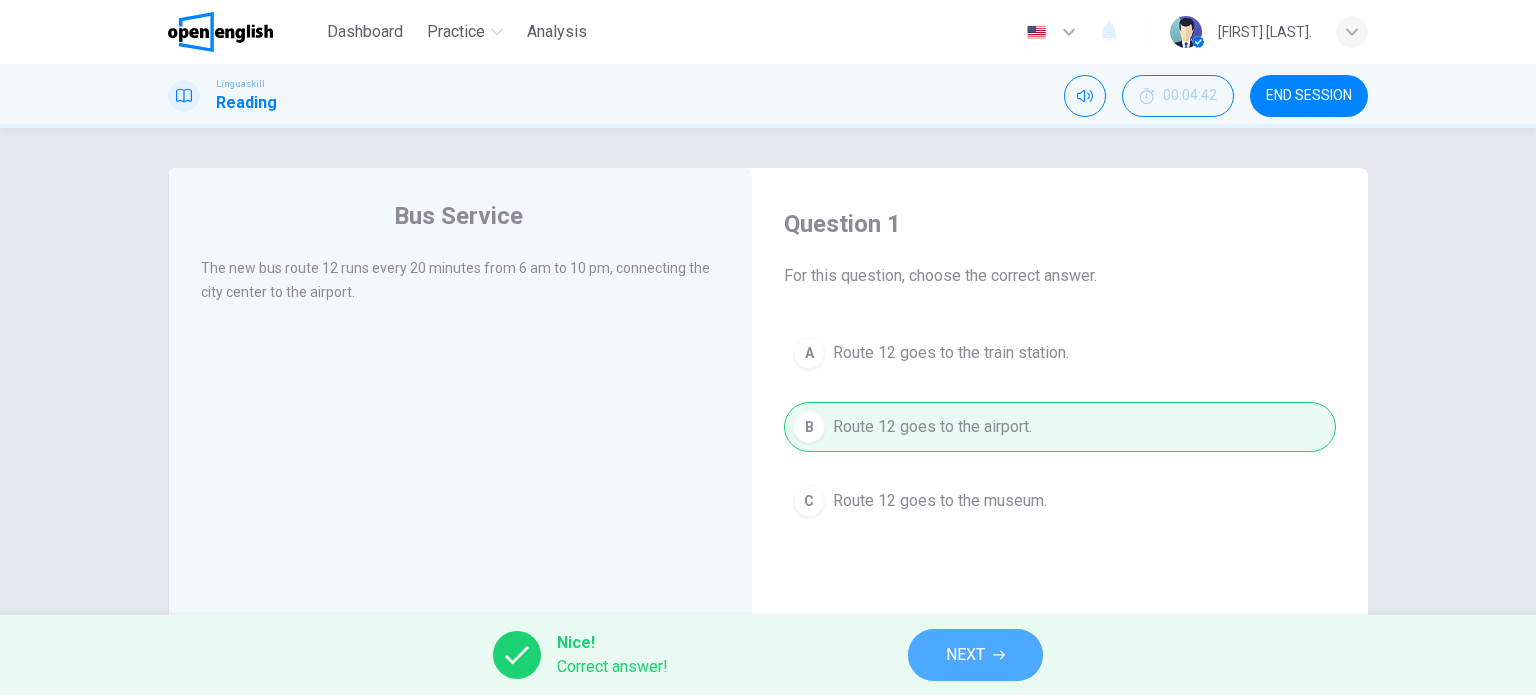 click on "NEXT" at bounding box center [965, 655] 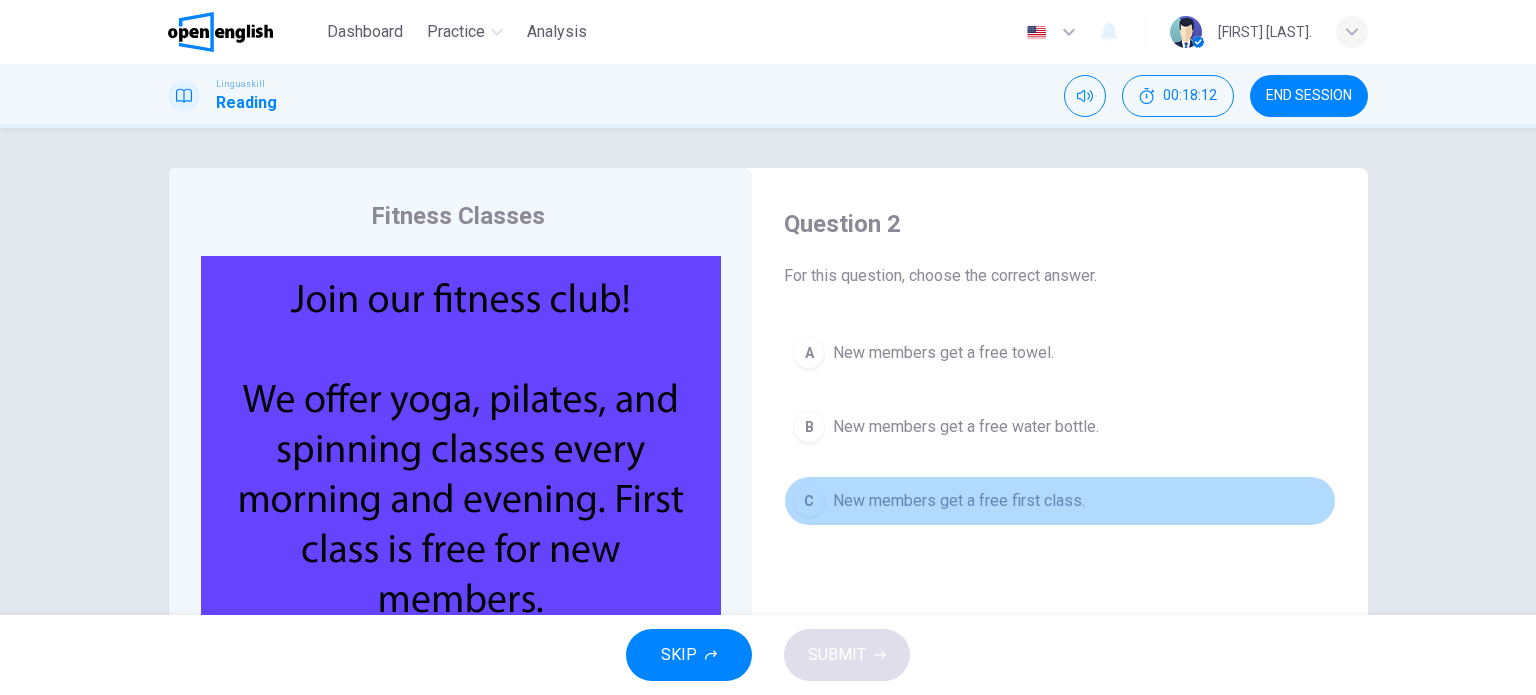 click on "New members get a free first class." at bounding box center [959, 501] 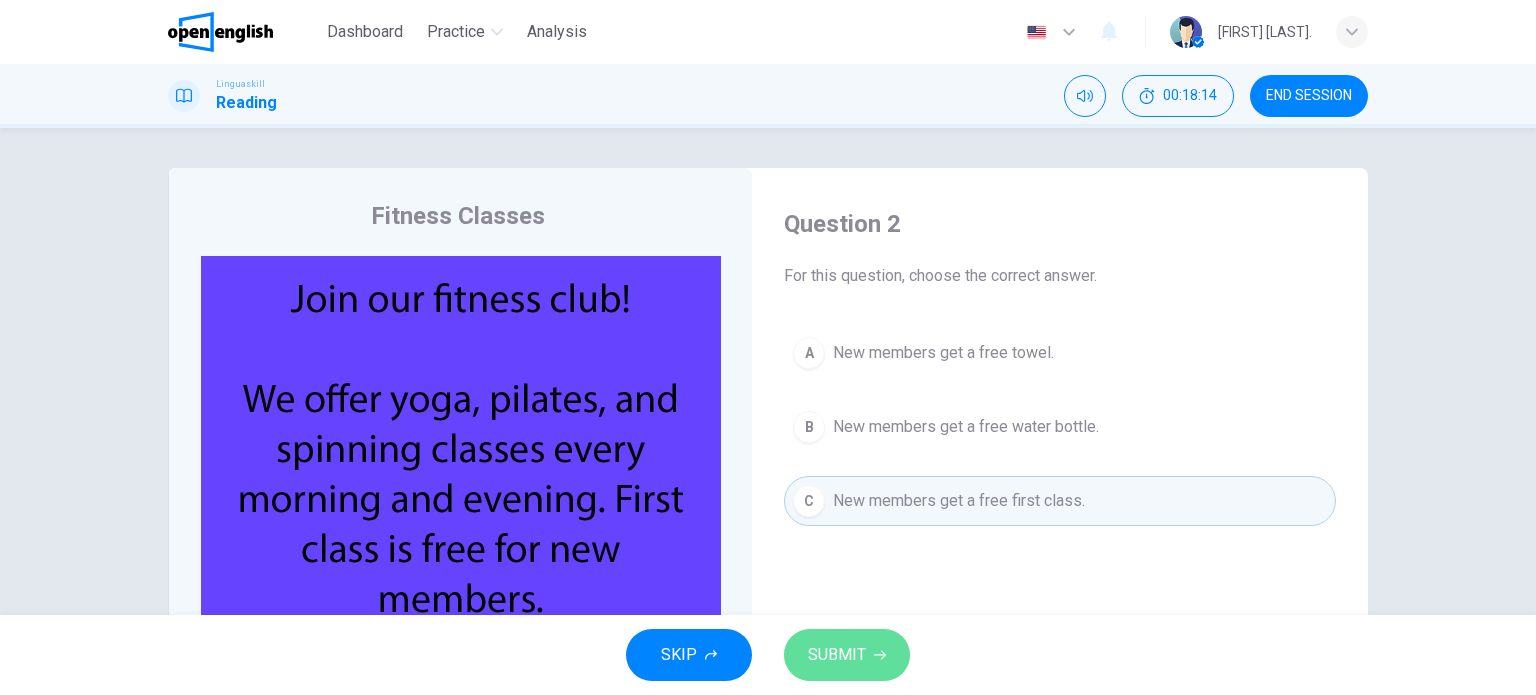 click on "SUBMIT" at bounding box center (837, 655) 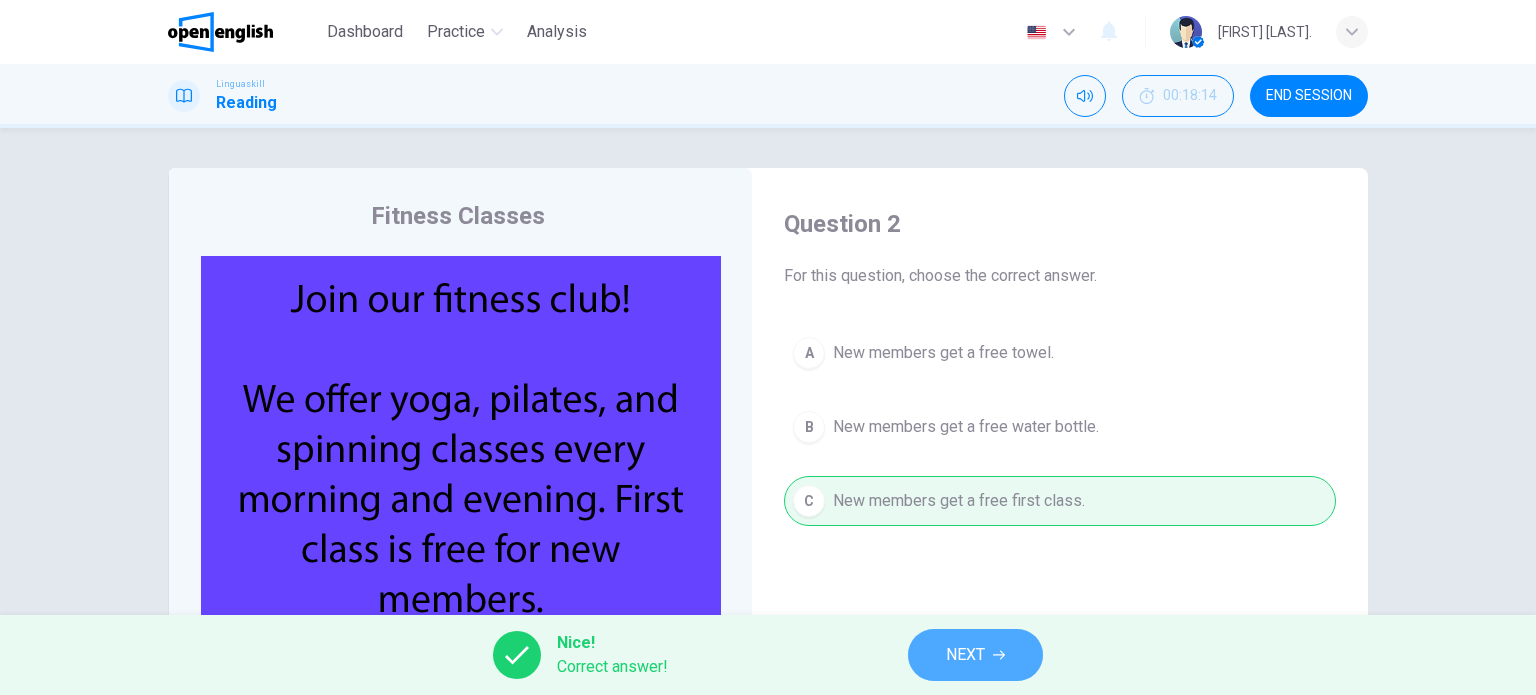 click on "NEXT" at bounding box center [965, 655] 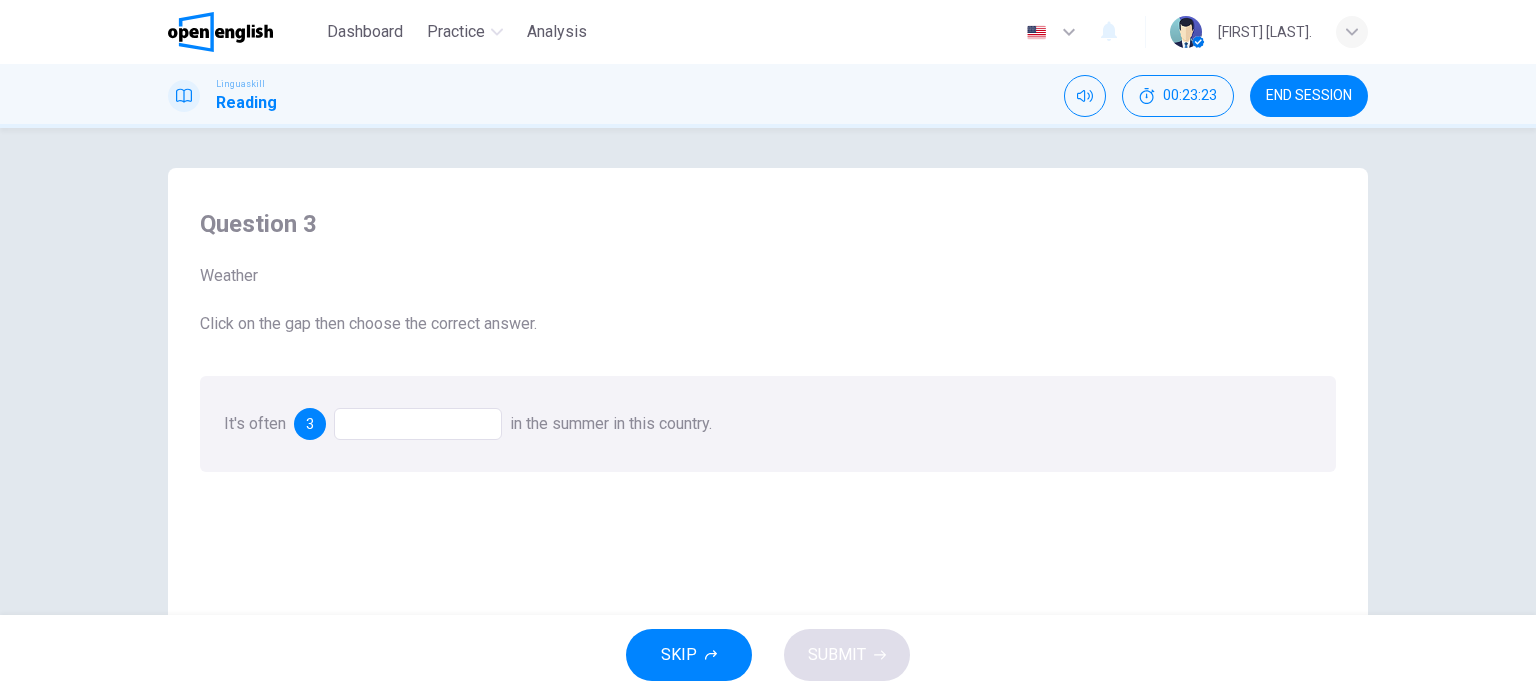 click at bounding box center (418, 424) 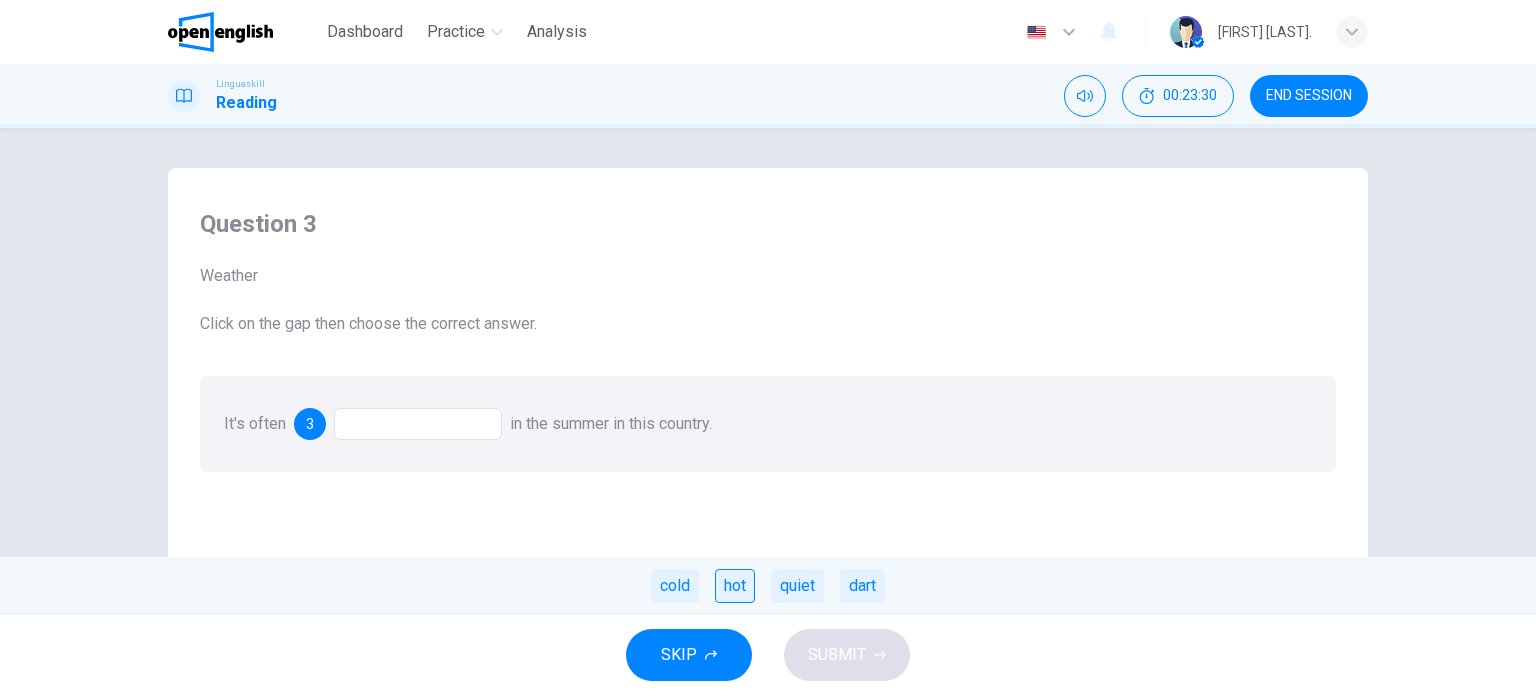 click on "hot" at bounding box center [735, 586] 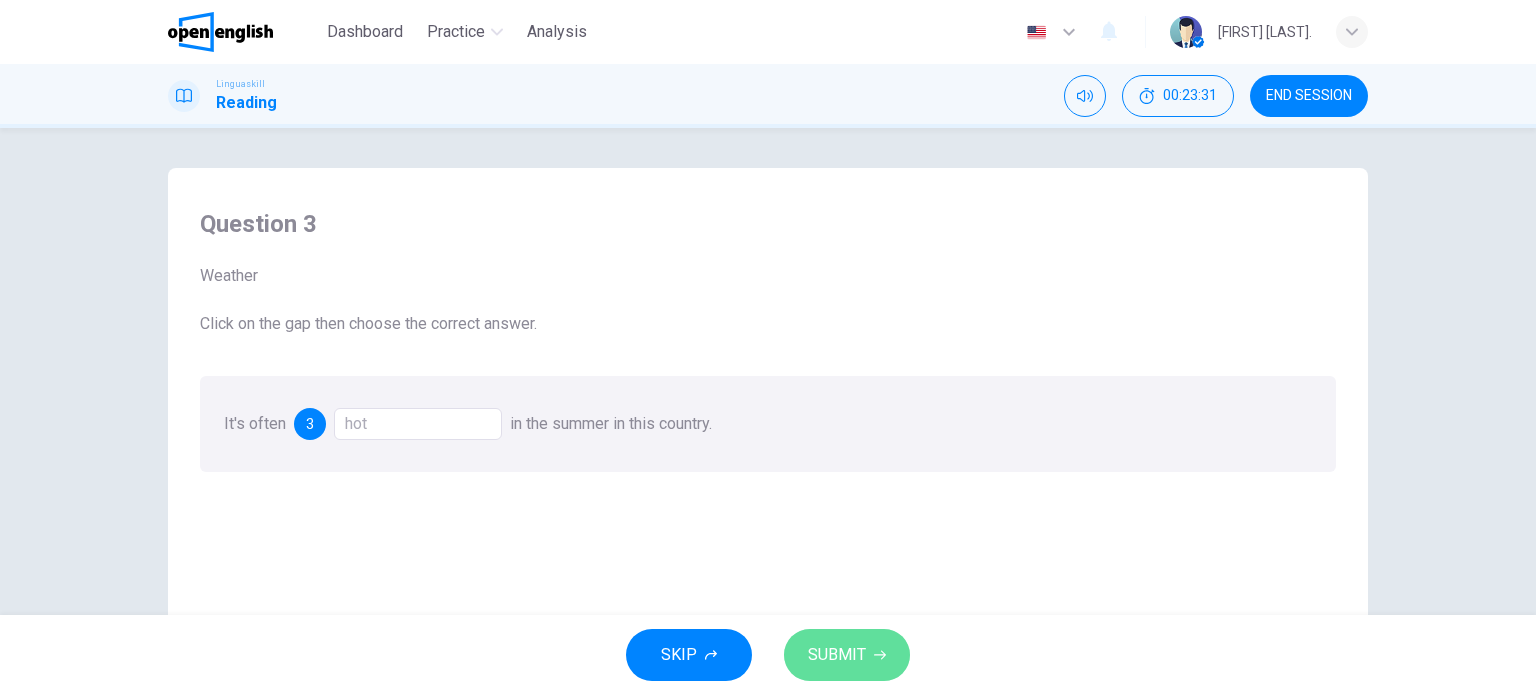 click on "SUBMIT" at bounding box center (837, 655) 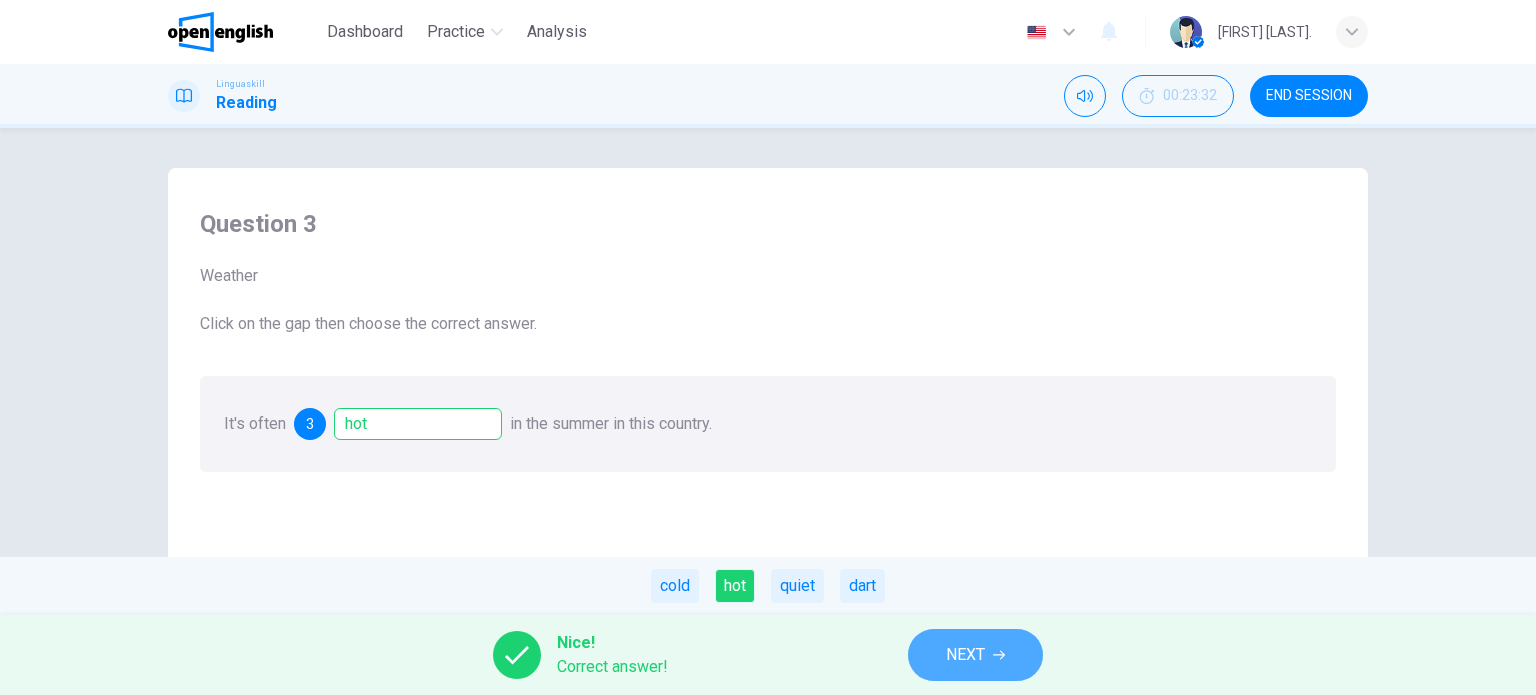 click on "NEXT" at bounding box center [965, 655] 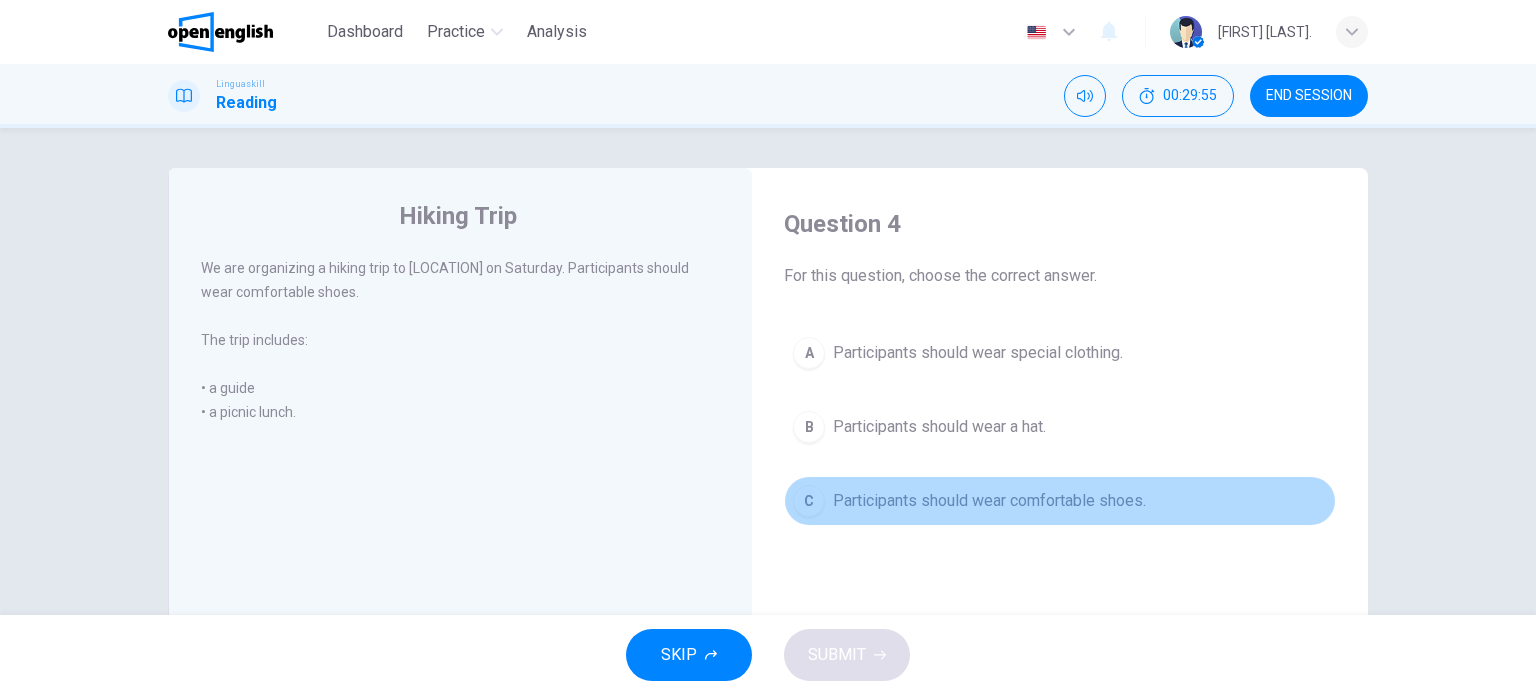 click on "Participants should wear comfortable shoes." at bounding box center [989, 501] 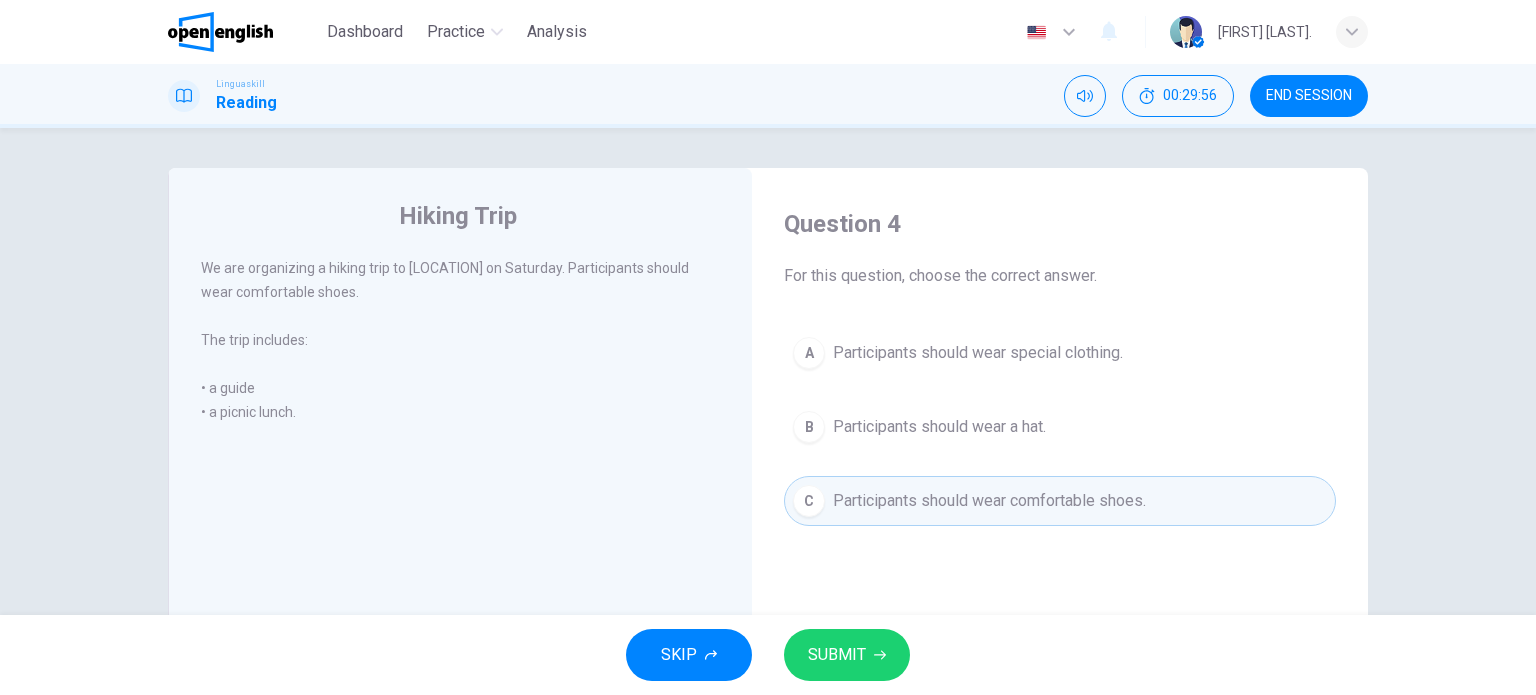 click on "SUBMIT" at bounding box center (837, 655) 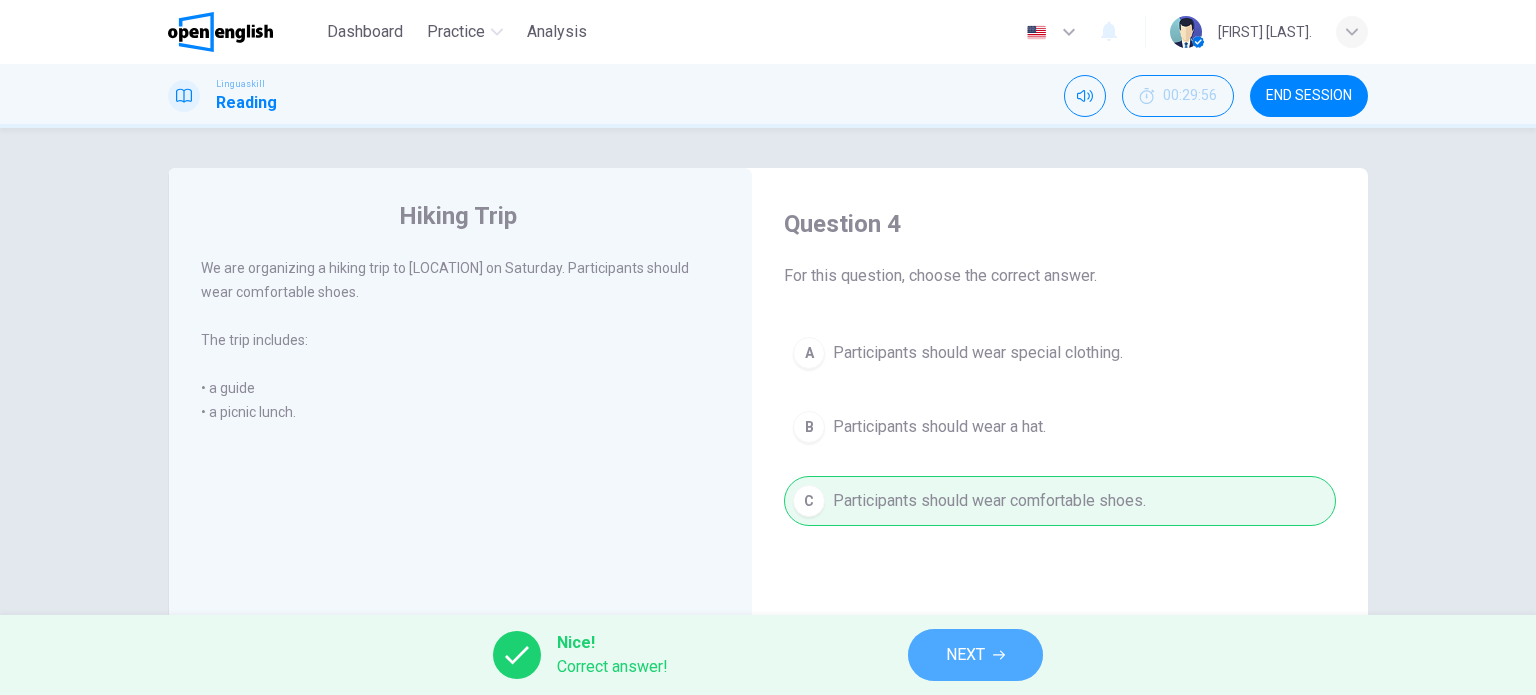 click on "NEXT" at bounding box center [975, 655] 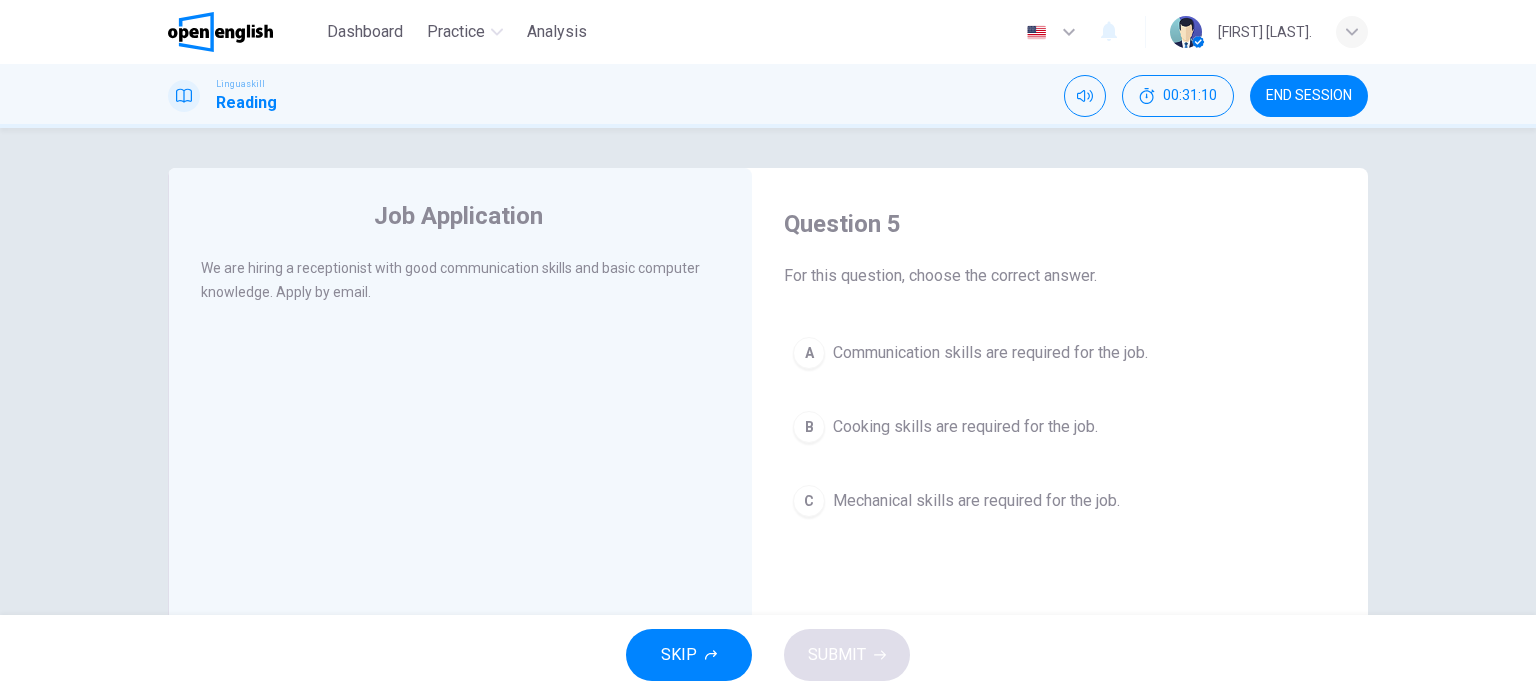 click on "Communication skills are required for the job." at bounding box center [990, 353] 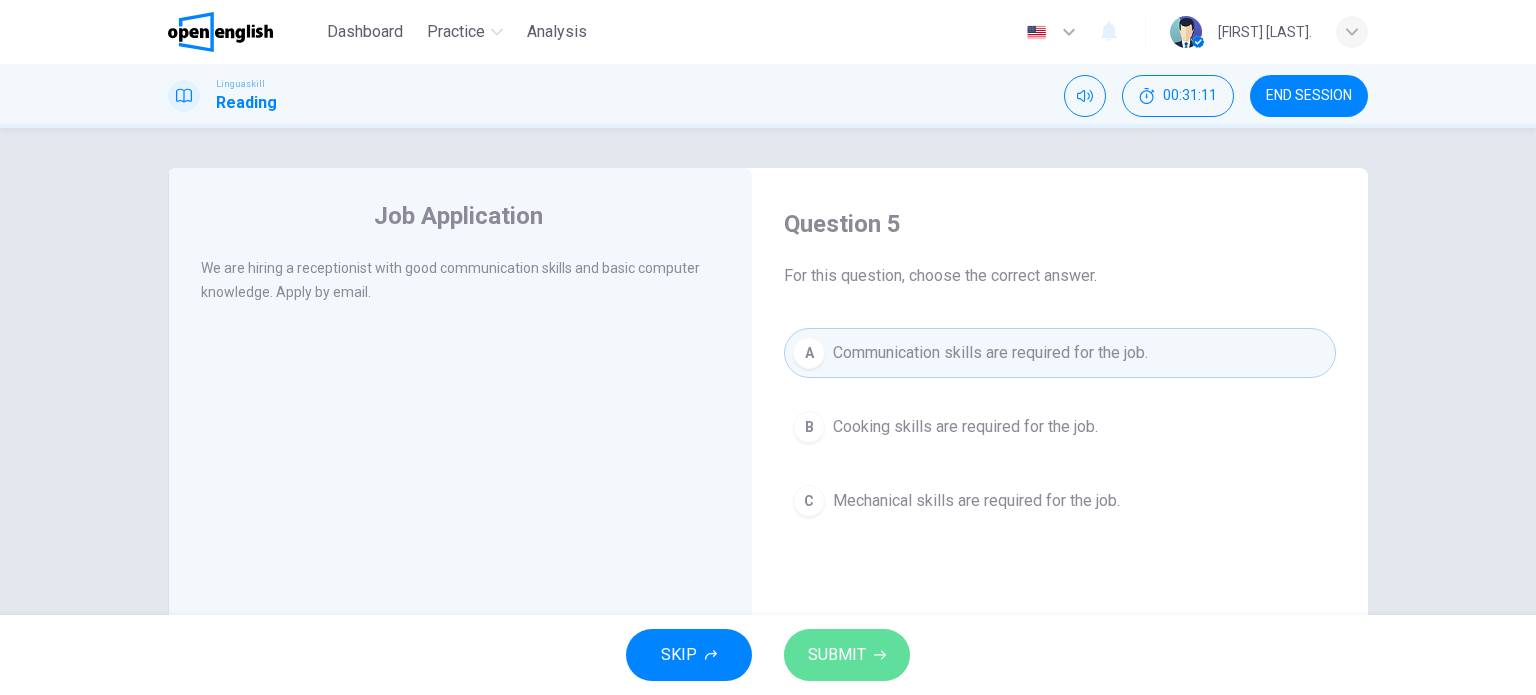 click on "SUBMIT" at bounding box center [847, 655] 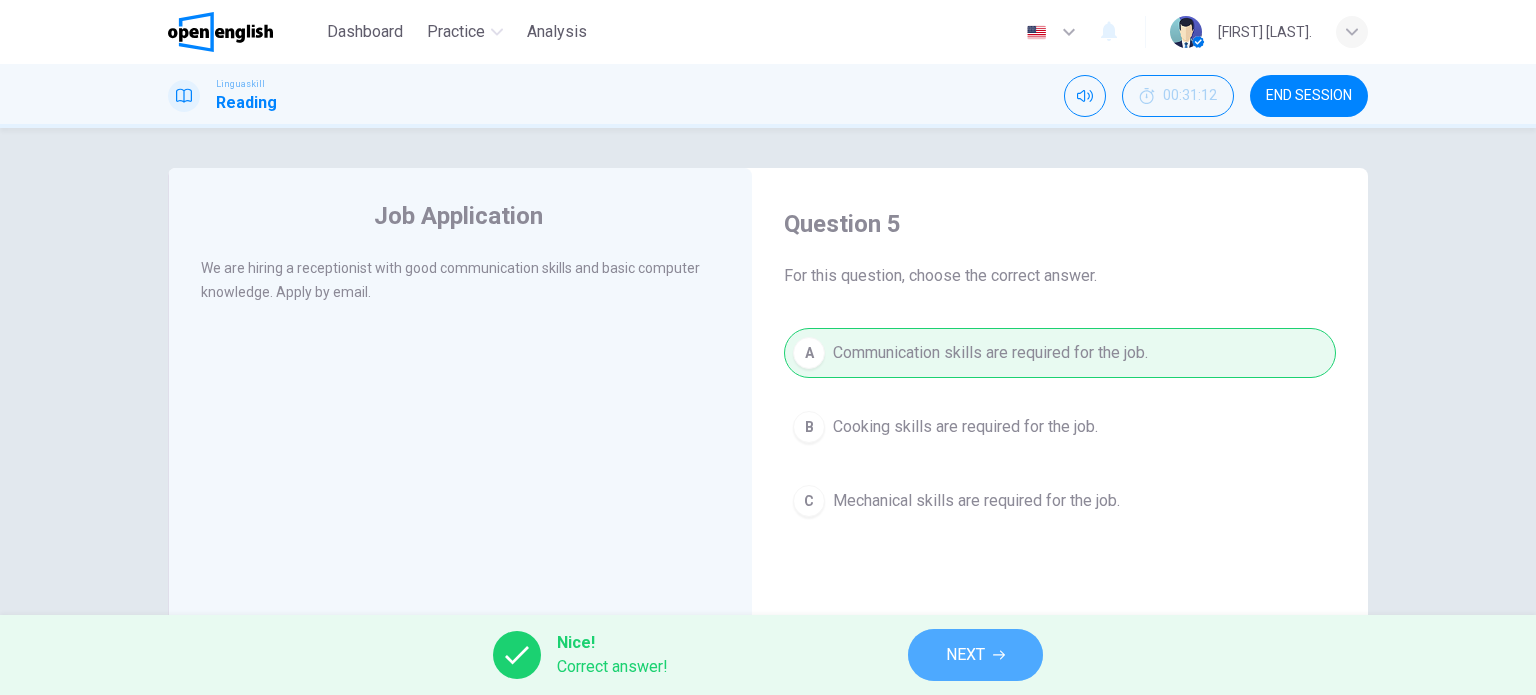 click on "NEXT" at bounding box center (965, 655) 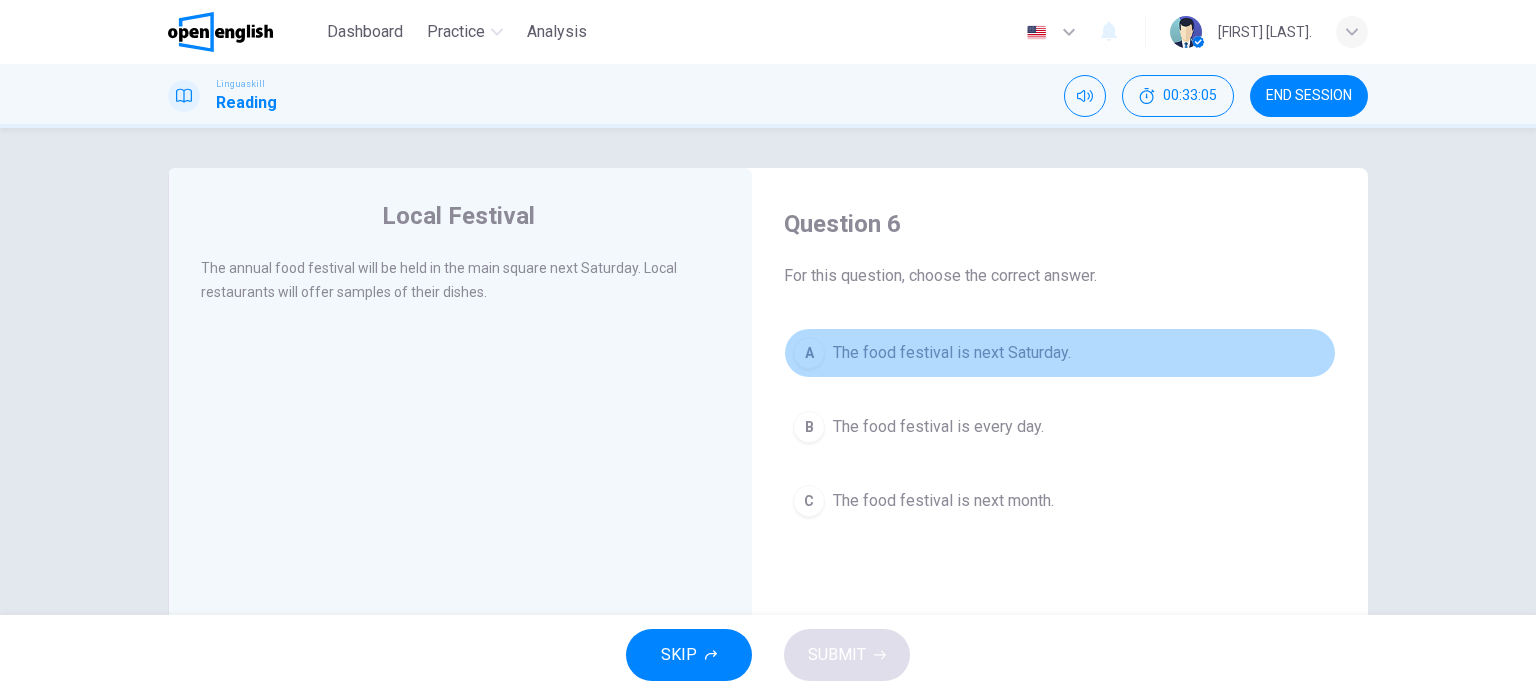 click on "The food festival is next Saturday." at bounding box center (952, 353) 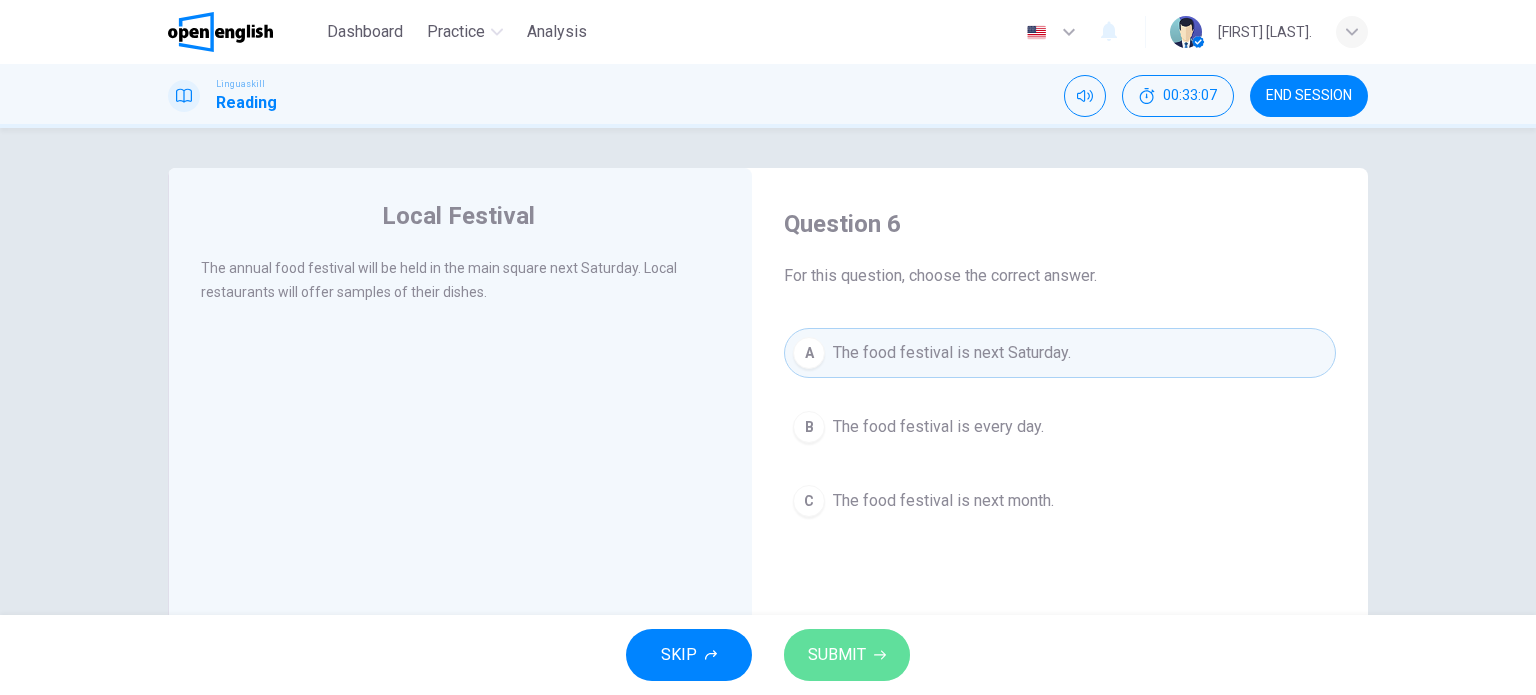 click on "SUBMIT" at bounding box center (837, 655) 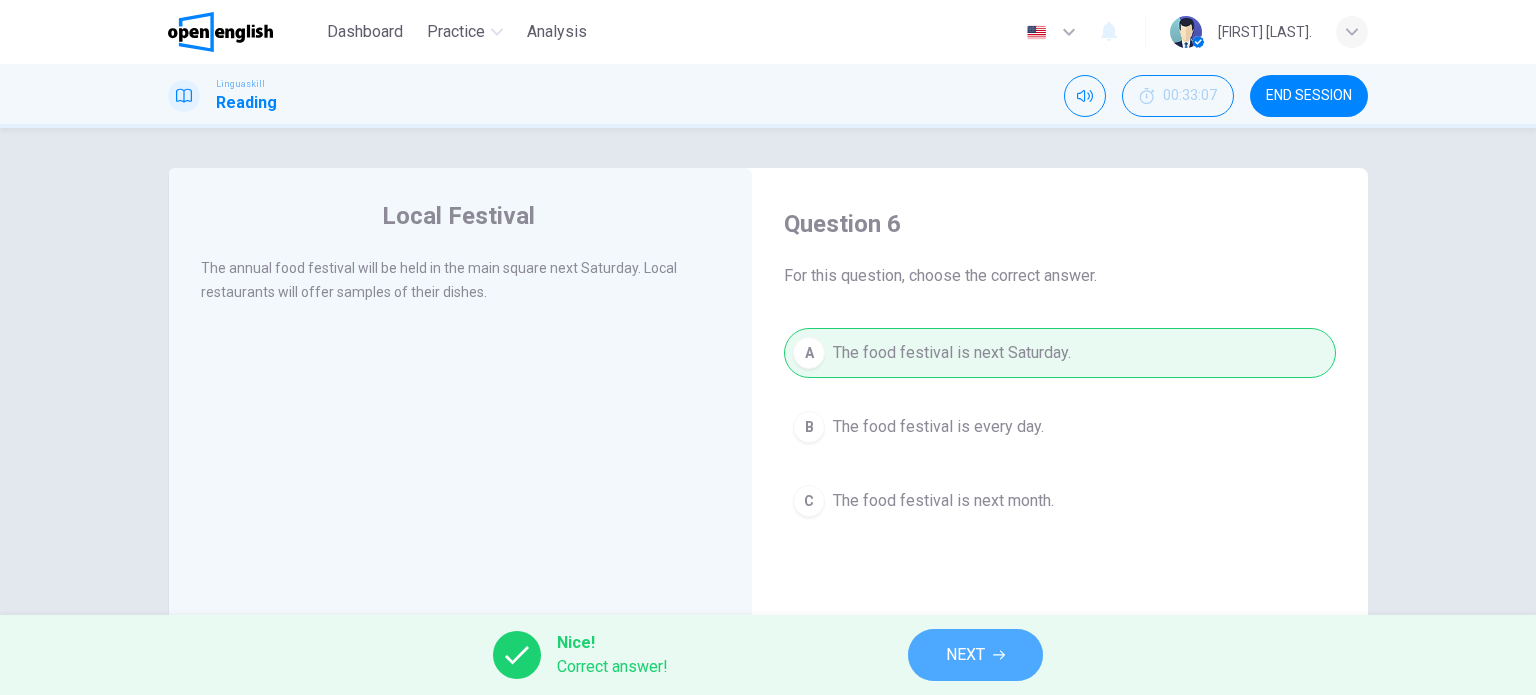click on "NEXT" at bounding box center [975, 655] 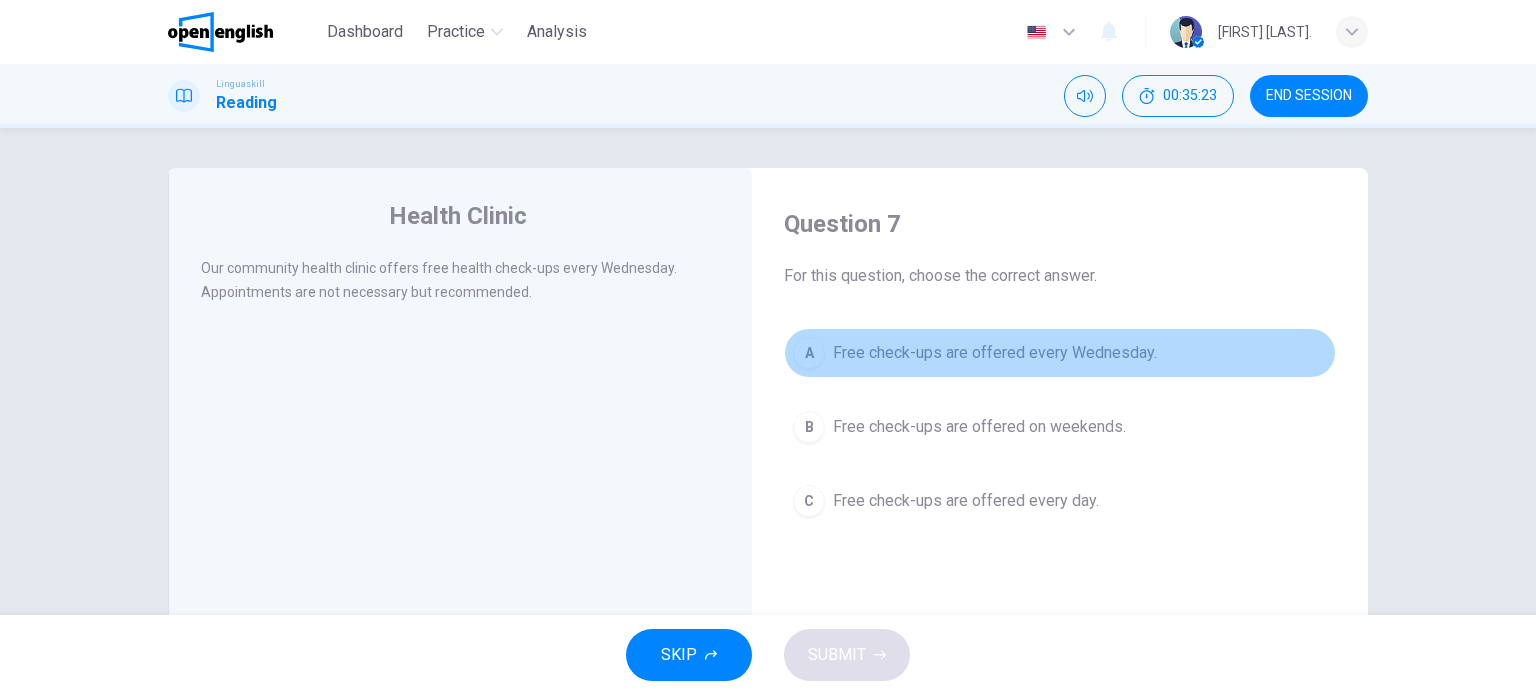 click on "Free check-ups are offered every Wednesday." at bounding box center (995, 353) 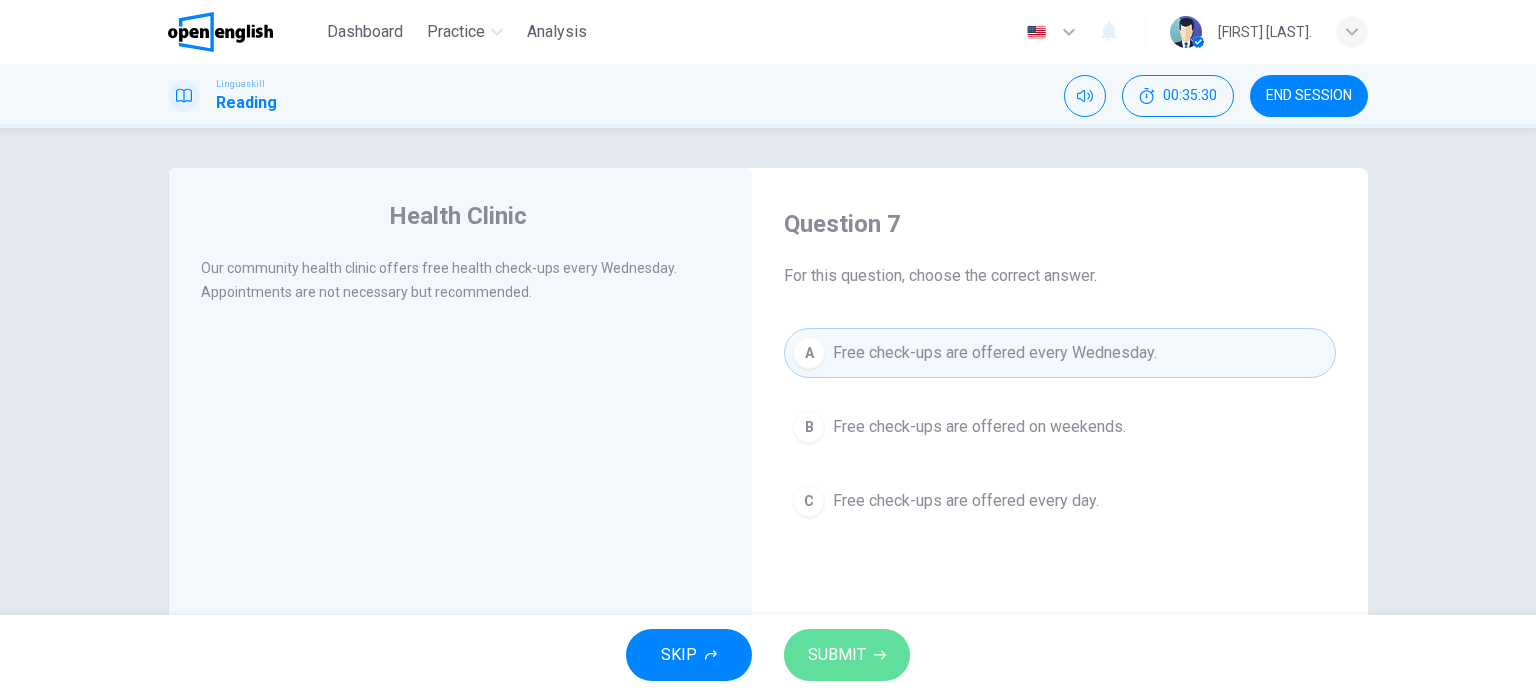 click on "SUBMIT" at bounding box center (837, 655) 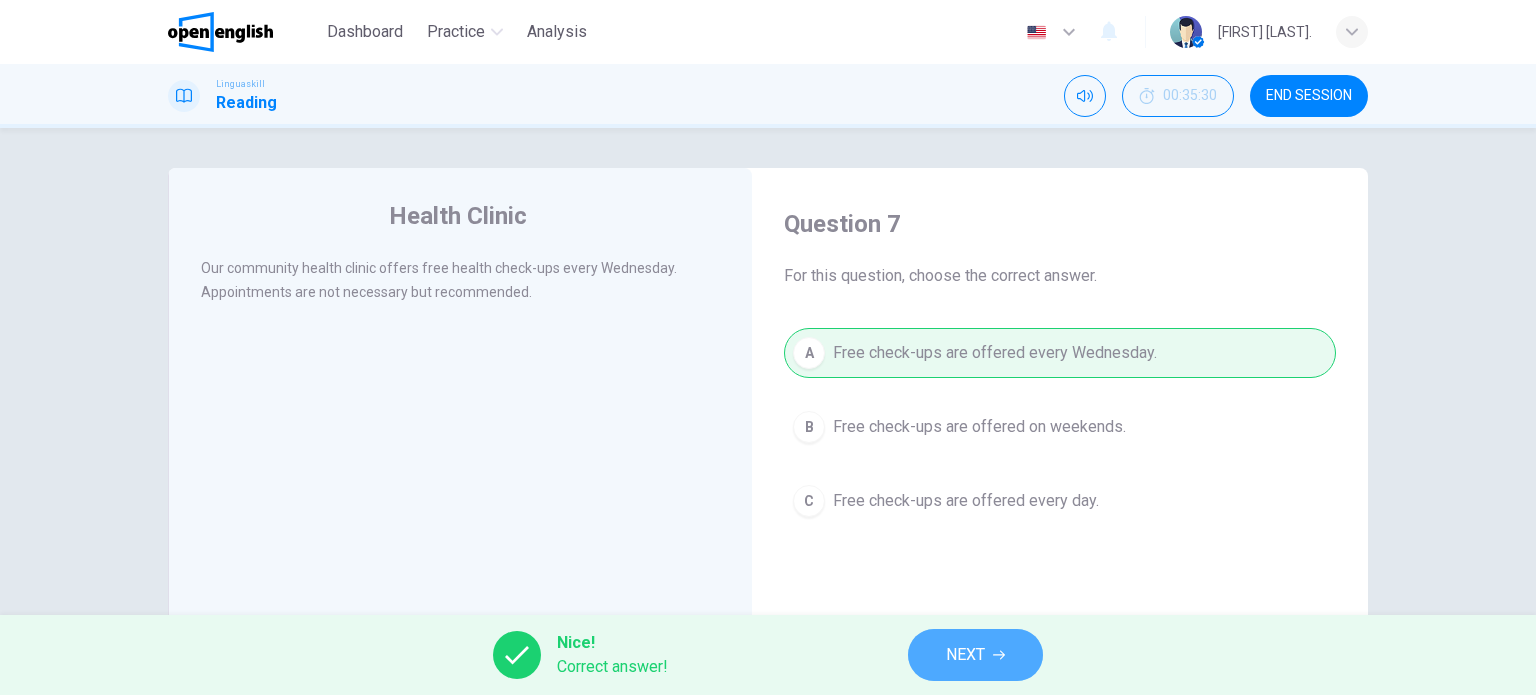 click on "NEXT" at bounding box center [965, 655] 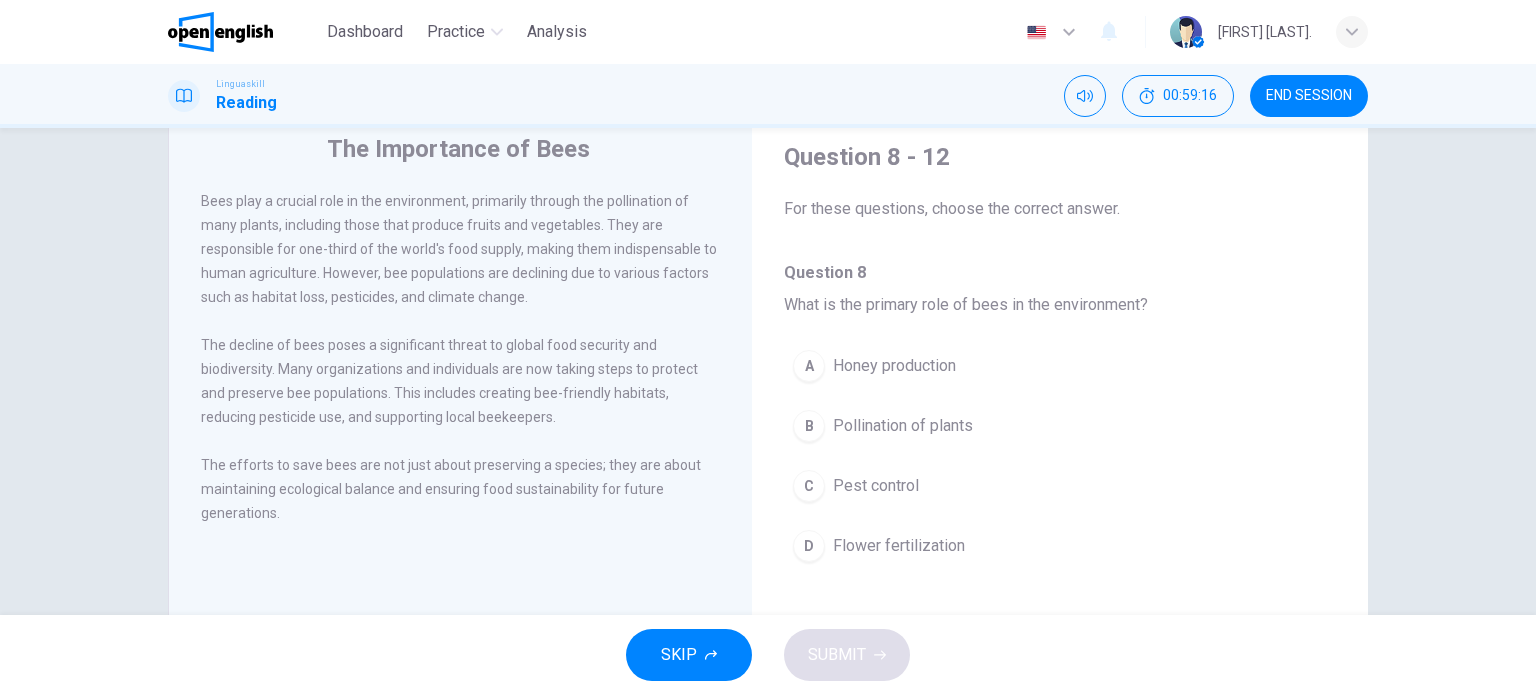 scroll, scrollTop: 0, scrollLeft: 0, axis: both 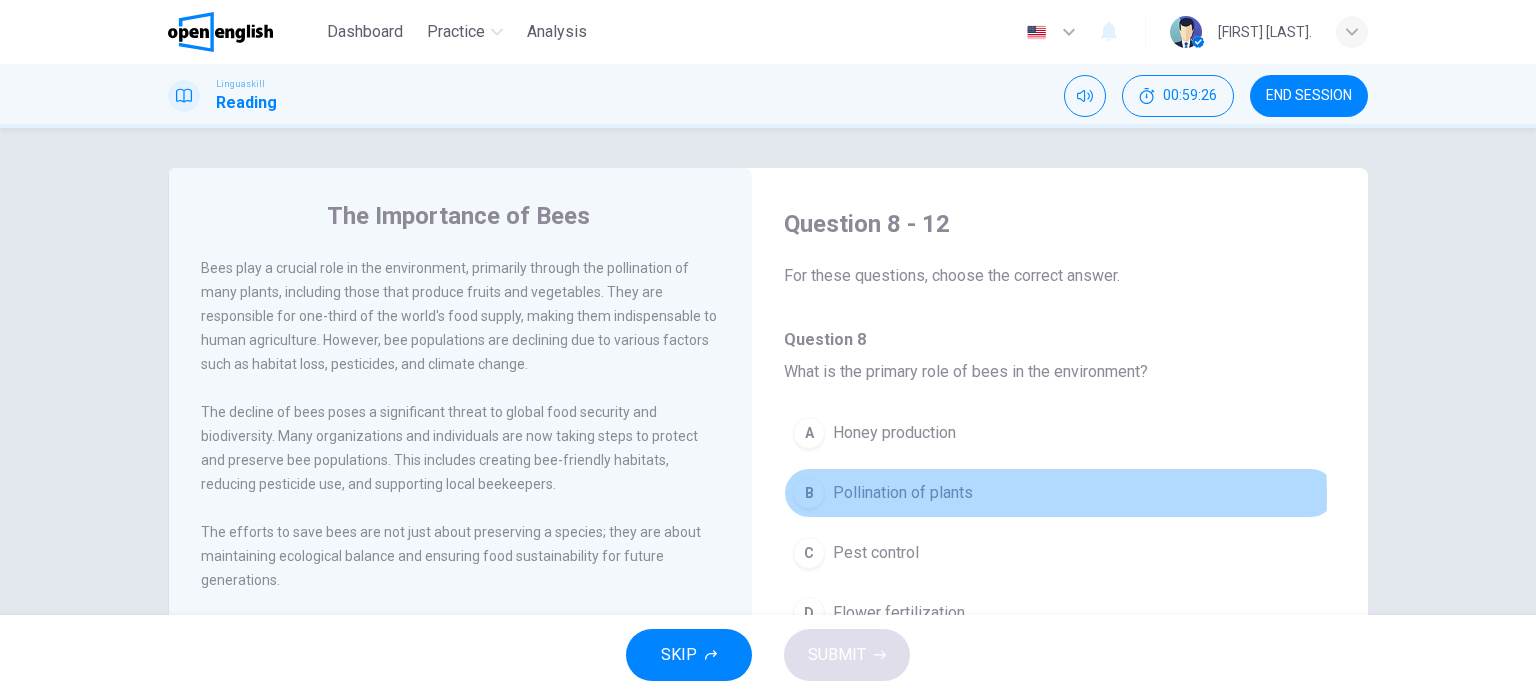 drag, startPoint x: 880, startPoint y: 495, endPoint x: 951, endPoint y: 546, distance: 87.41853 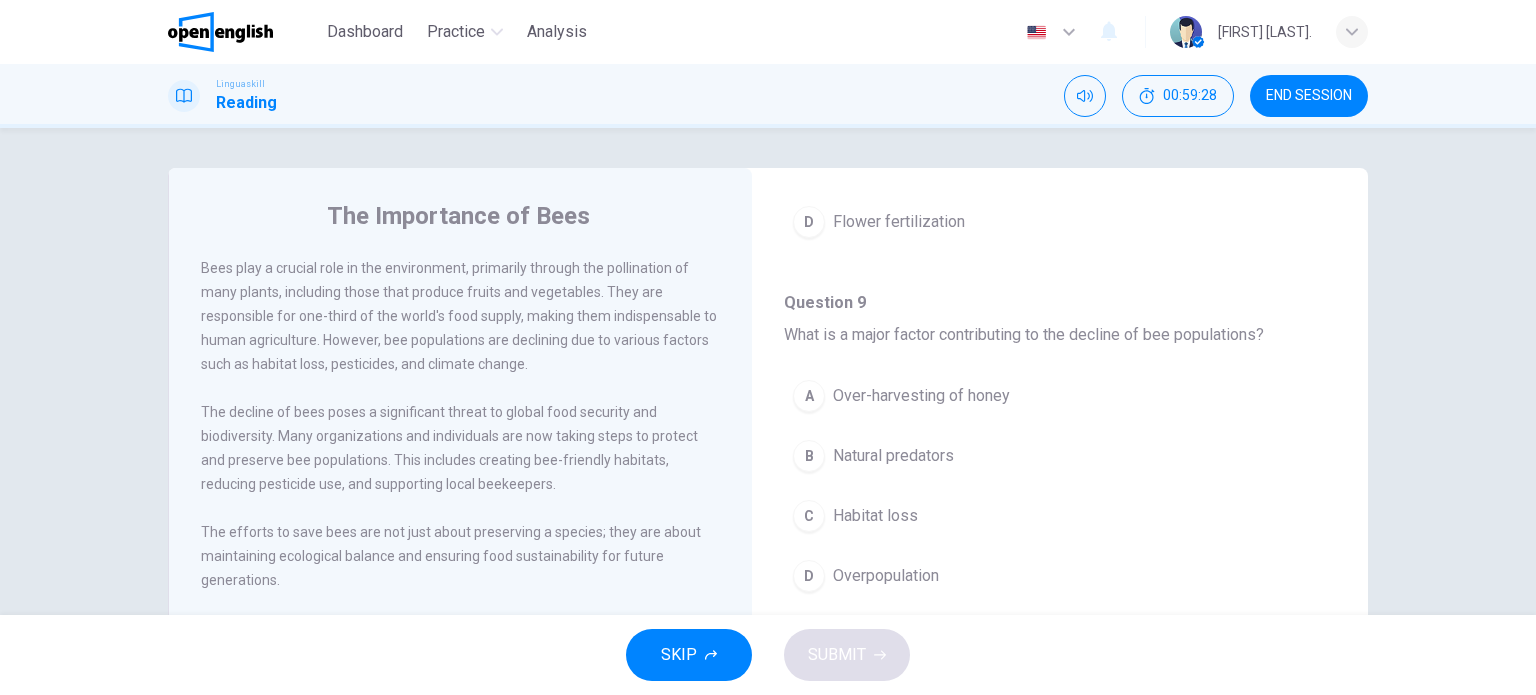 scroll, scrollTop: 400, scrollLeft: 0, axis: vertical 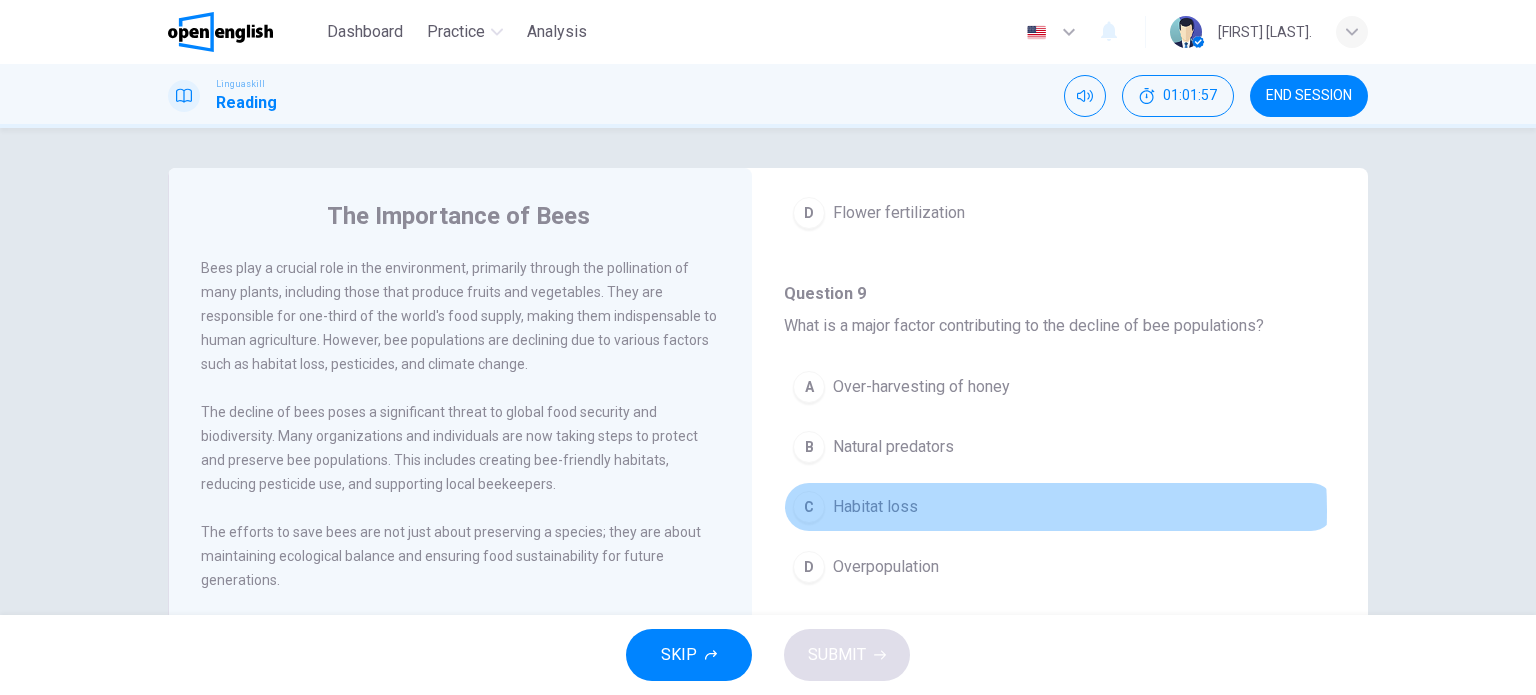 click on "Habitat loss" at bounding box center [875, 507] 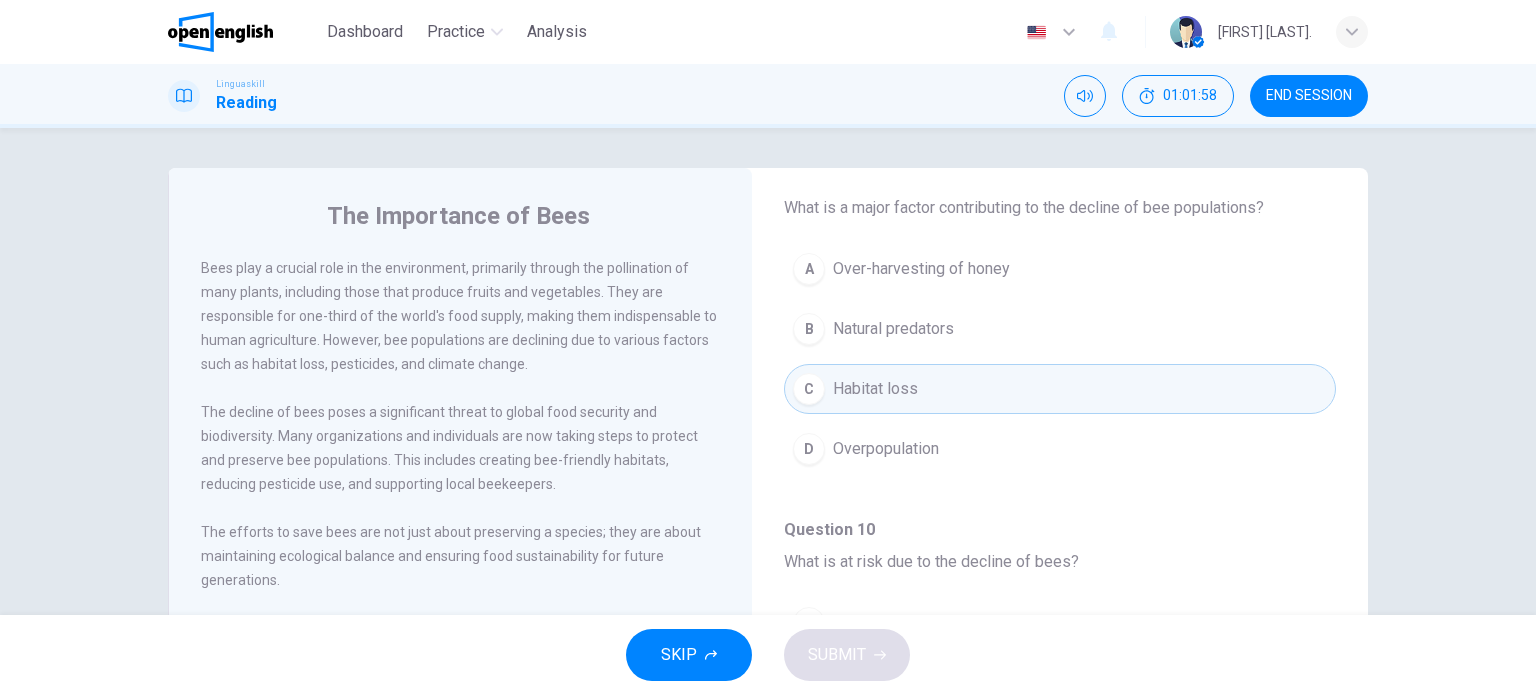 scroll, scrollTop: 700, scrollLeft: 0, axis: vertical 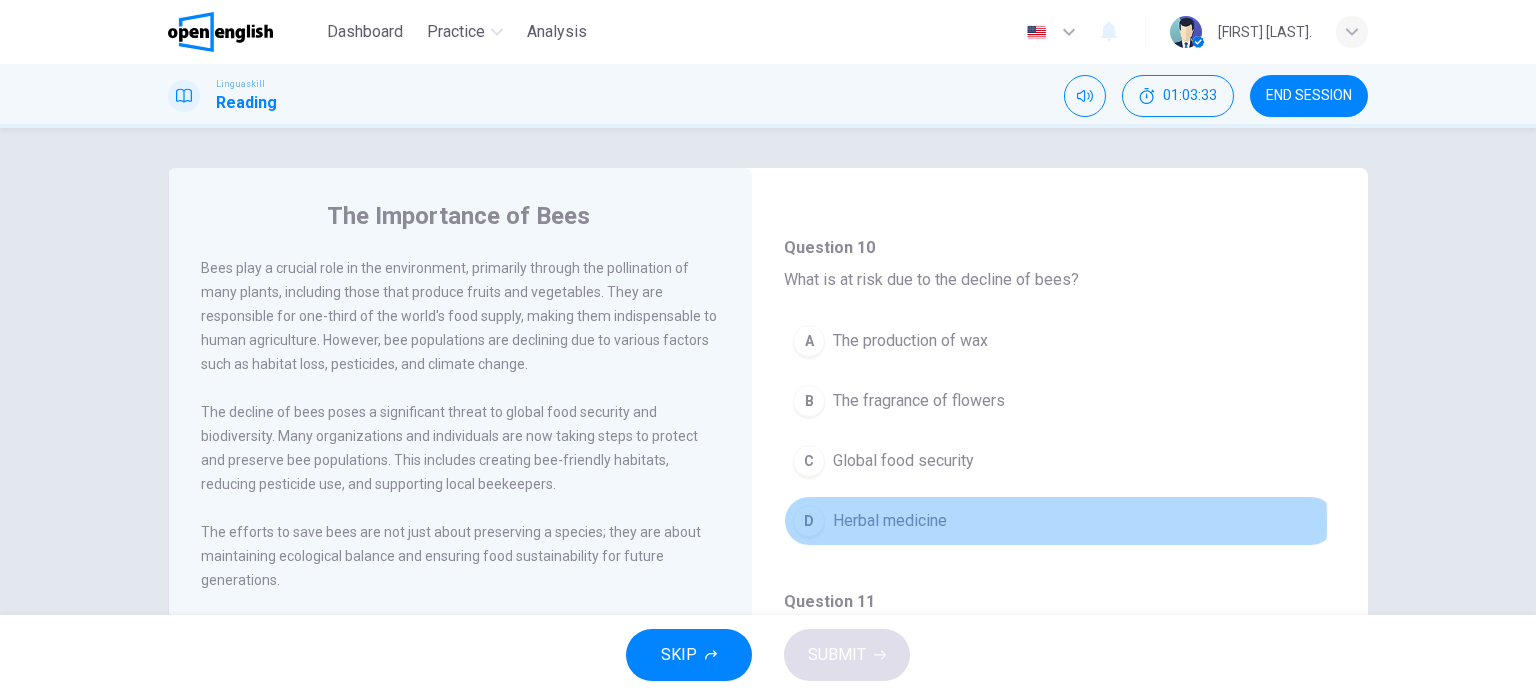 click on "Herbal medicine" at bounding box center (890, 521) 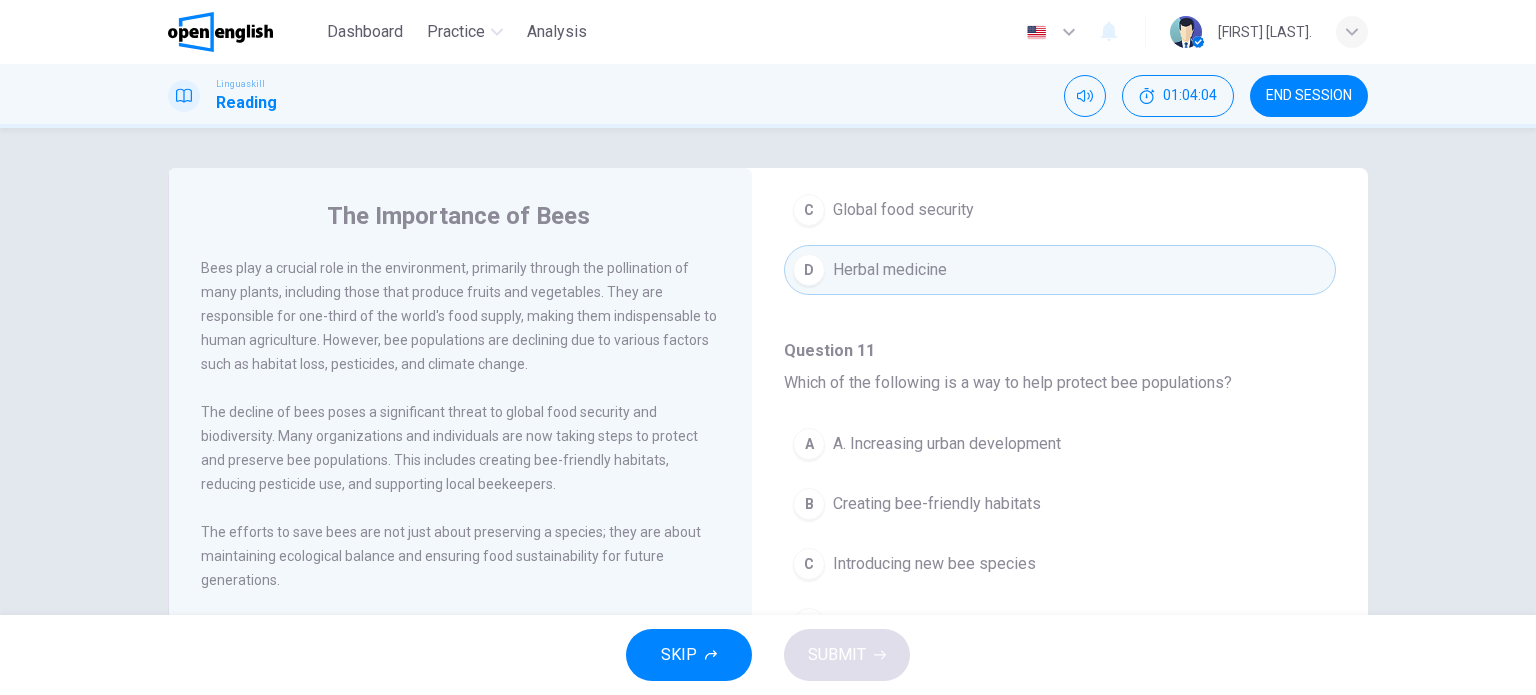 scroll, scrollTop: 1100, scrollLeft: 0, axis: vertical 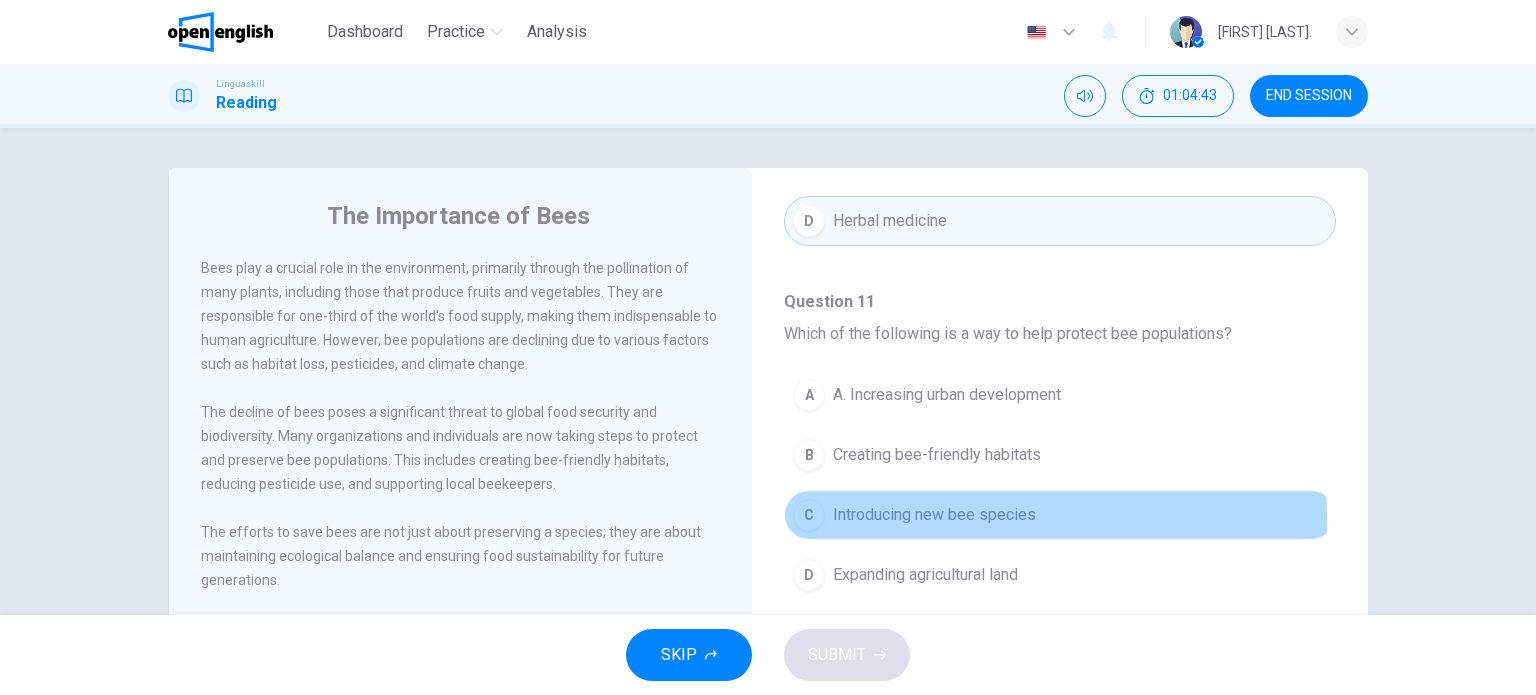 click on "Introducing new bee species" at bounding box center [934, 515] 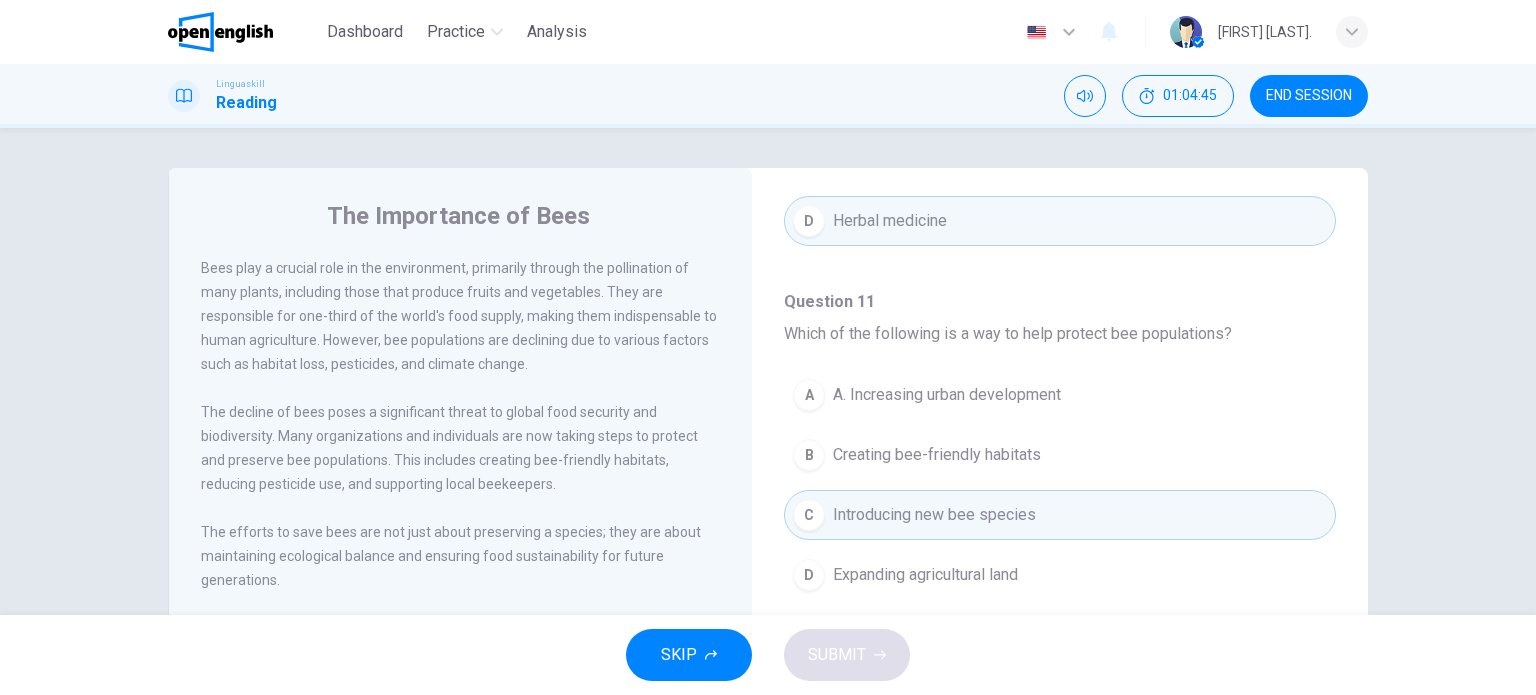 scroll, scrollTop: 100, scrollLeft: 0, axis: vertical 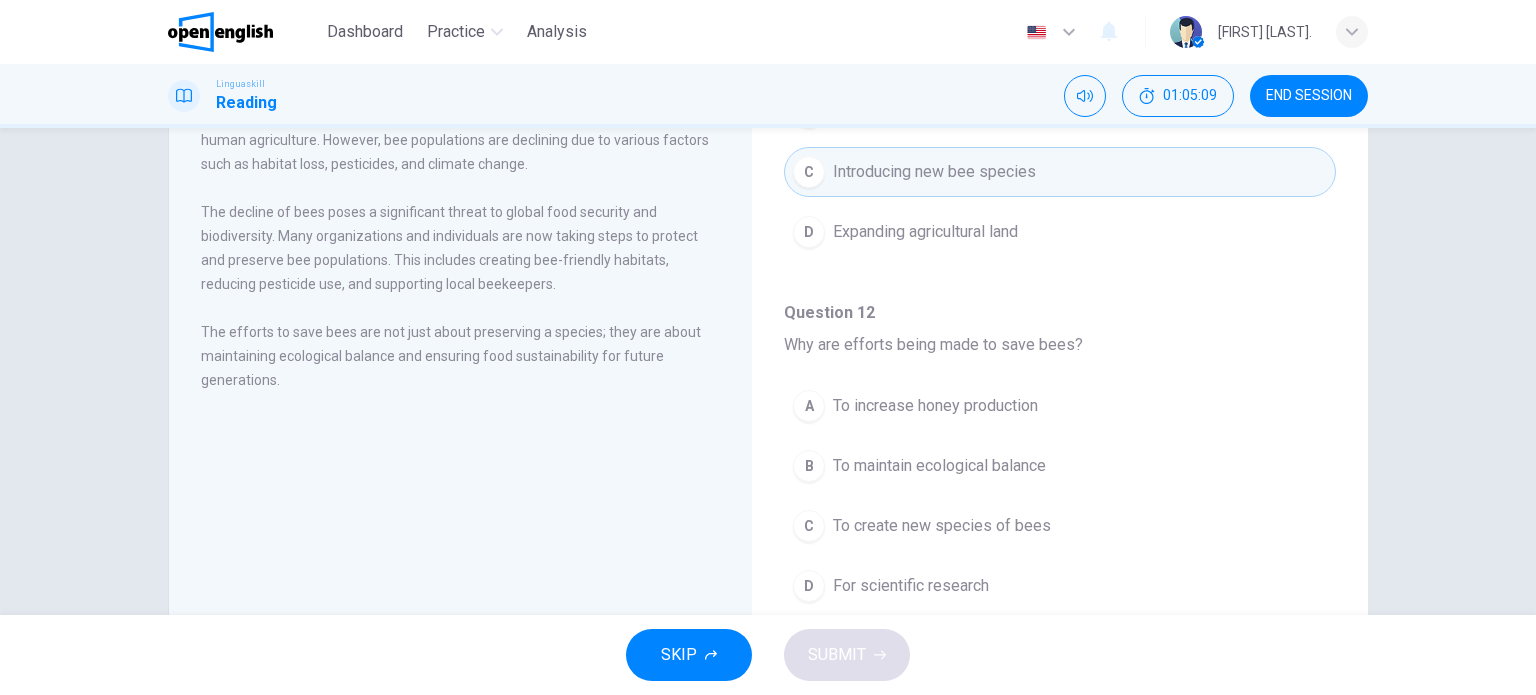 click on "To maintain ecological balance" at bounding box center (939, 466) 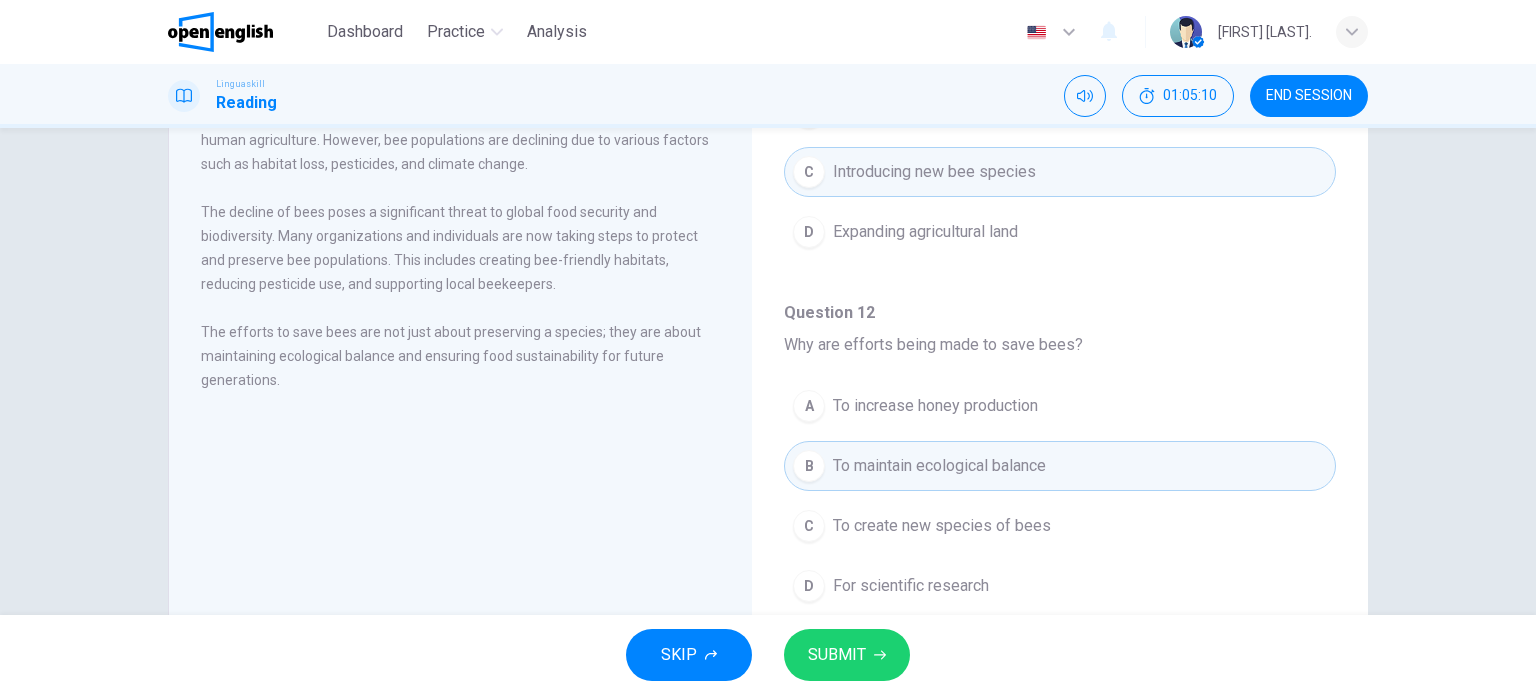 click on "SUBMIT" at bounding box center (837, 655) 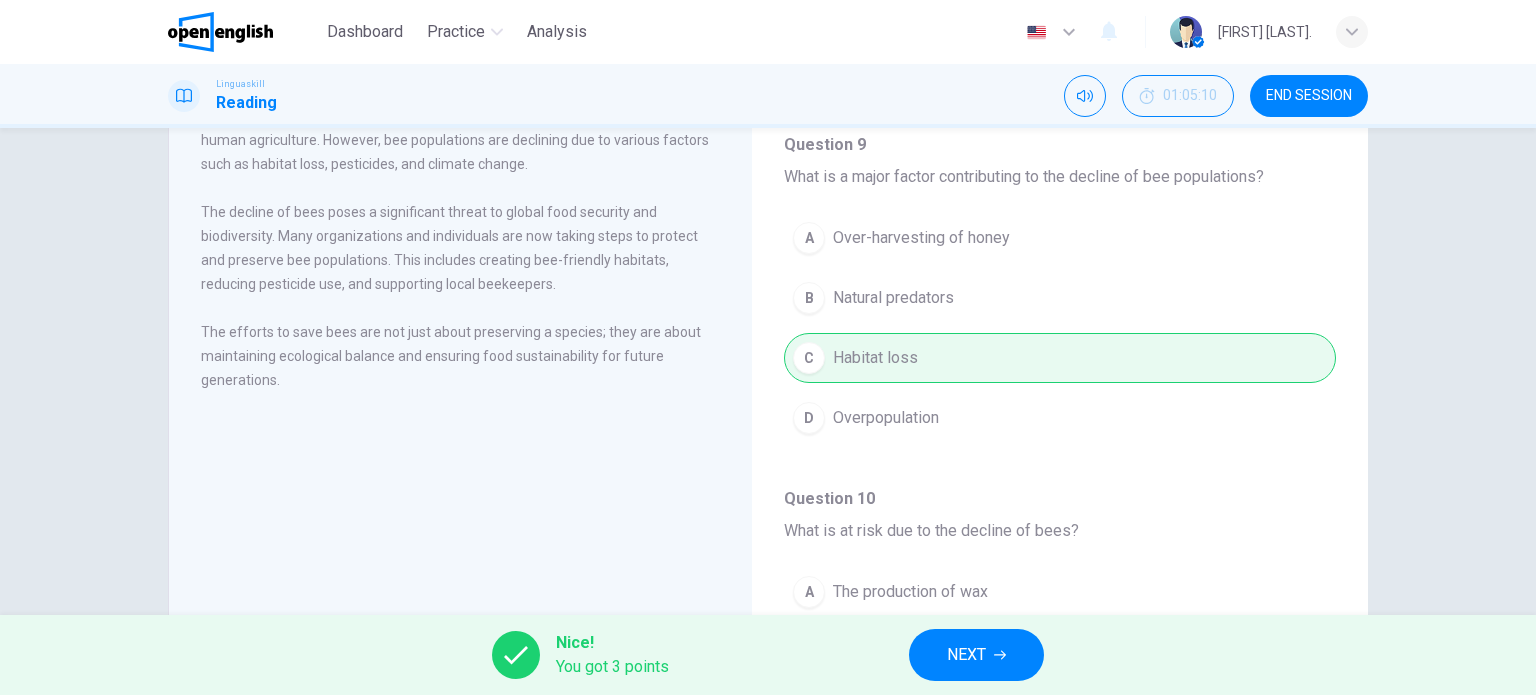 scroll, scrollTop: 543, scrollLeft: 0, axis: vertical 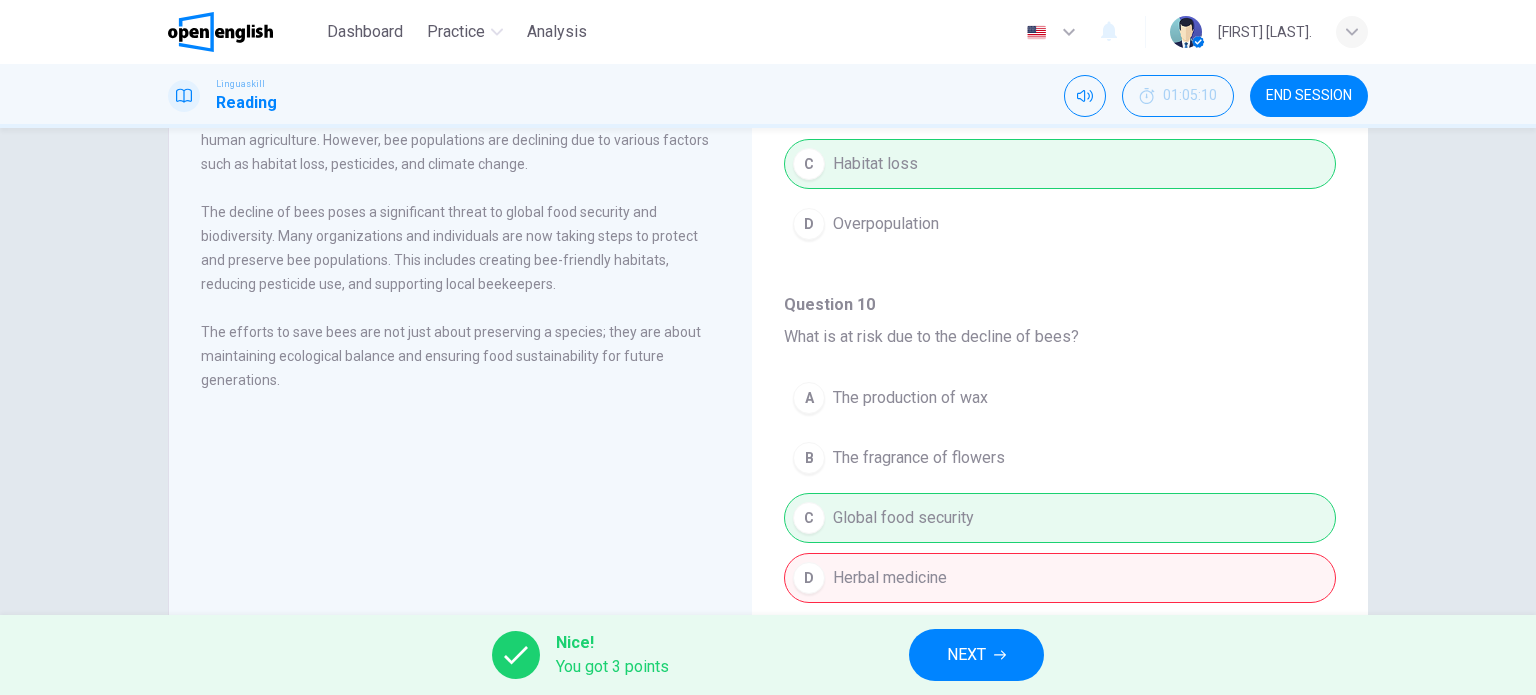 click on "NEXT" at bounding box center (966, 655) 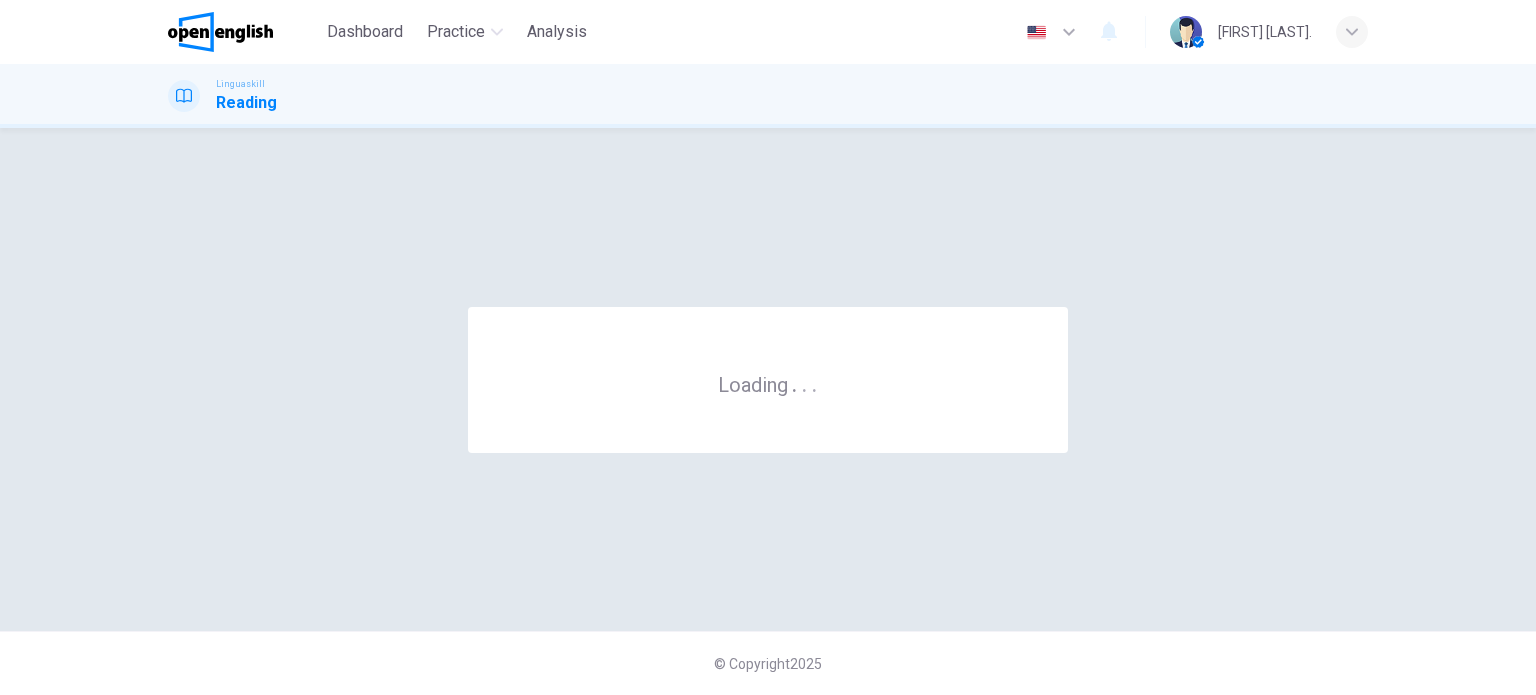 scroll, scrollTop: 0, scrollLeft: 0, axis: both 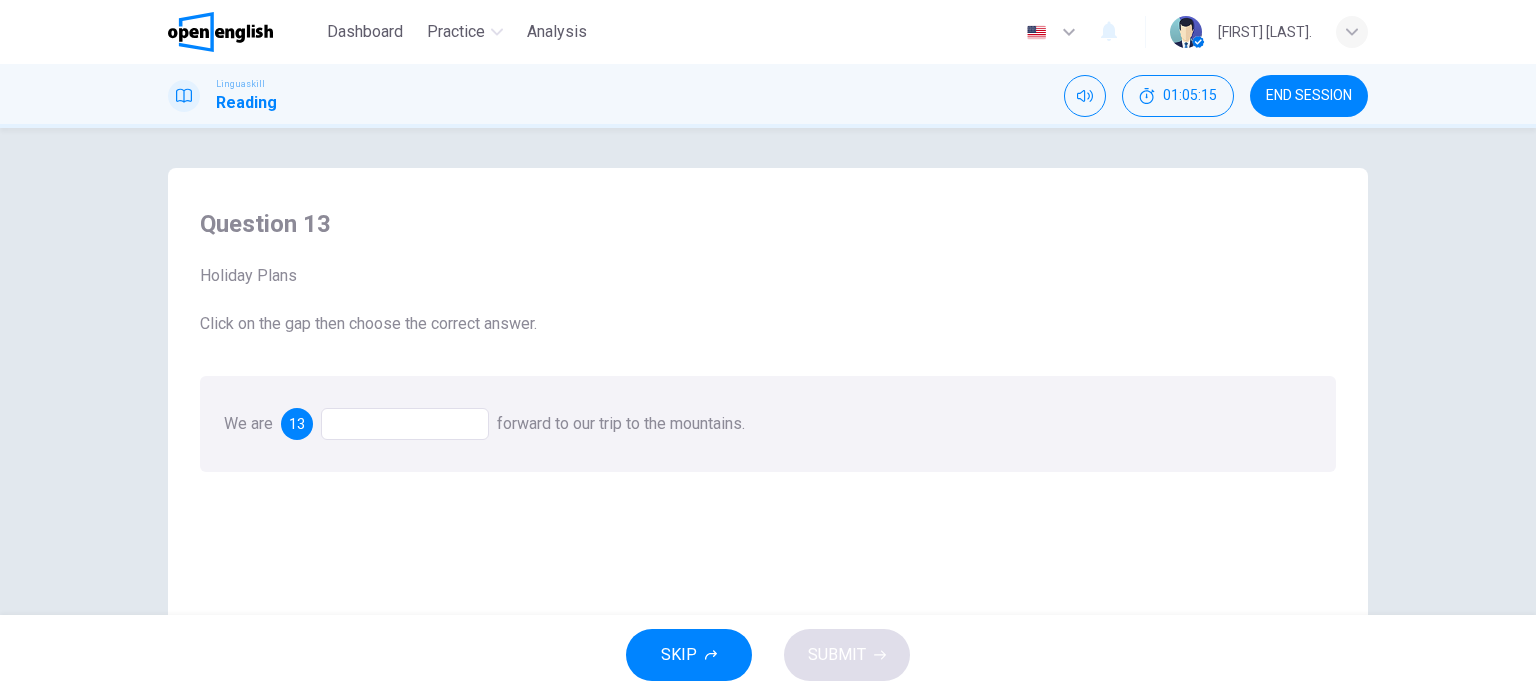 click at bounding box center (405, 424) 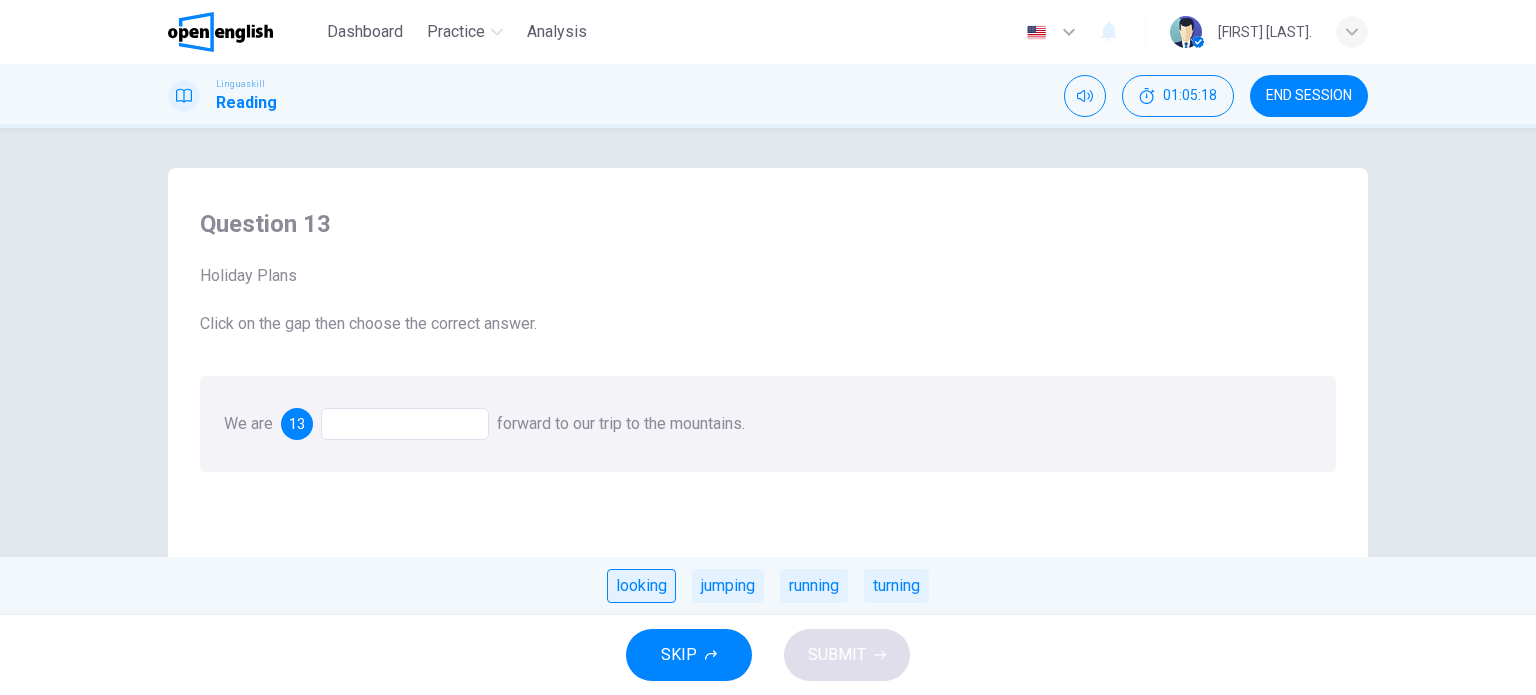 click on "looking" at bounding box center (641, 586) 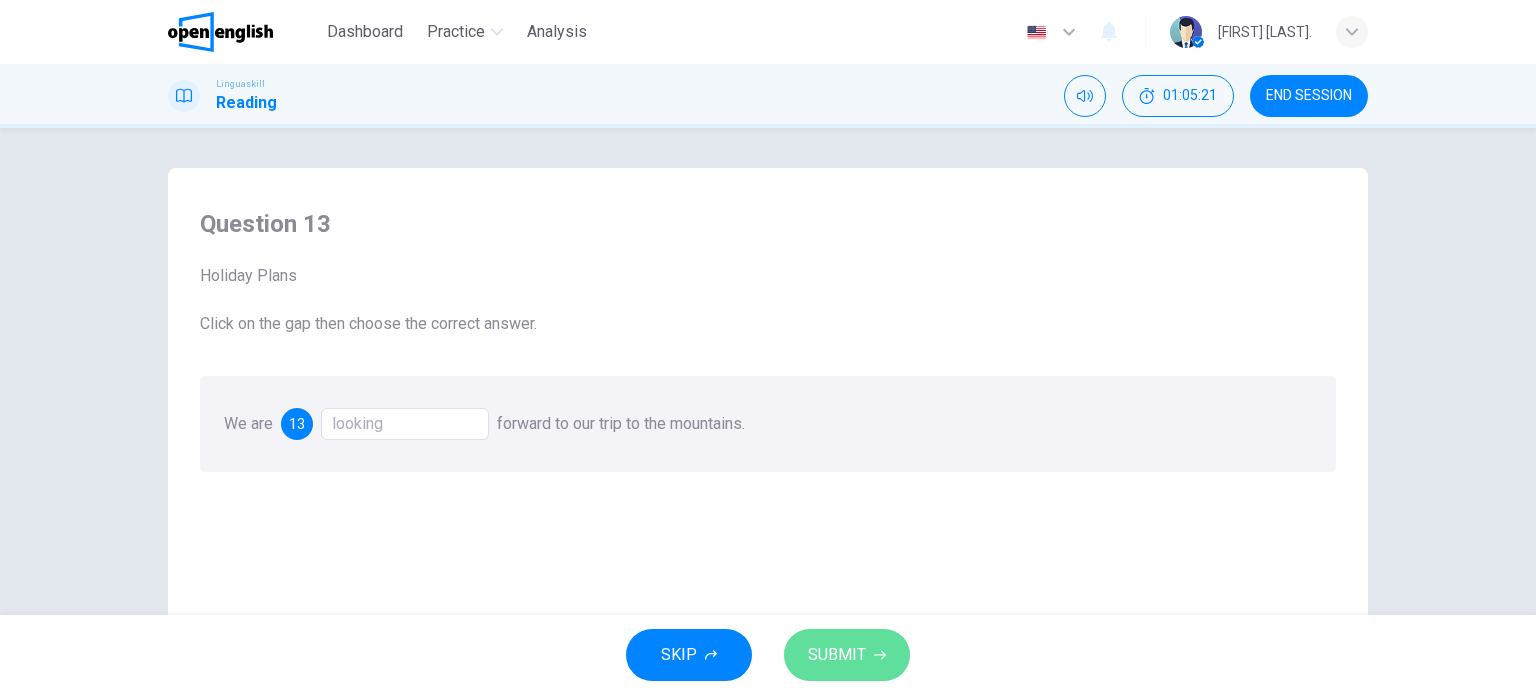 click on "SUBMIT" at bounding box center (837, 655) 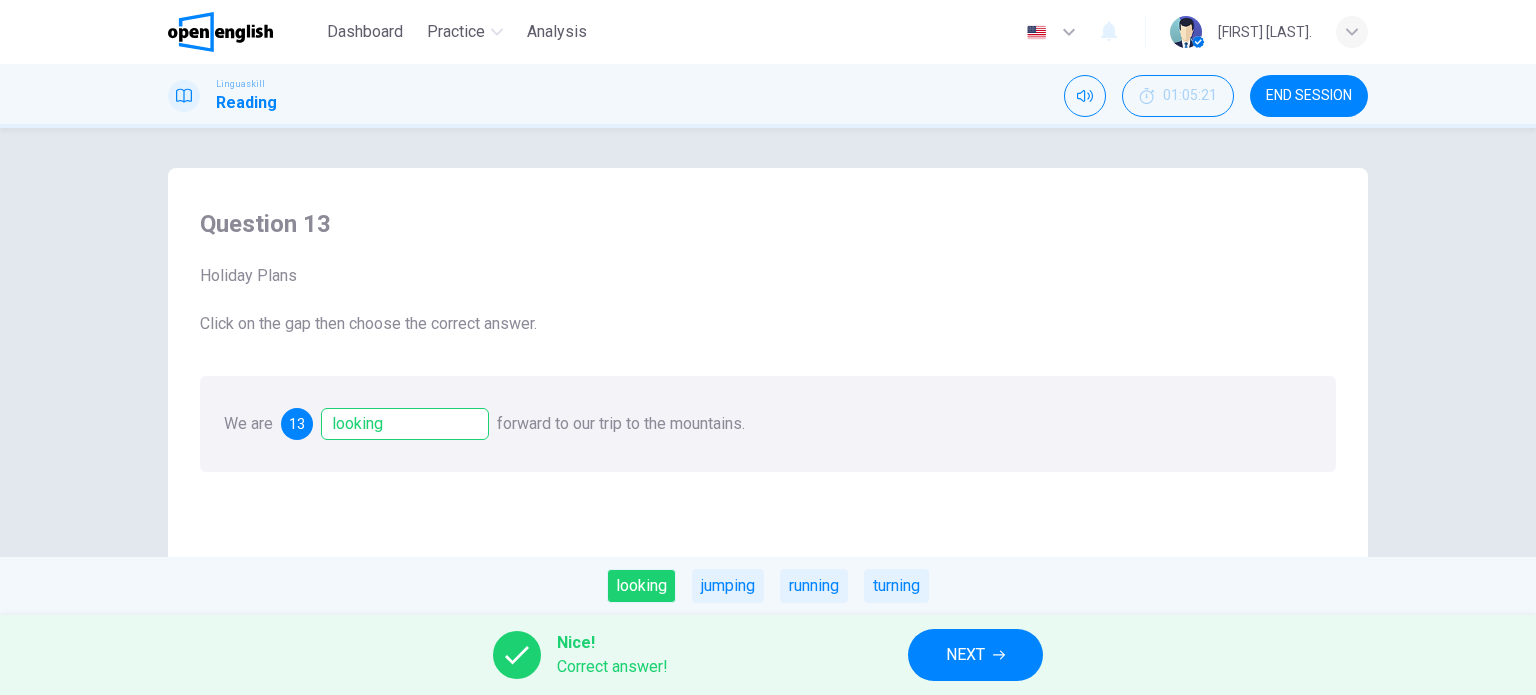 click on "NEXT" at bounding box center (965, 655) 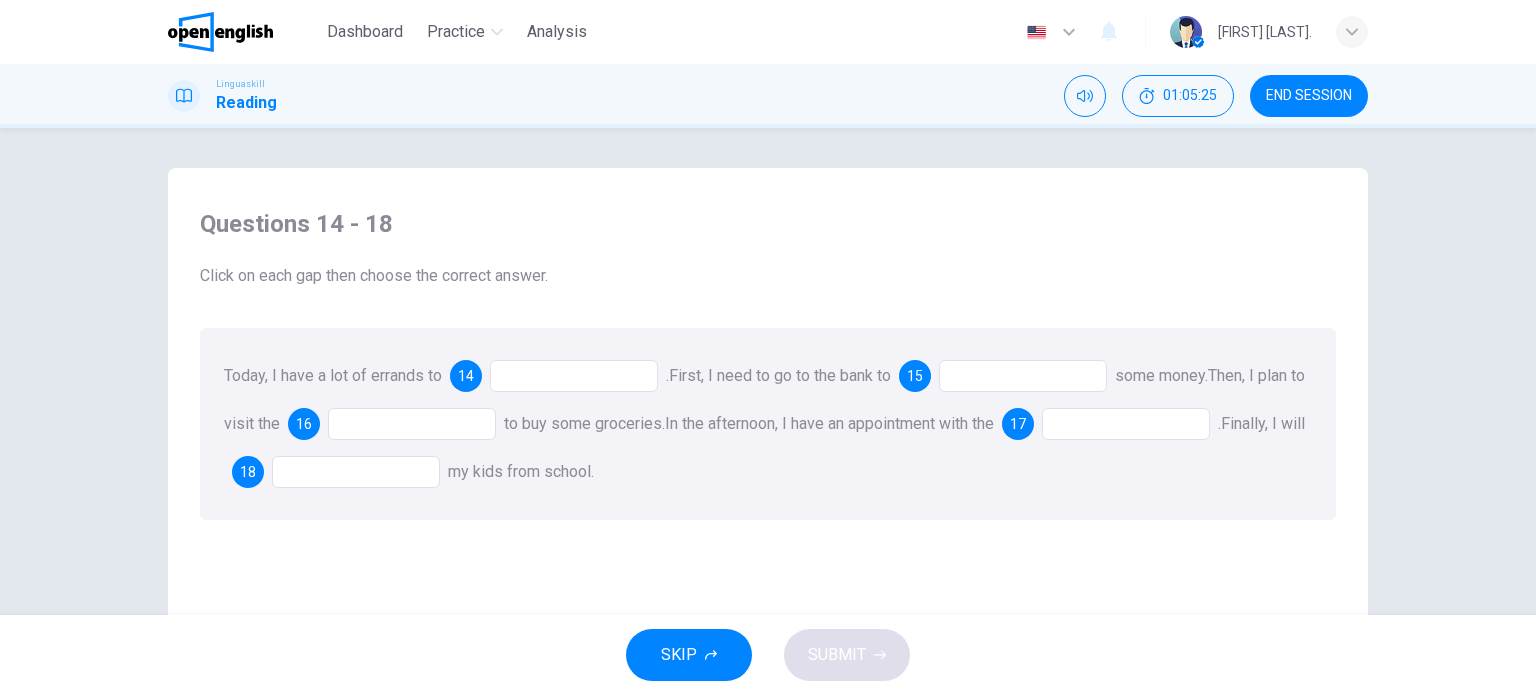 click at bounding box center (574, 376) 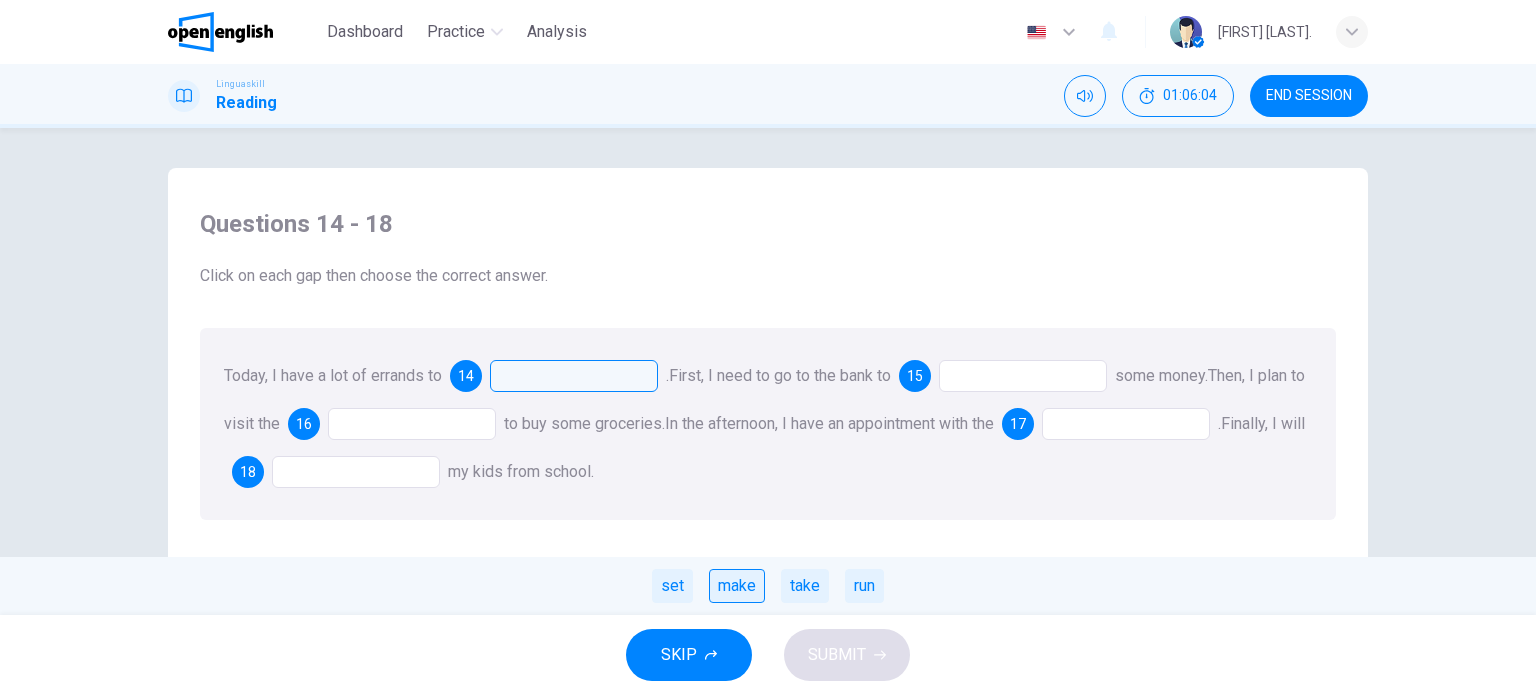 click on "make" at bounding box center (737, 586) 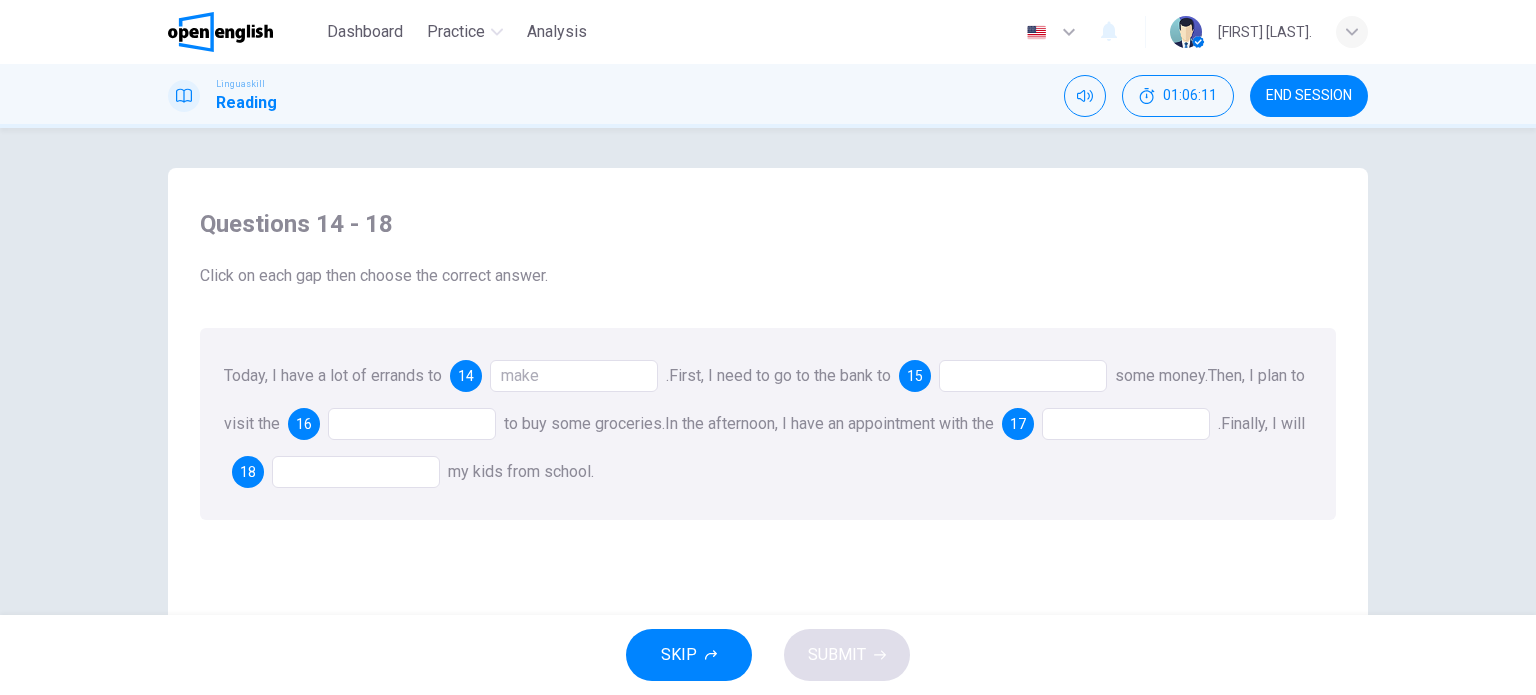 click at bounding box center (1023, 376) 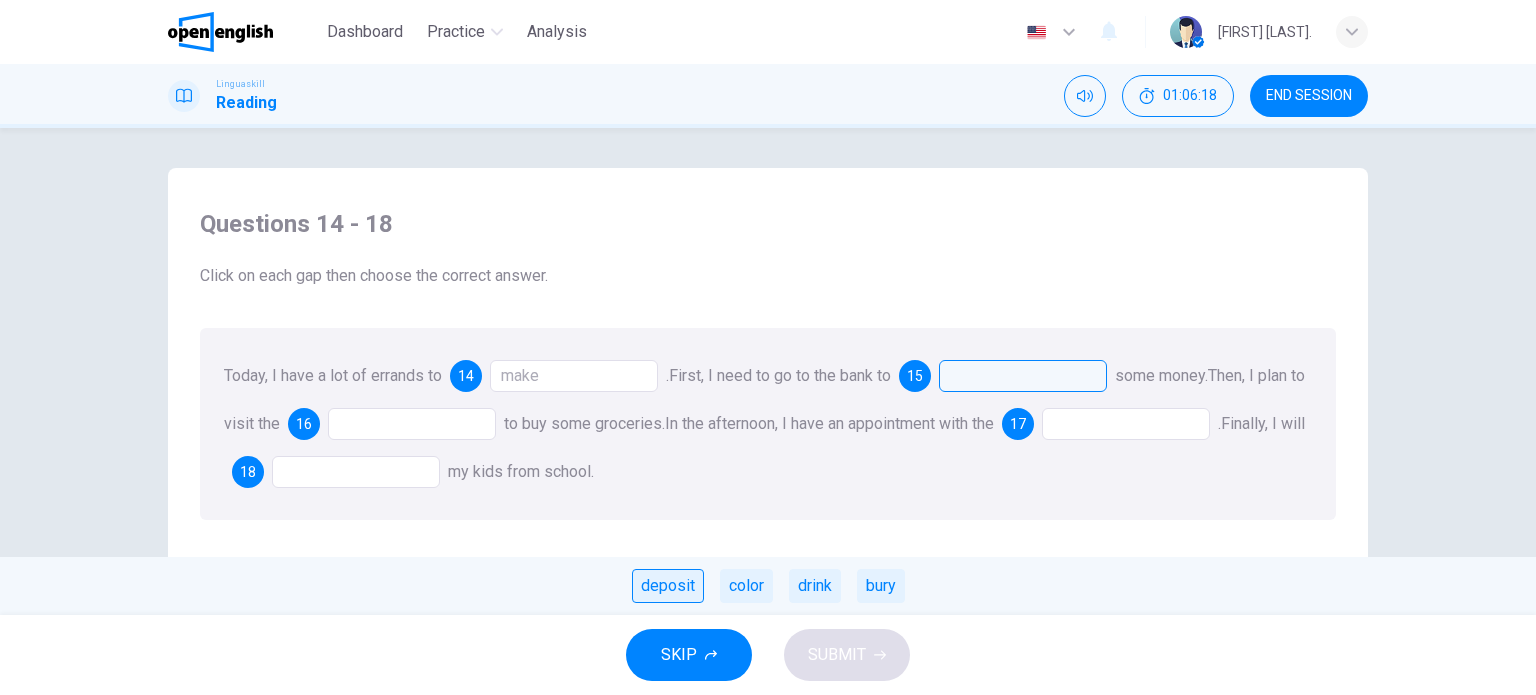click on "deposit" at bounding box center [668, 586] 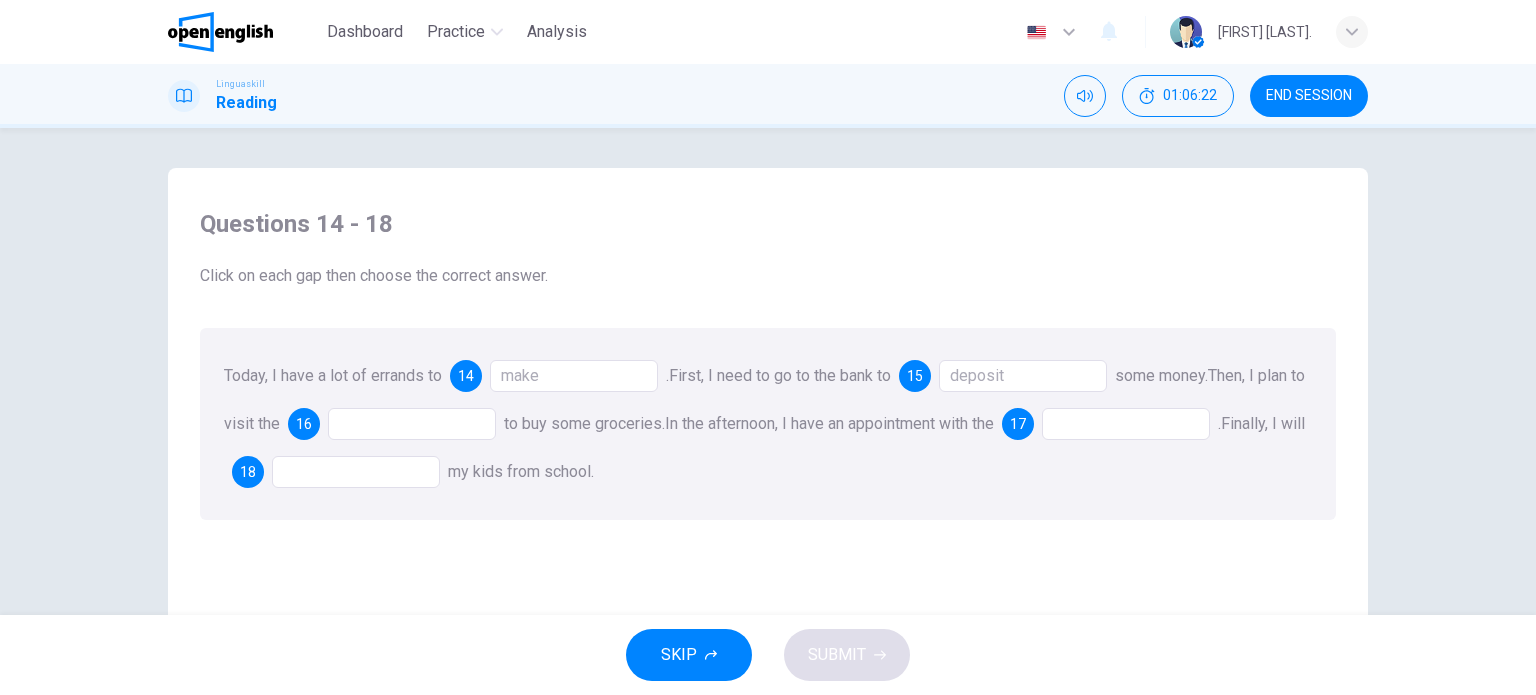 click at bounding box center [412, 424] 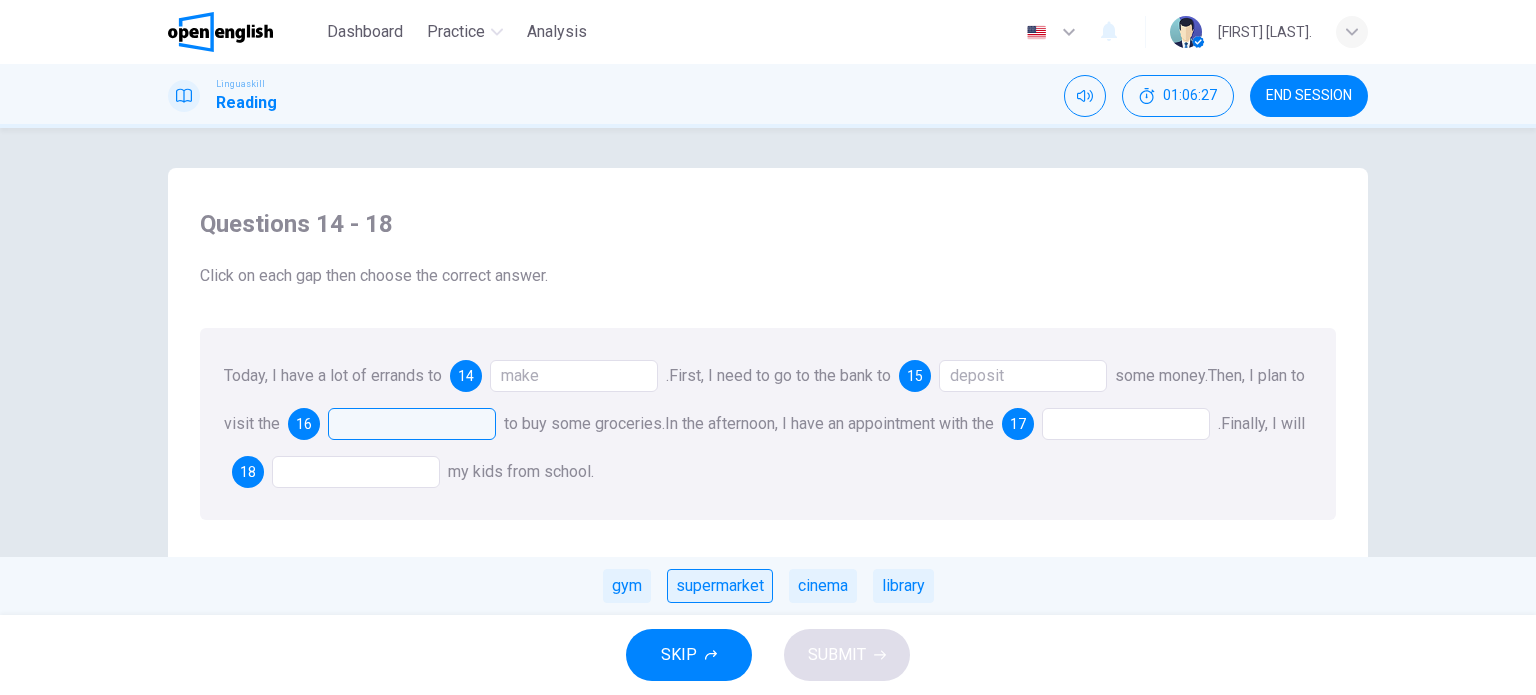click on "supermarket" at bounding box center [720, 586] 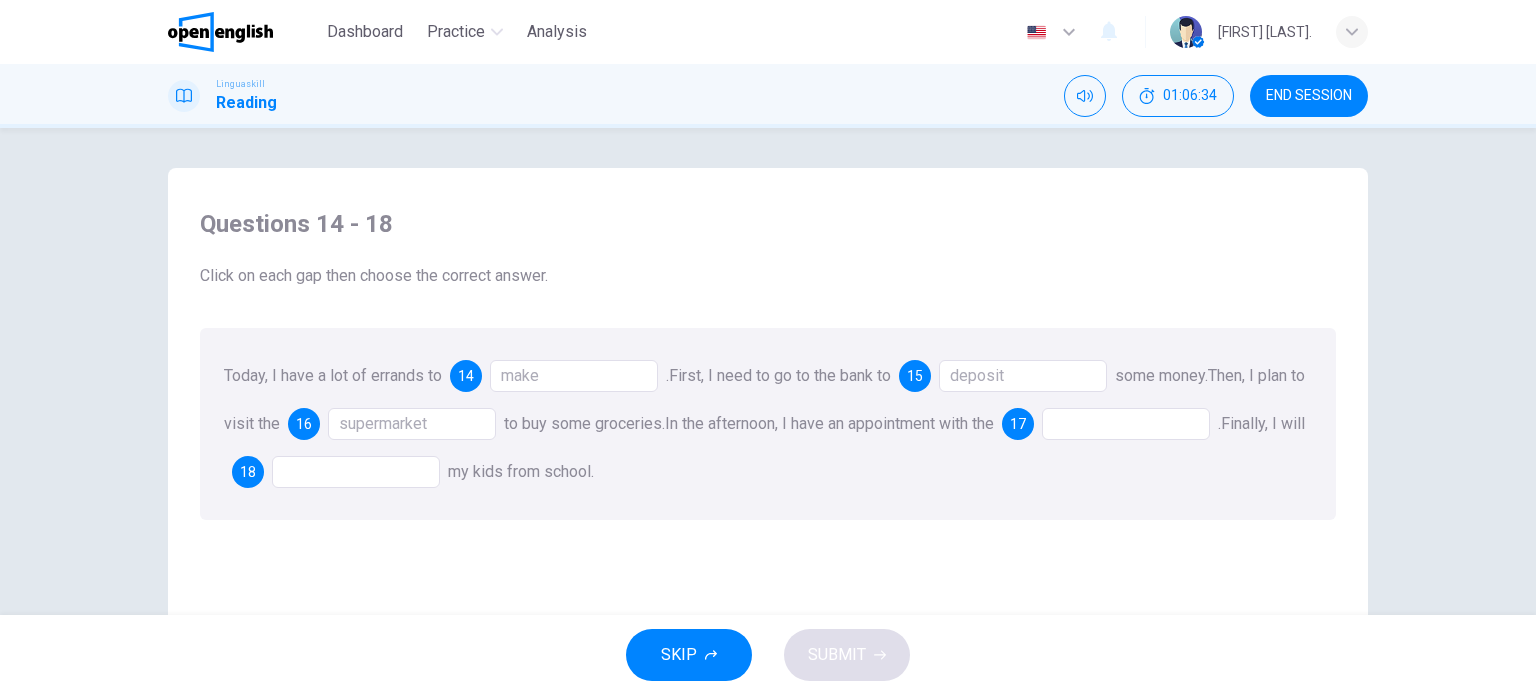 click at bounding box center [1126, 424] 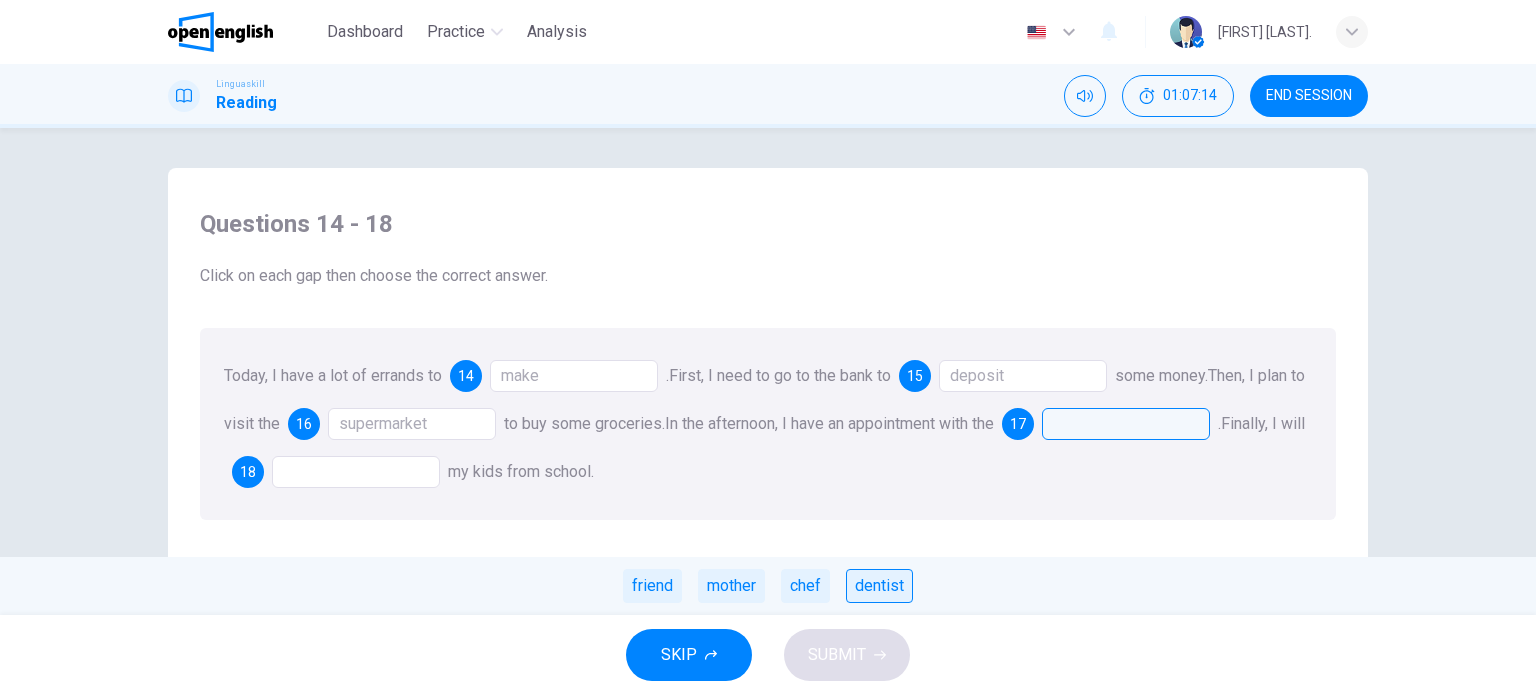 click on "dentist" at bounding box center (879, 586) 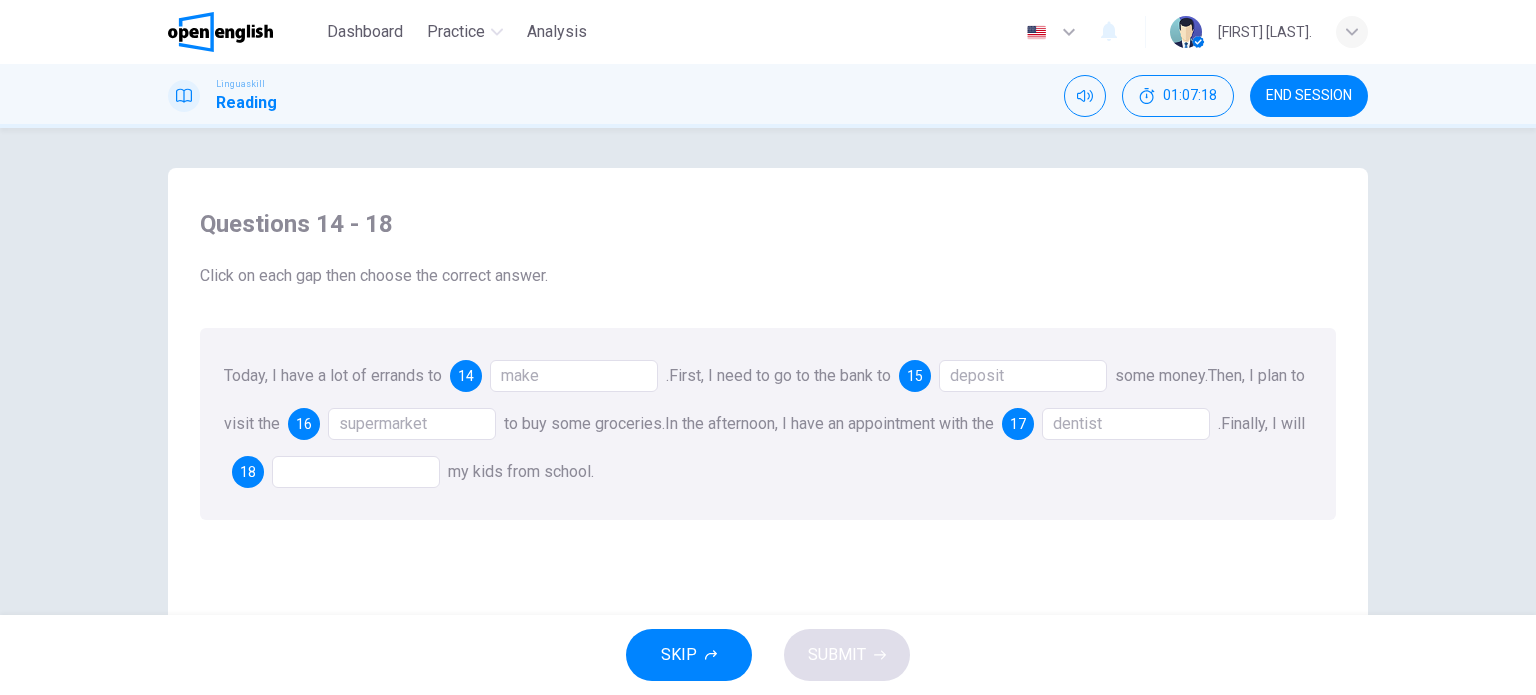 click at bounding box center (356, 472) 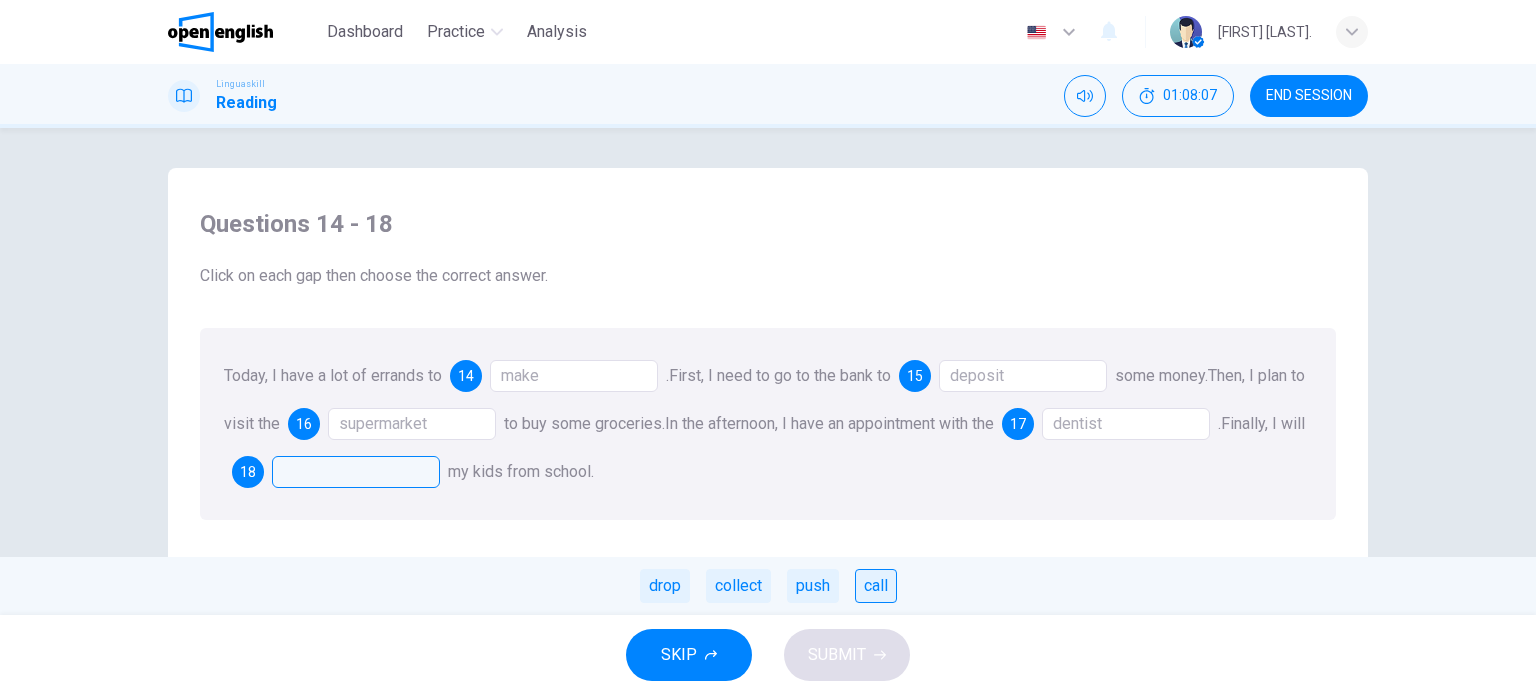 click on "call" at bounding box center (876, 586) 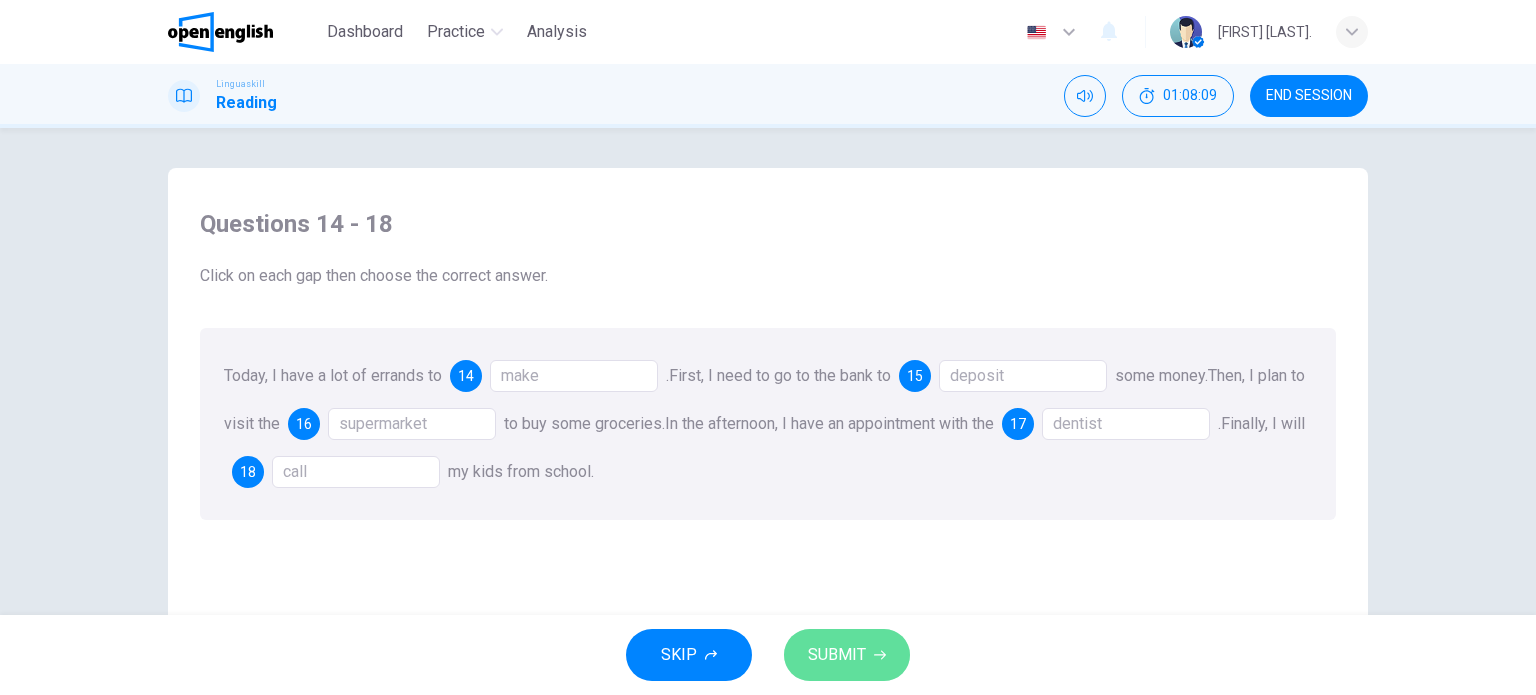 click on "SUBMIT" at bounding box center (847, 655) 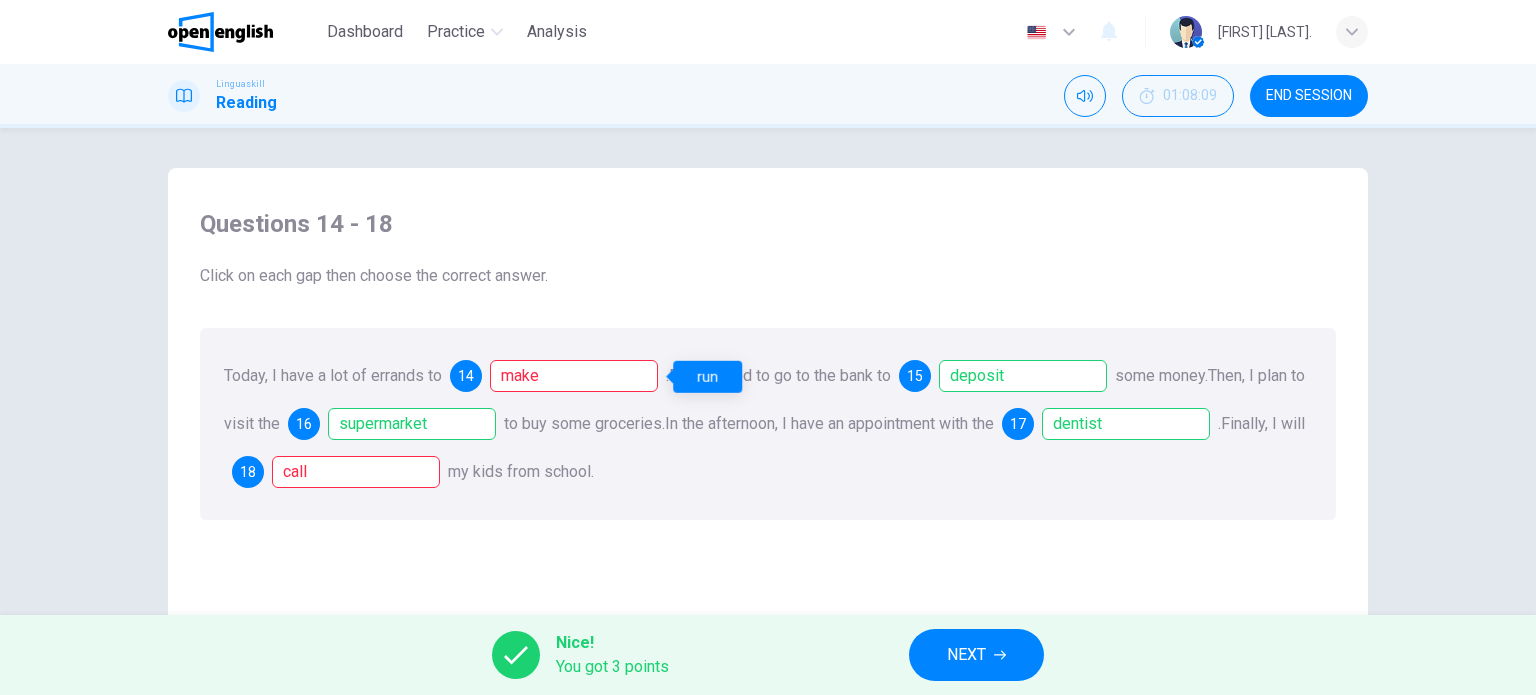 click on "make" at bounding box center (574, 376) 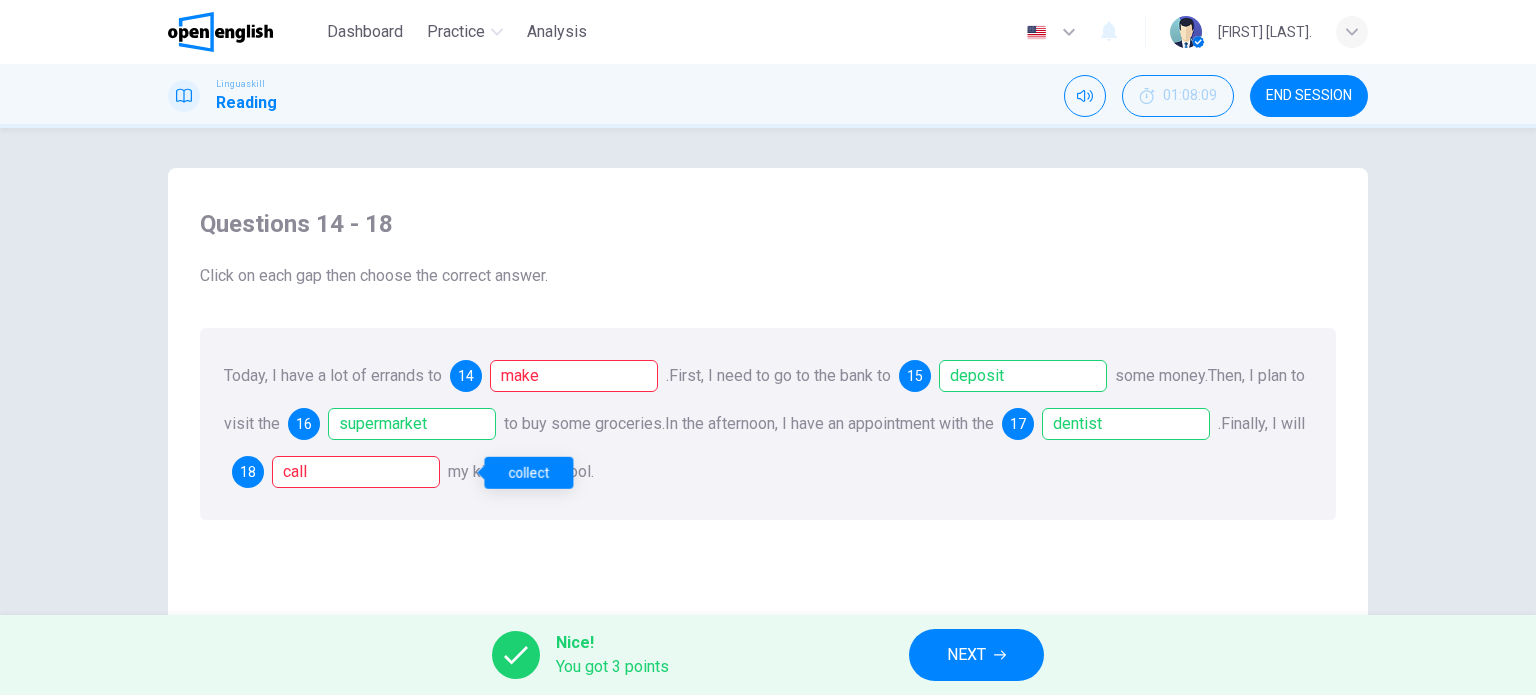 click on "call" at bounding box center (356, 472) 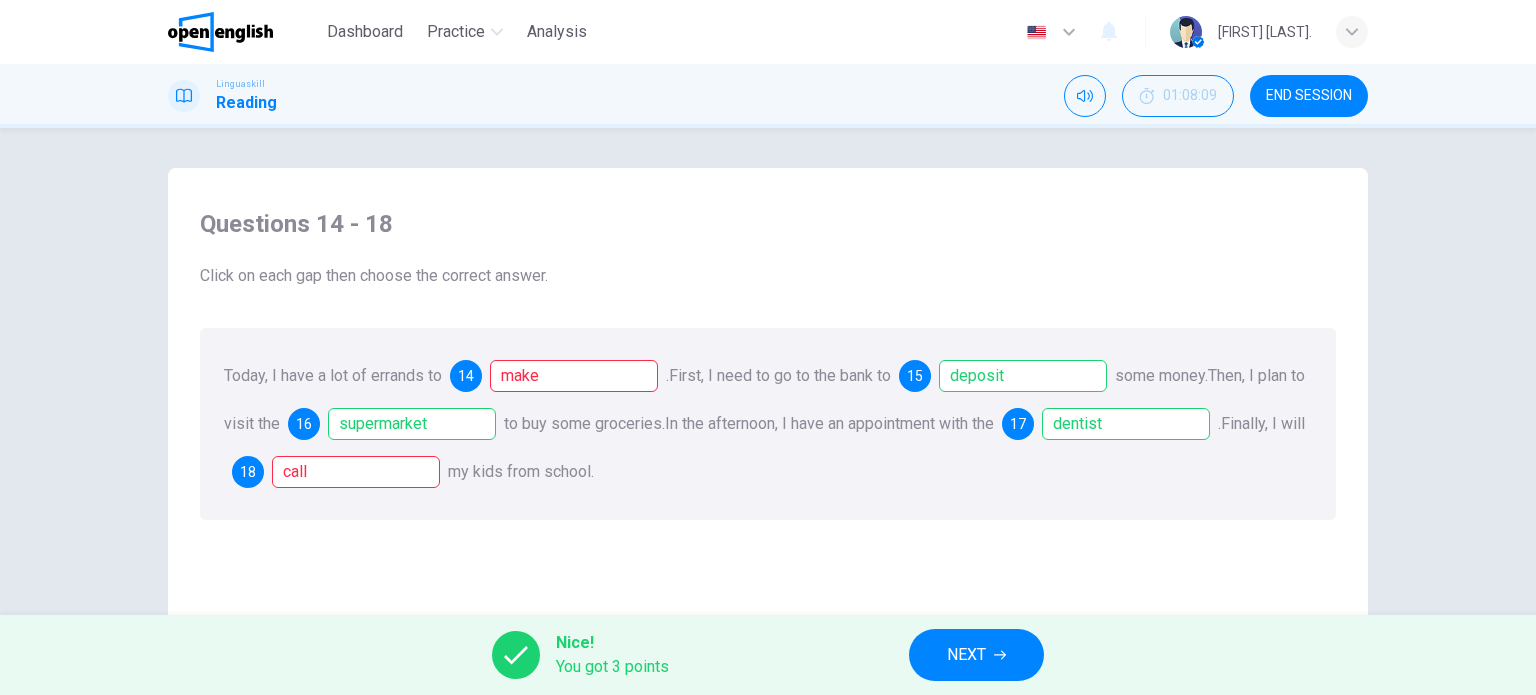 click on "NEXT" at bounding box center [976, 655] 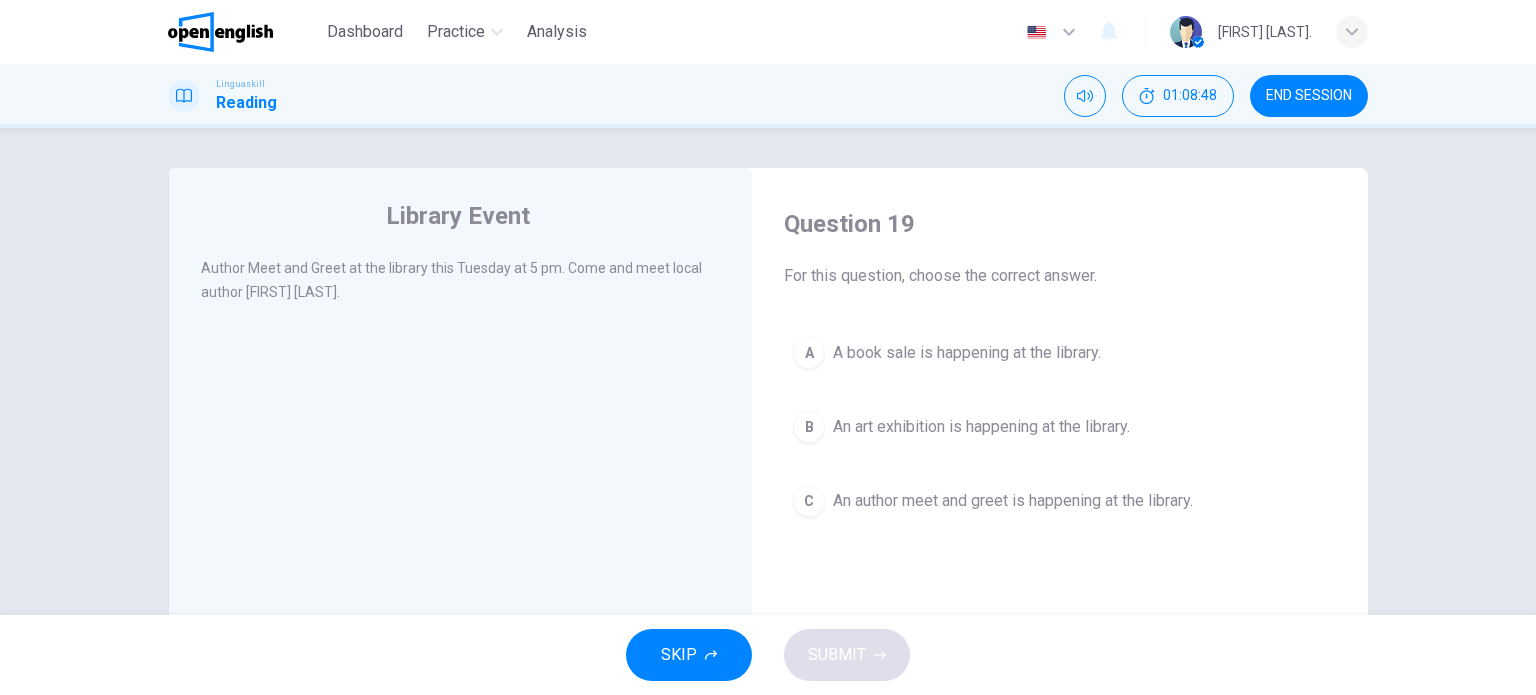 click on "An author meet and greet is happening at the library." at bounding box center [1013, 501] 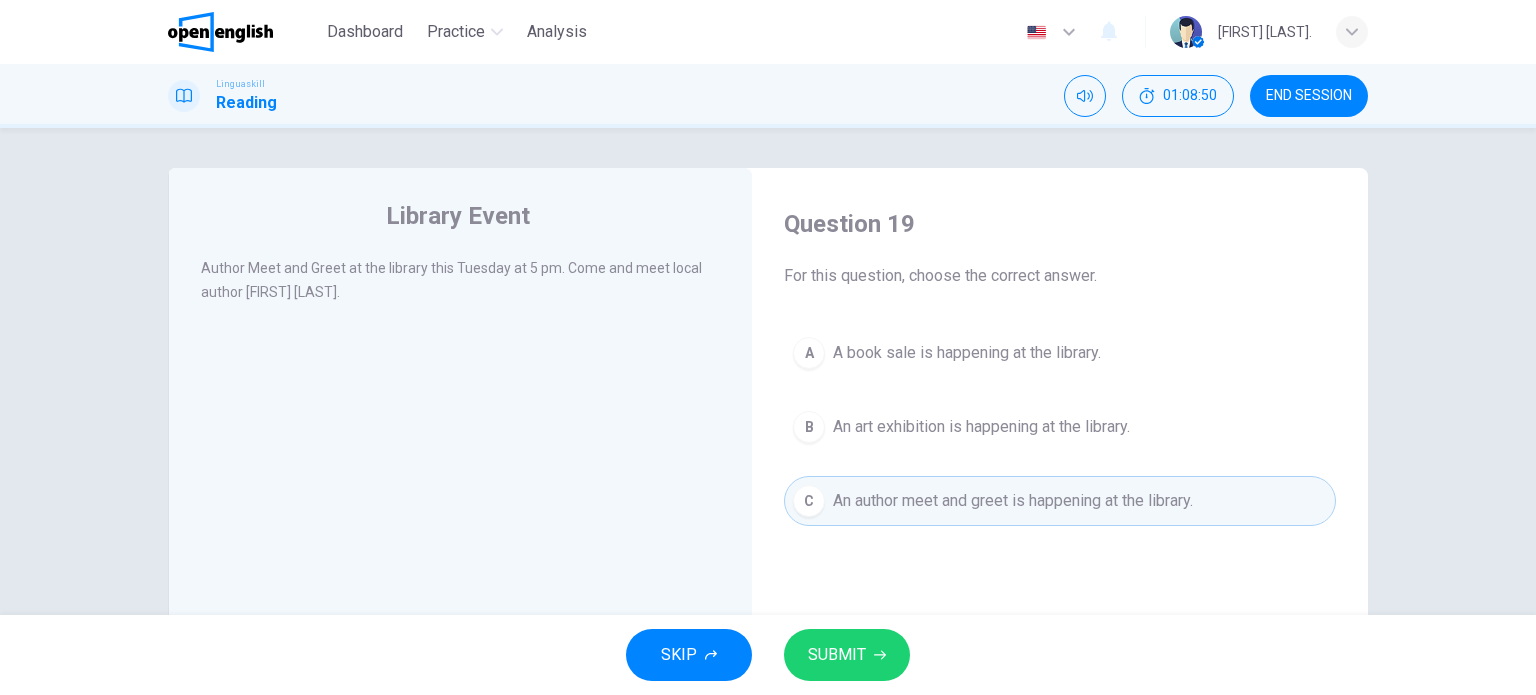 click on "SUBMIT" at bounding box center [837, 655] 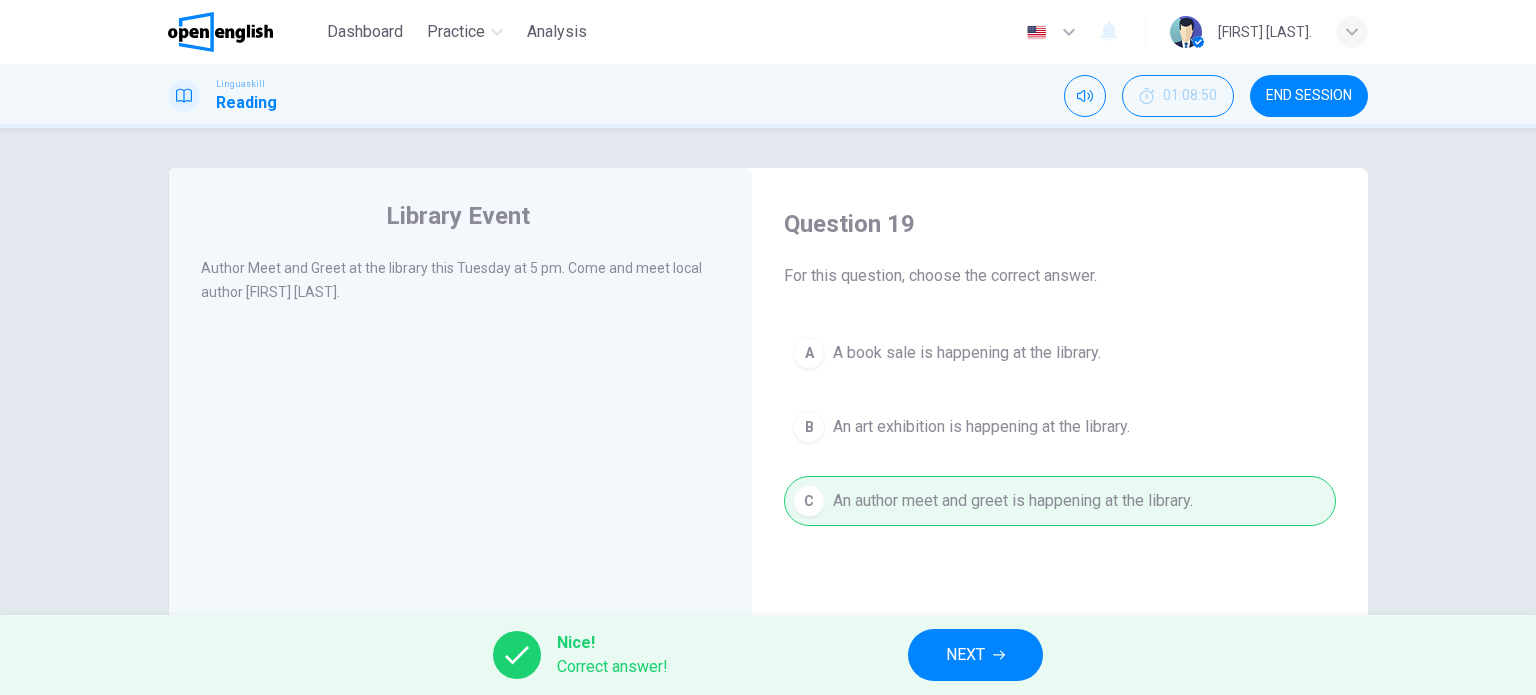 click on "NEXT" at bounding box center (975, 655) 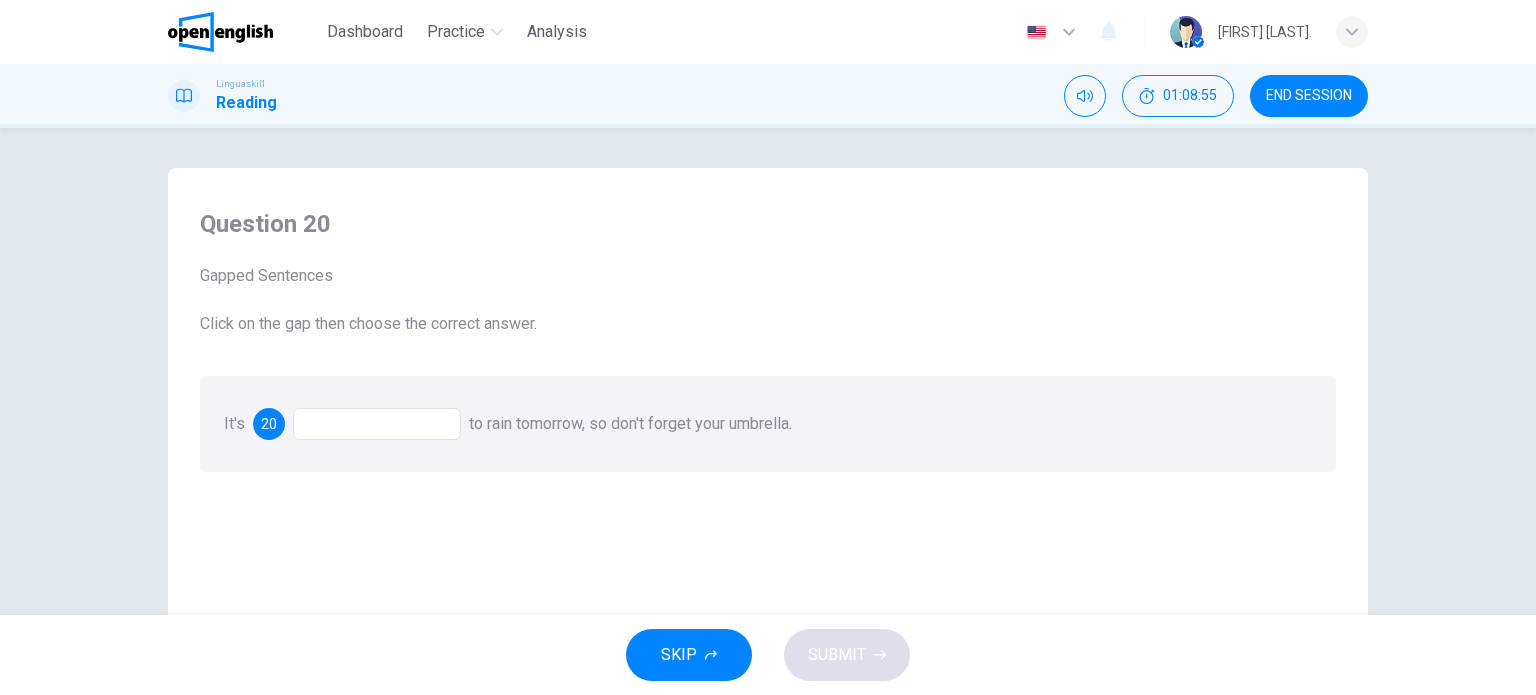 click at bounding box center (377, 424) 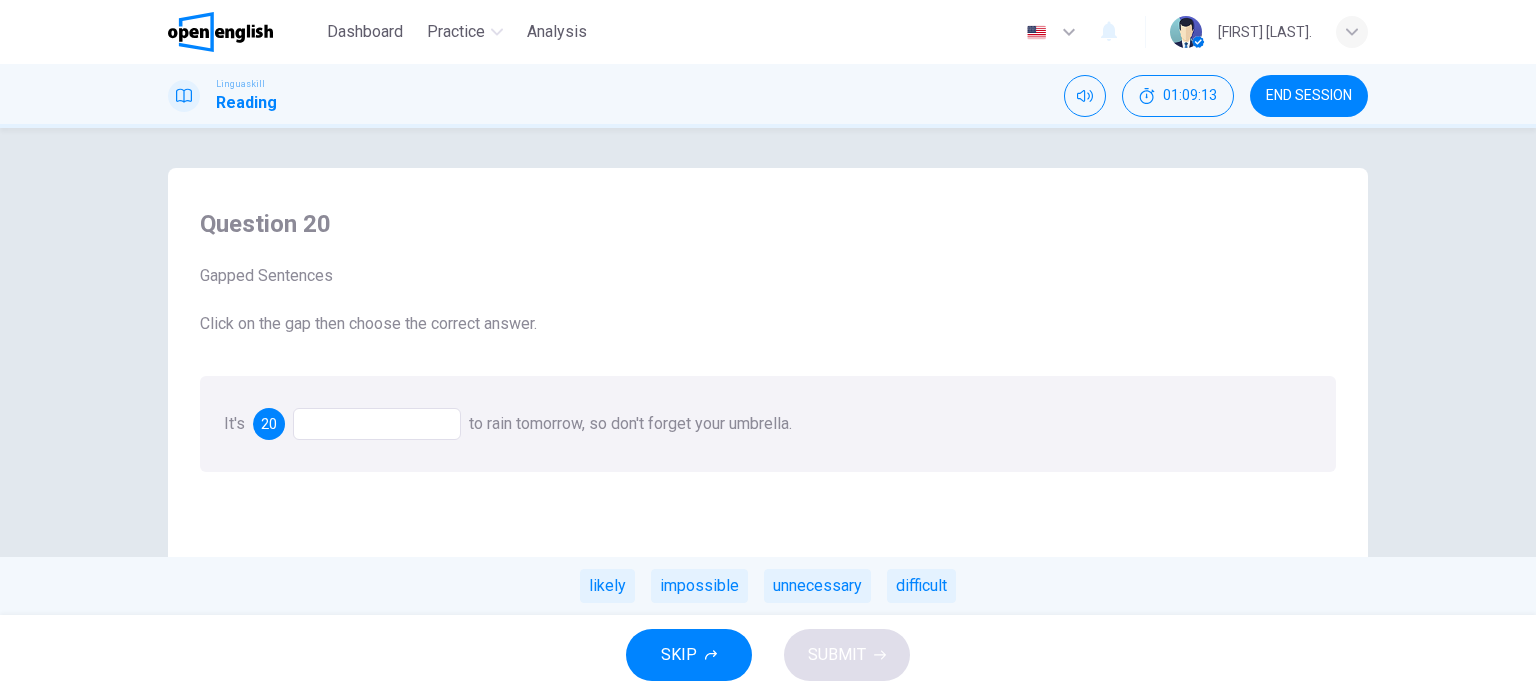 drag, startPoint x: 713, startPoint y: 587, endPoint x: 804, endPoint y: 687, distance: 135.20724 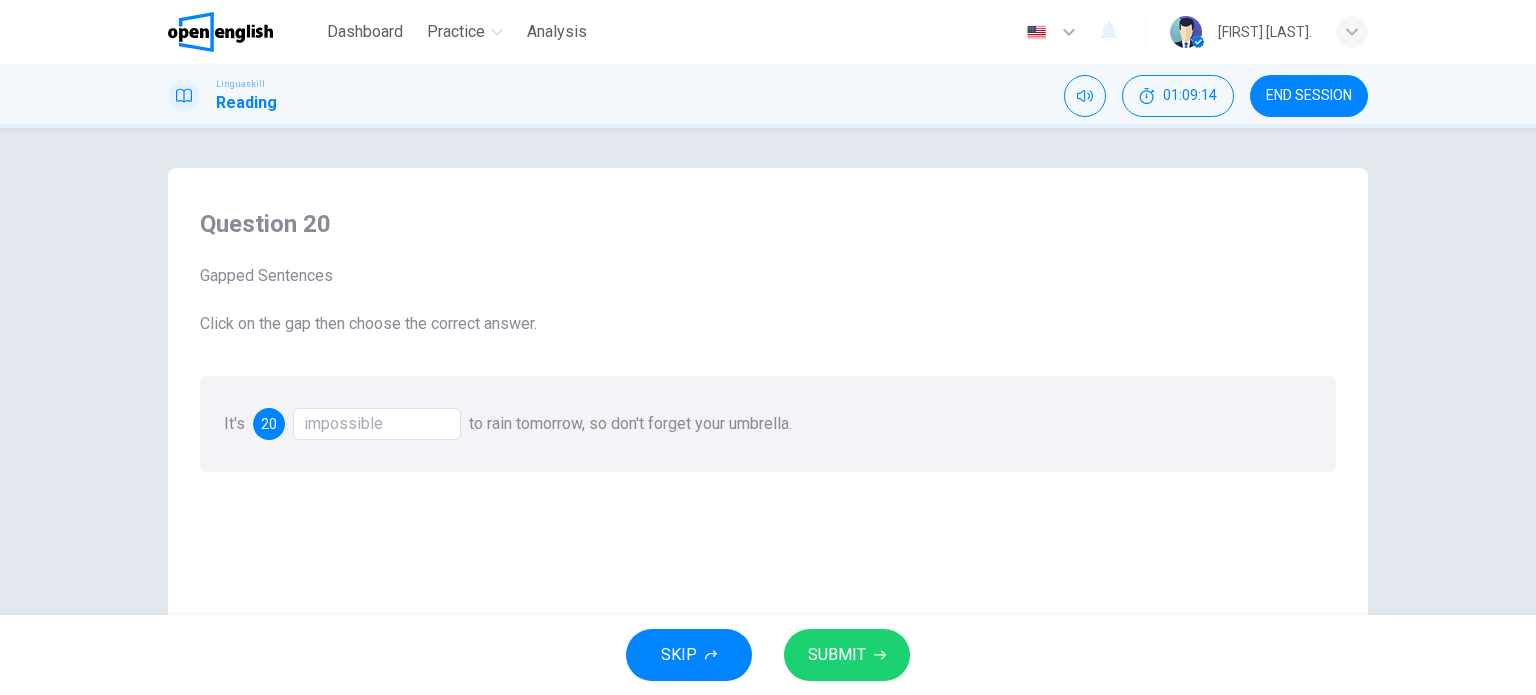 click on "SKIP SUBMIT" at bounding box center [768, 655] 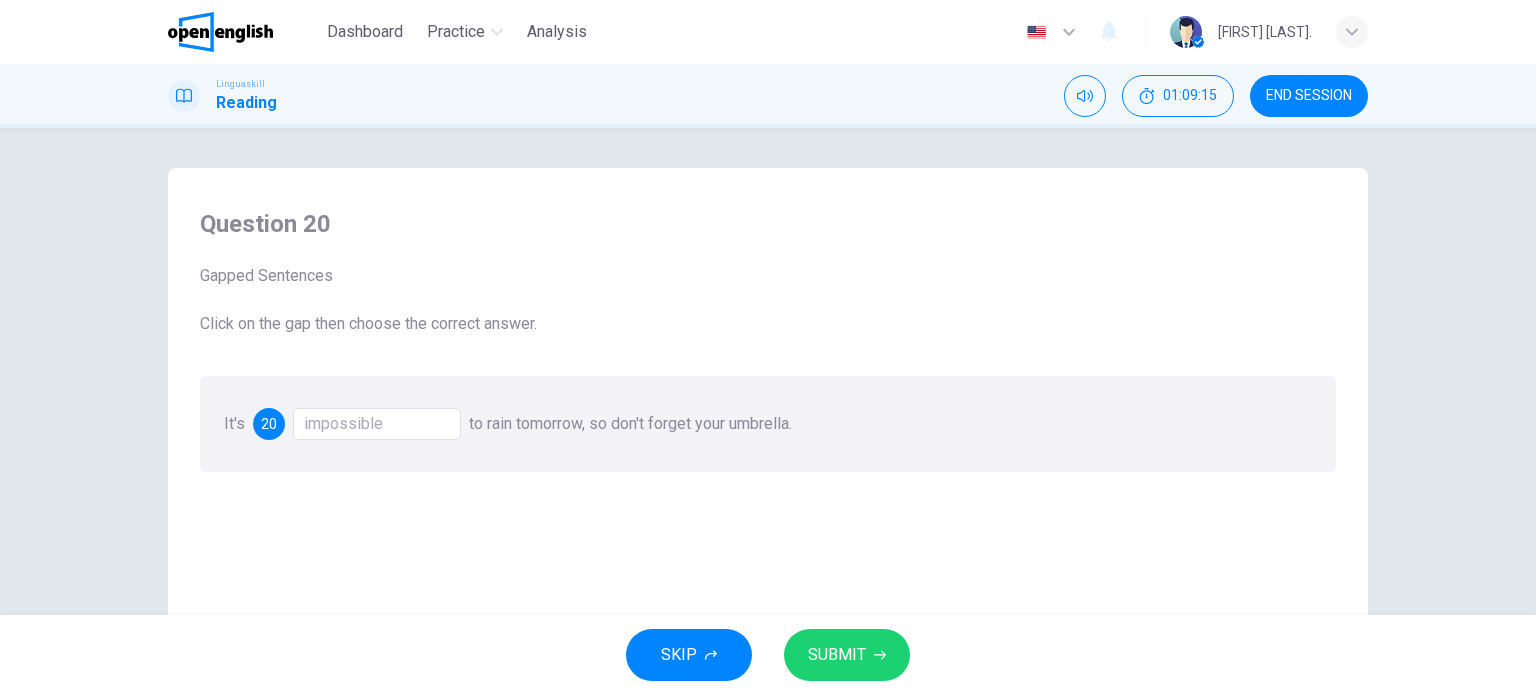 click on "SUBMIT" at bounding box center [847, 655] 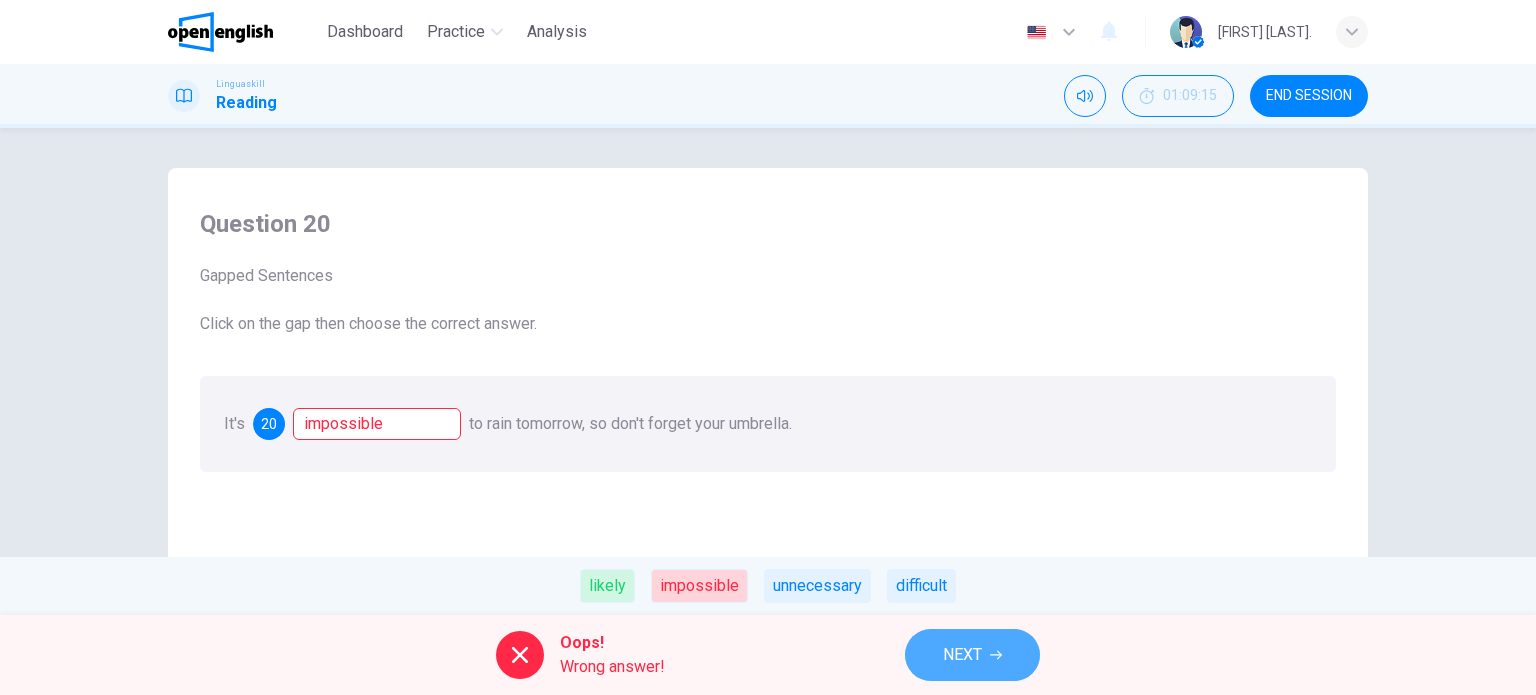 drag, startPoint x: 960, startPoint y: 664, endPoint x: 953, endPoint y: 656, distance: 10.630146 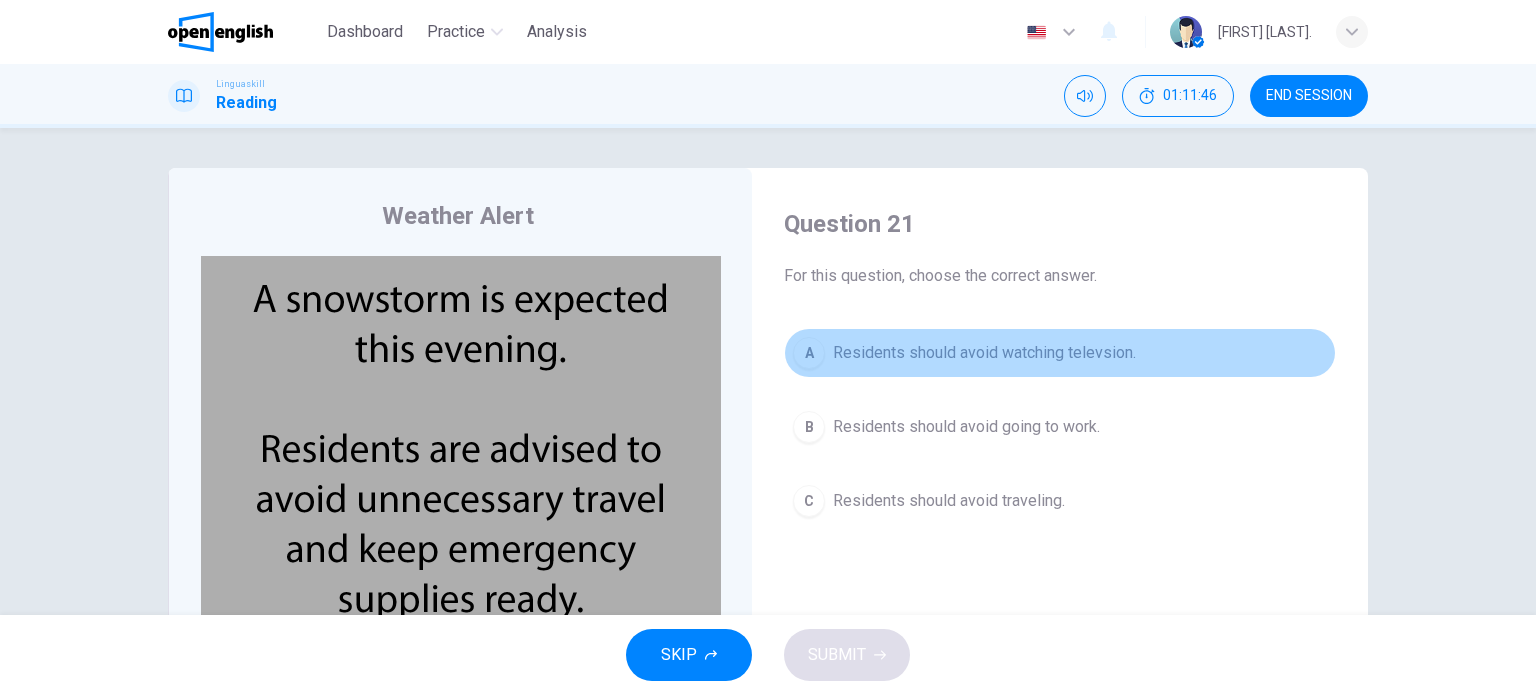 drag, startPoint x: 957, startPoint y: 358, endPoint x: 963, endPoint y: 383, distance: 25.70992 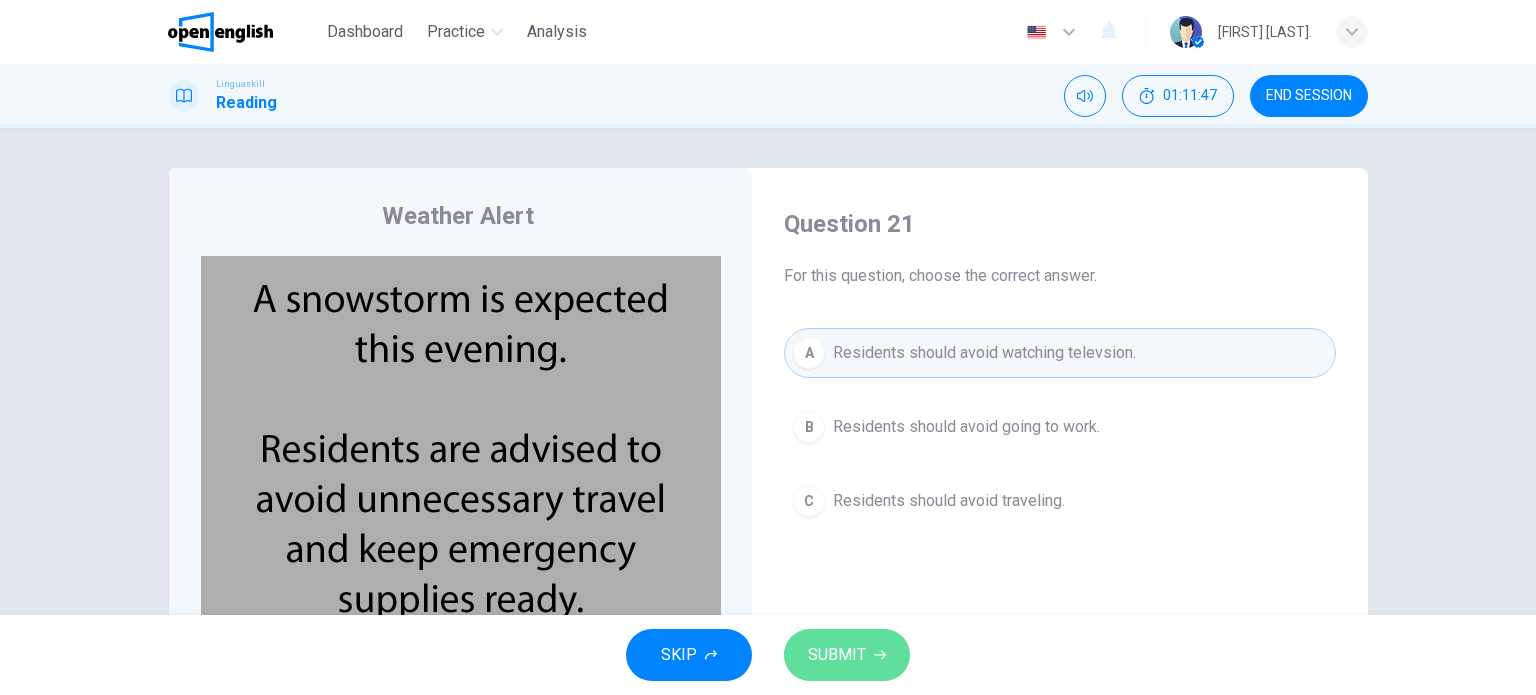 click on "SUBMIT" at bounding box center [837, 655] 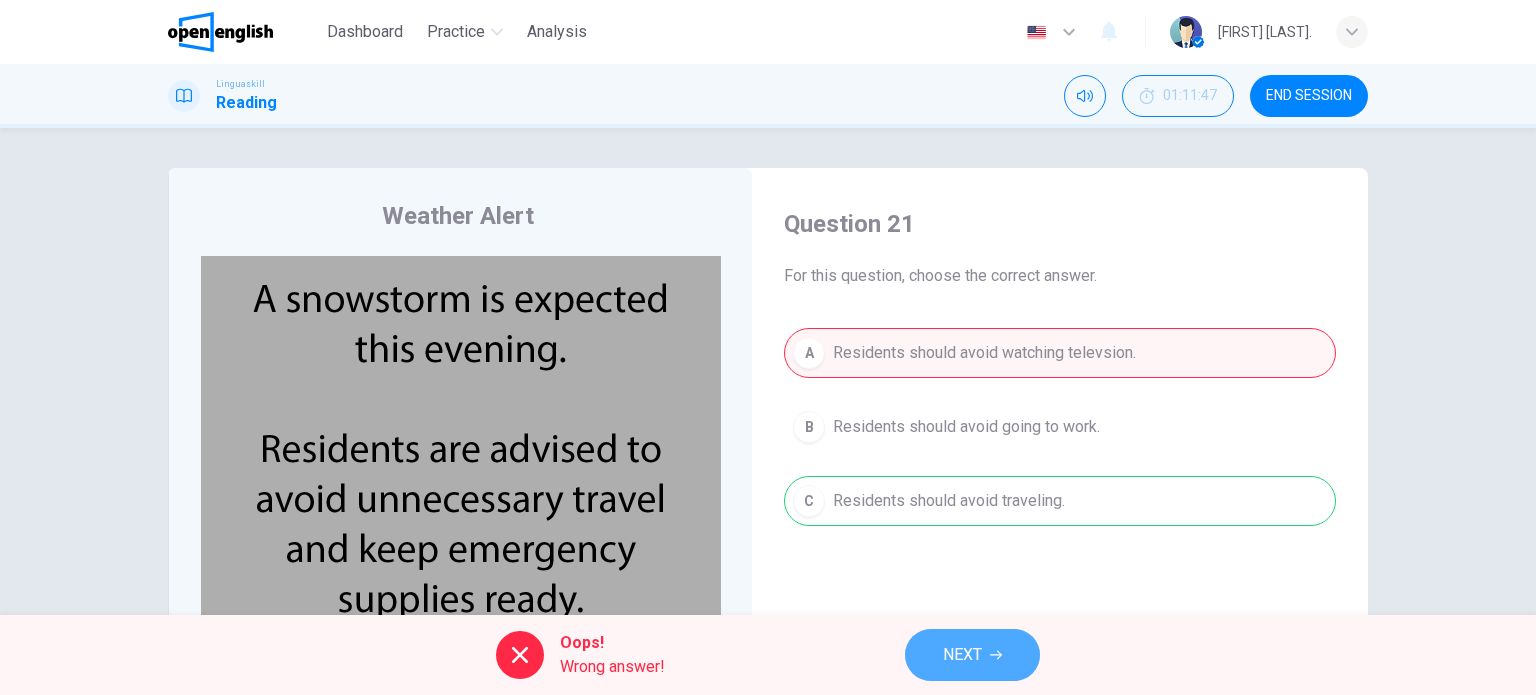 click on "NEXT" at bounding box center (962, 655) 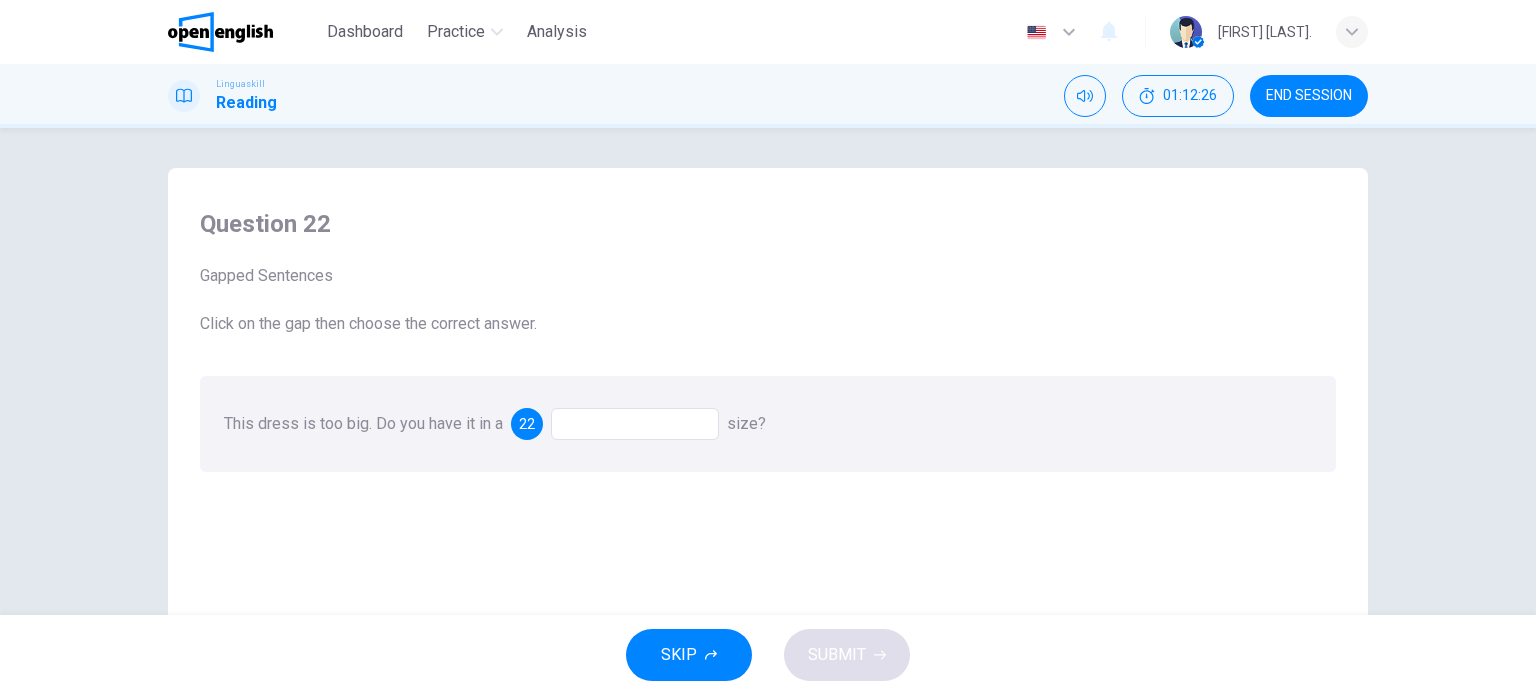 click at bounding box center [635, 424] 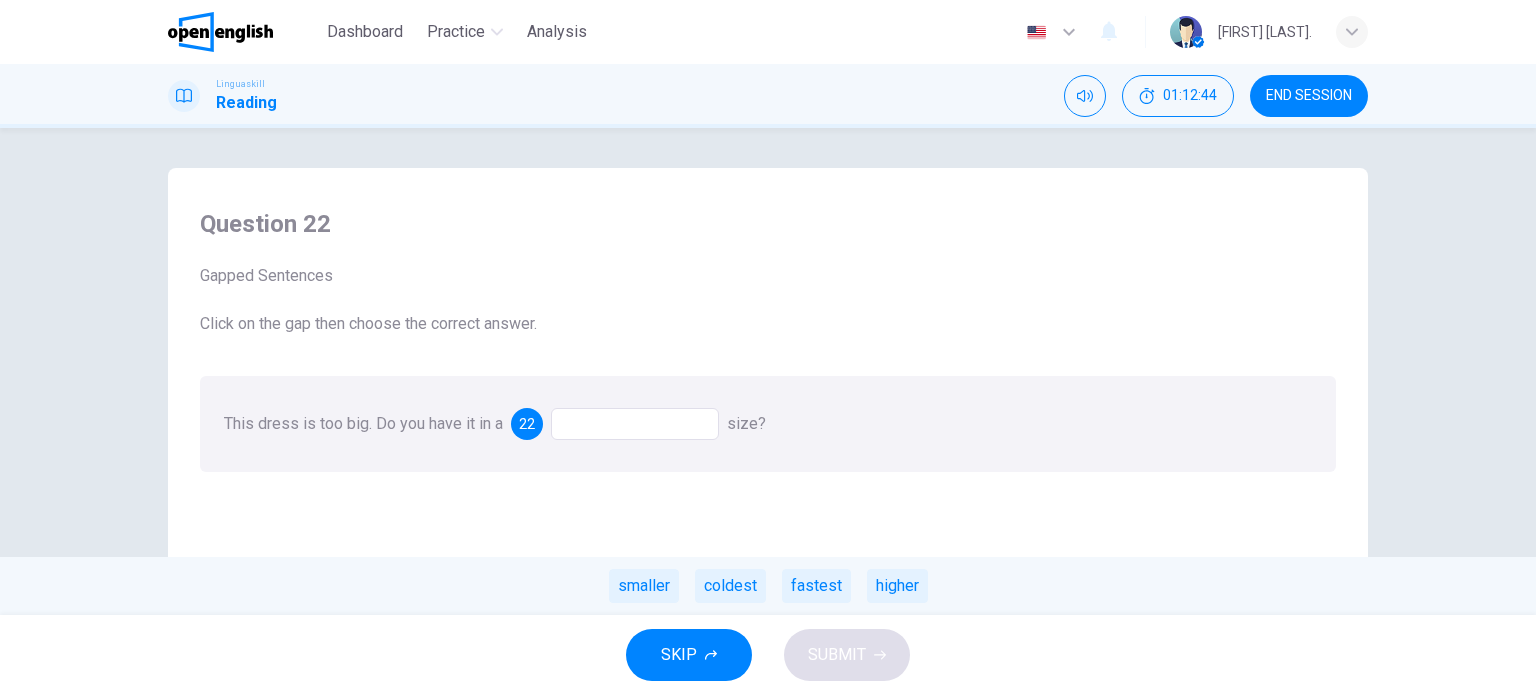 click on "smaller" at bounding box center (644, 586) 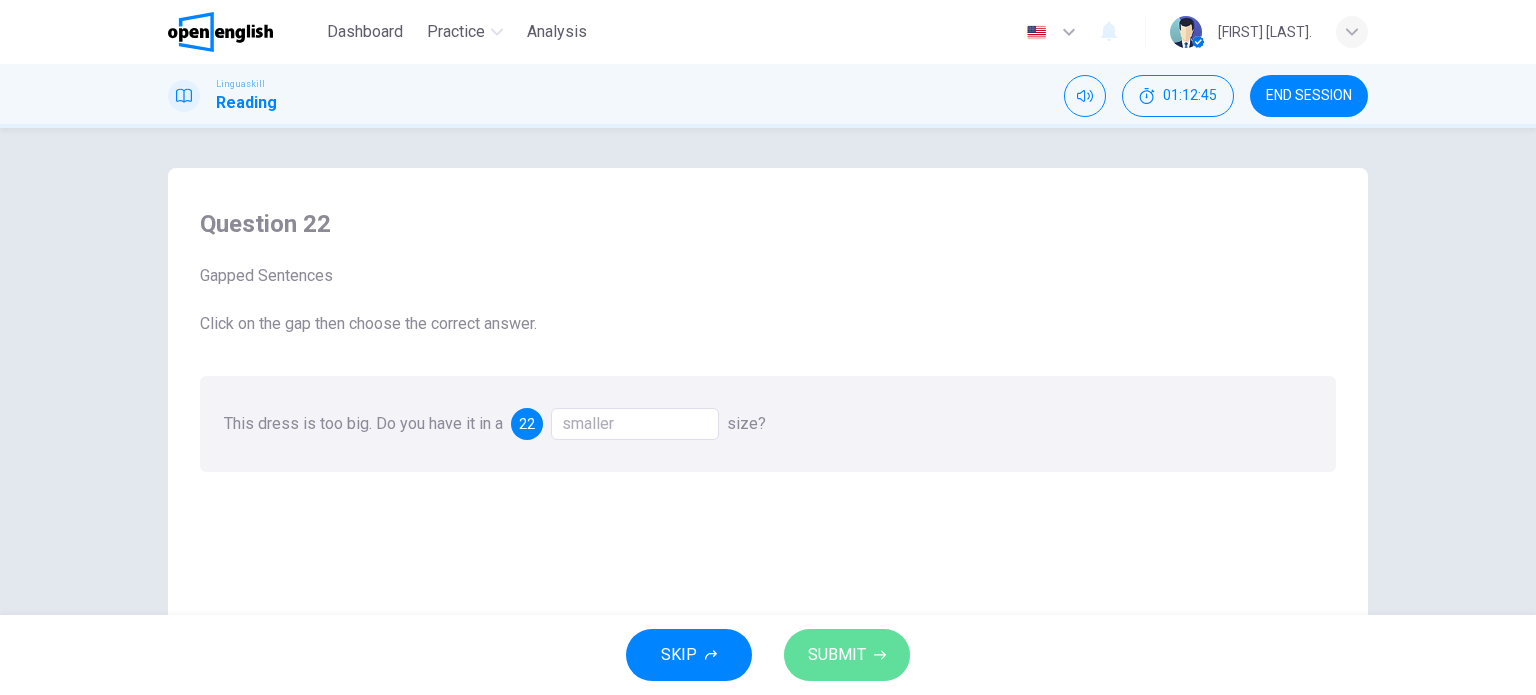 click on "SUBMIT" at bounding box center [847, 655] 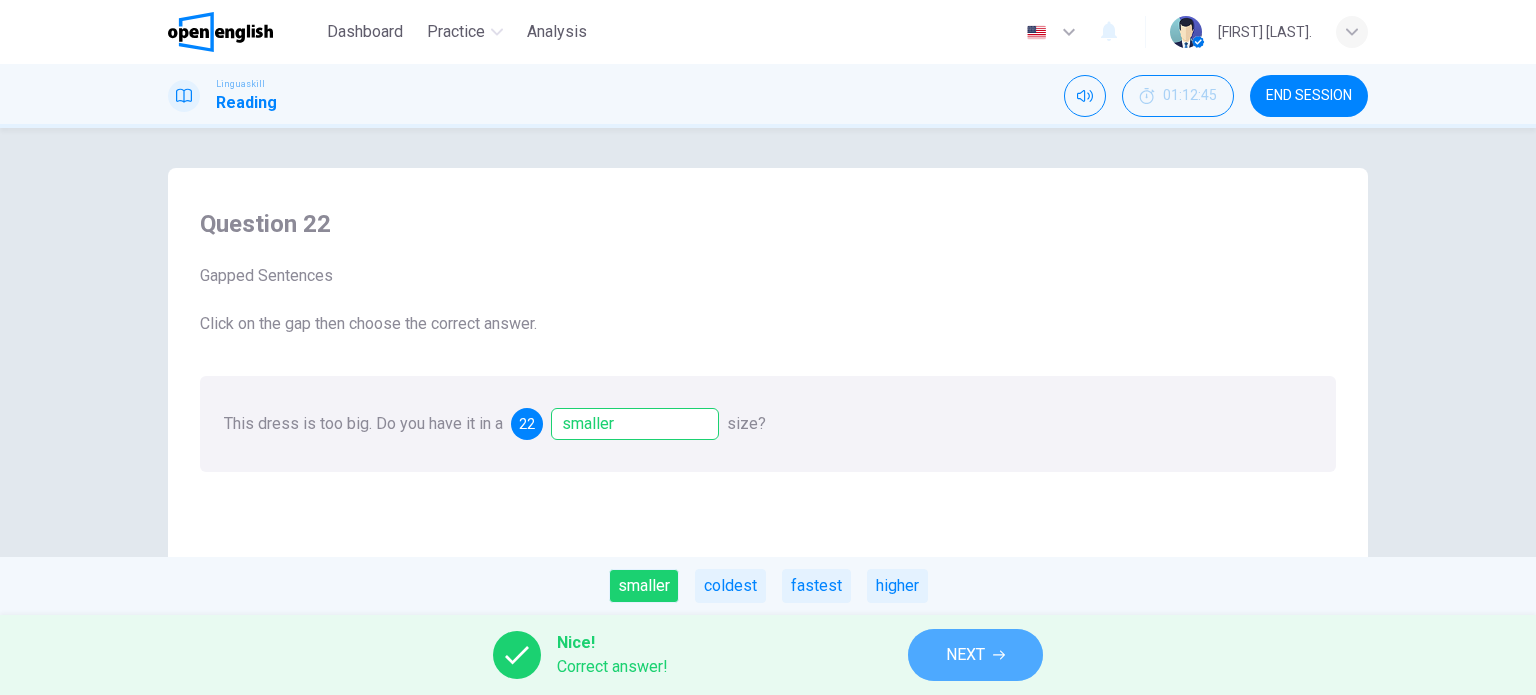 click on "NEXT" at bounding box center [965, 655] 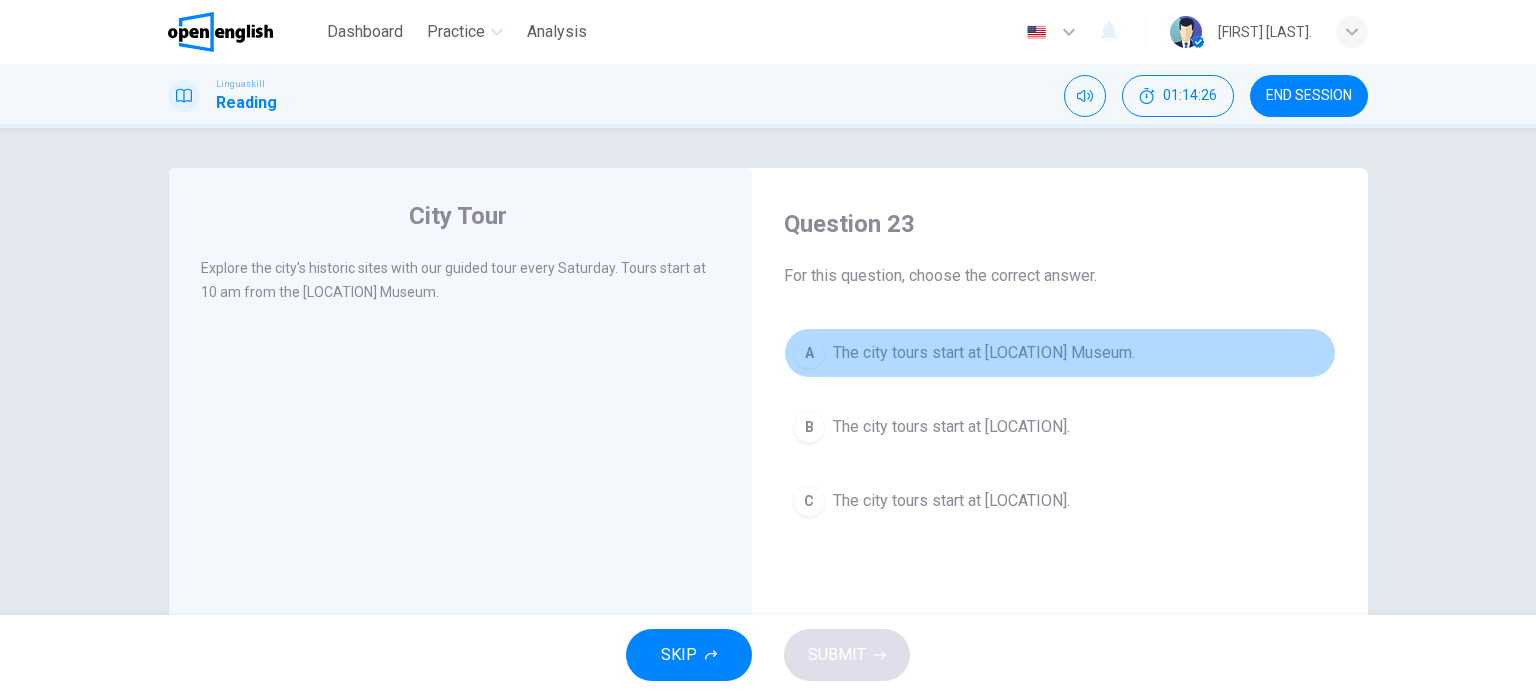 drag, startPoint x: 888, startPoint y: 344, endPoint x: 914, endPoint y: 372, distance: 38.209946 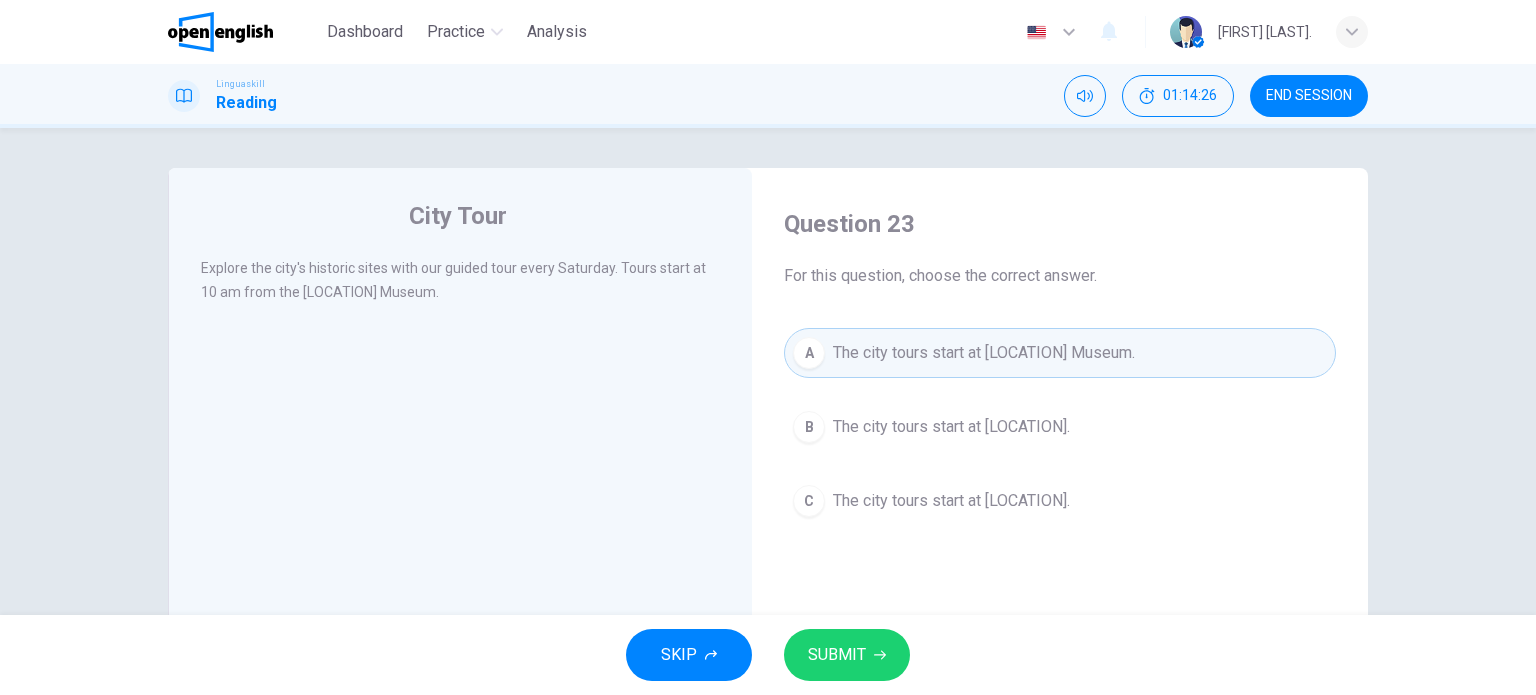 click on "SUBMIT" at bounding box center (837, 655) 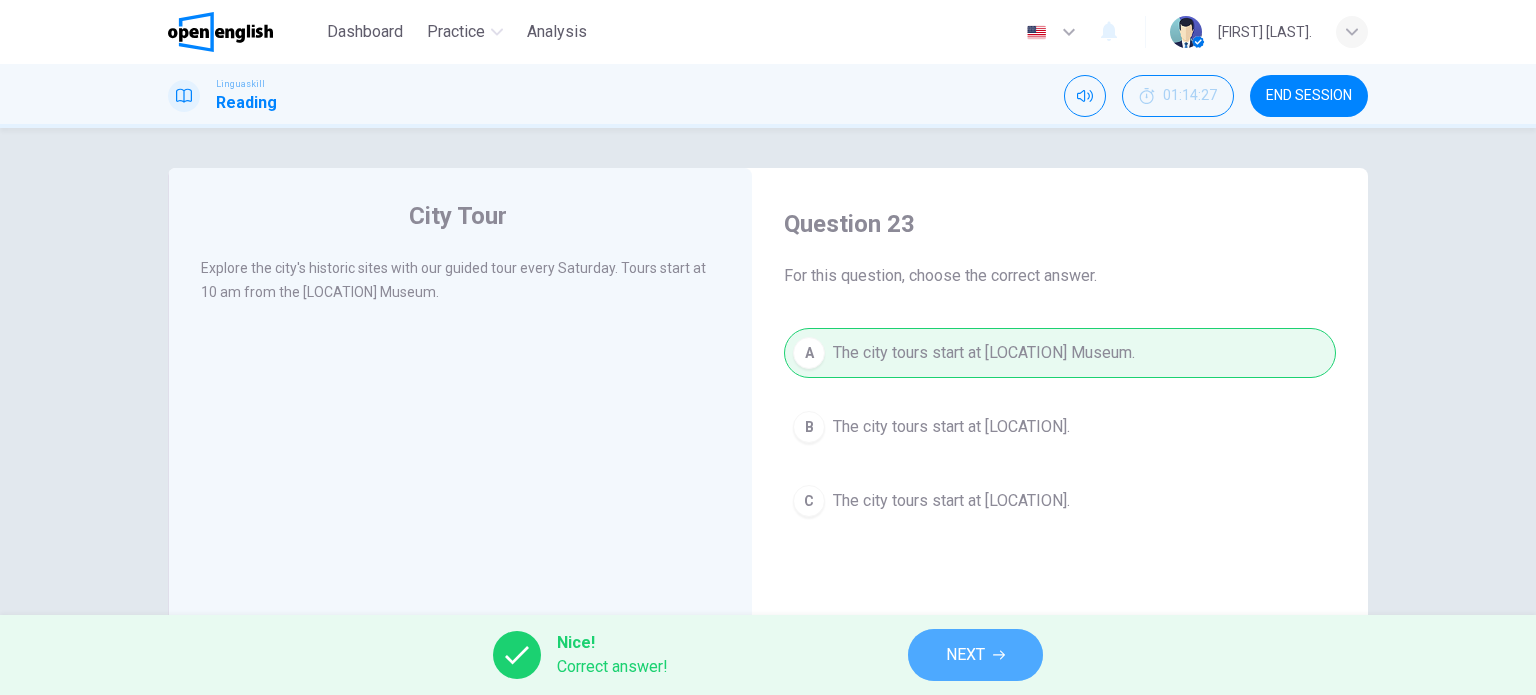 click on "NEXT" at bounding box center [965, 655] 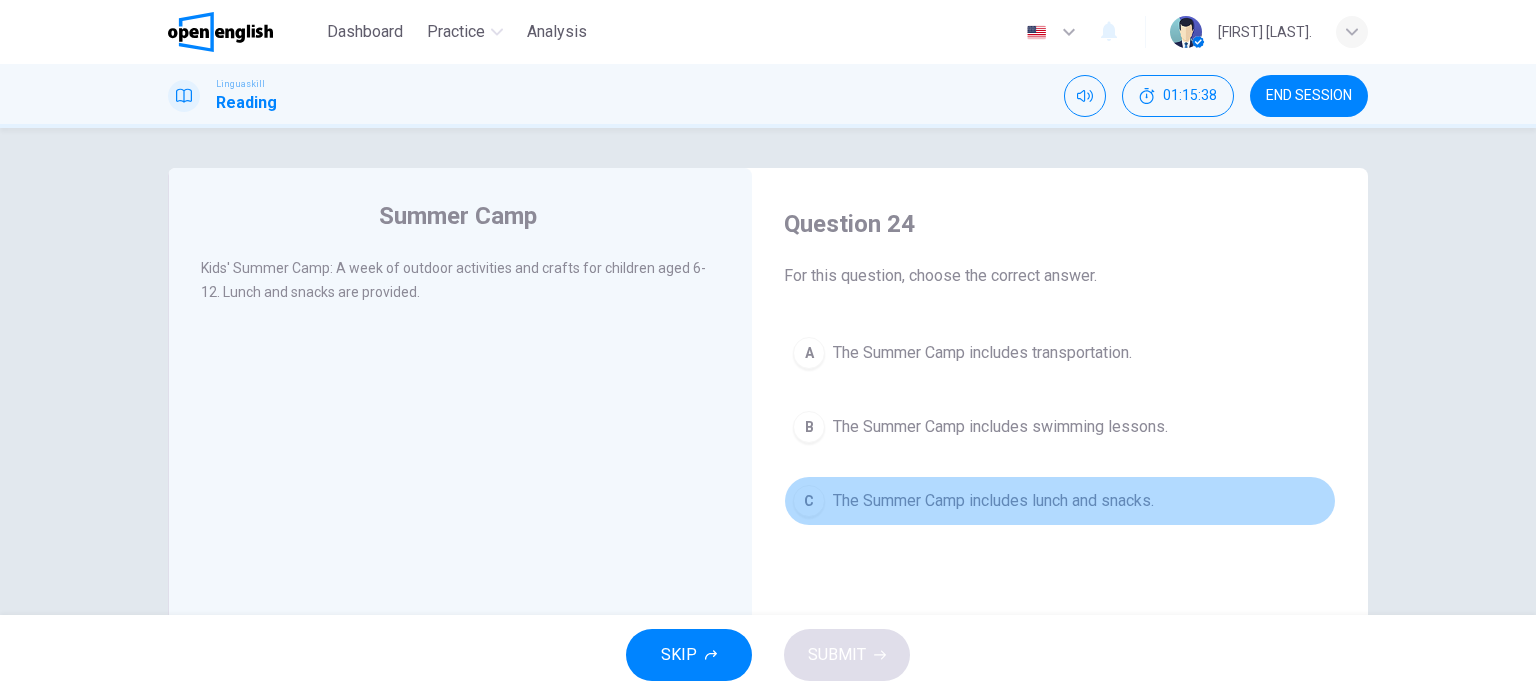click on "The Summer Camp includes lunch and snacks." at bounding box center (993, 501) 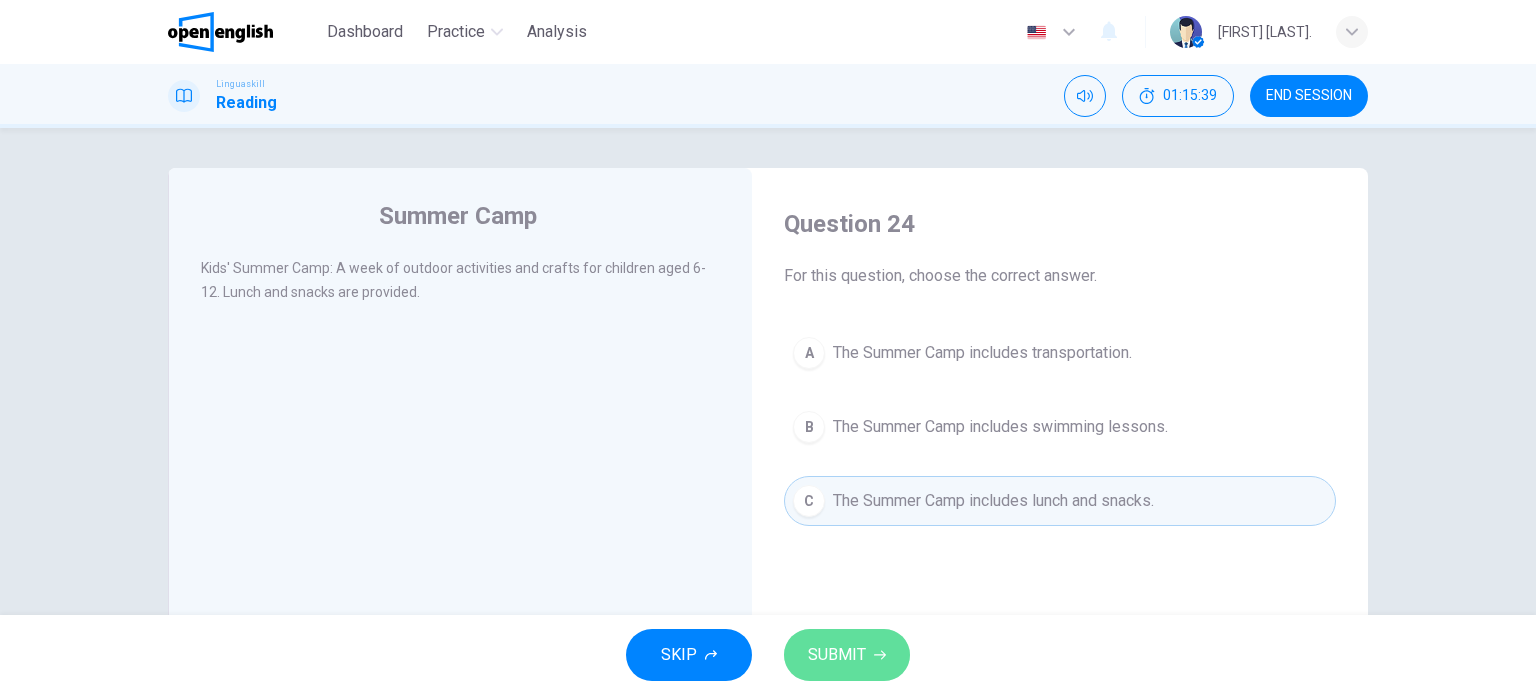 click on "SUBMIT" at bounding box center (837, 655) 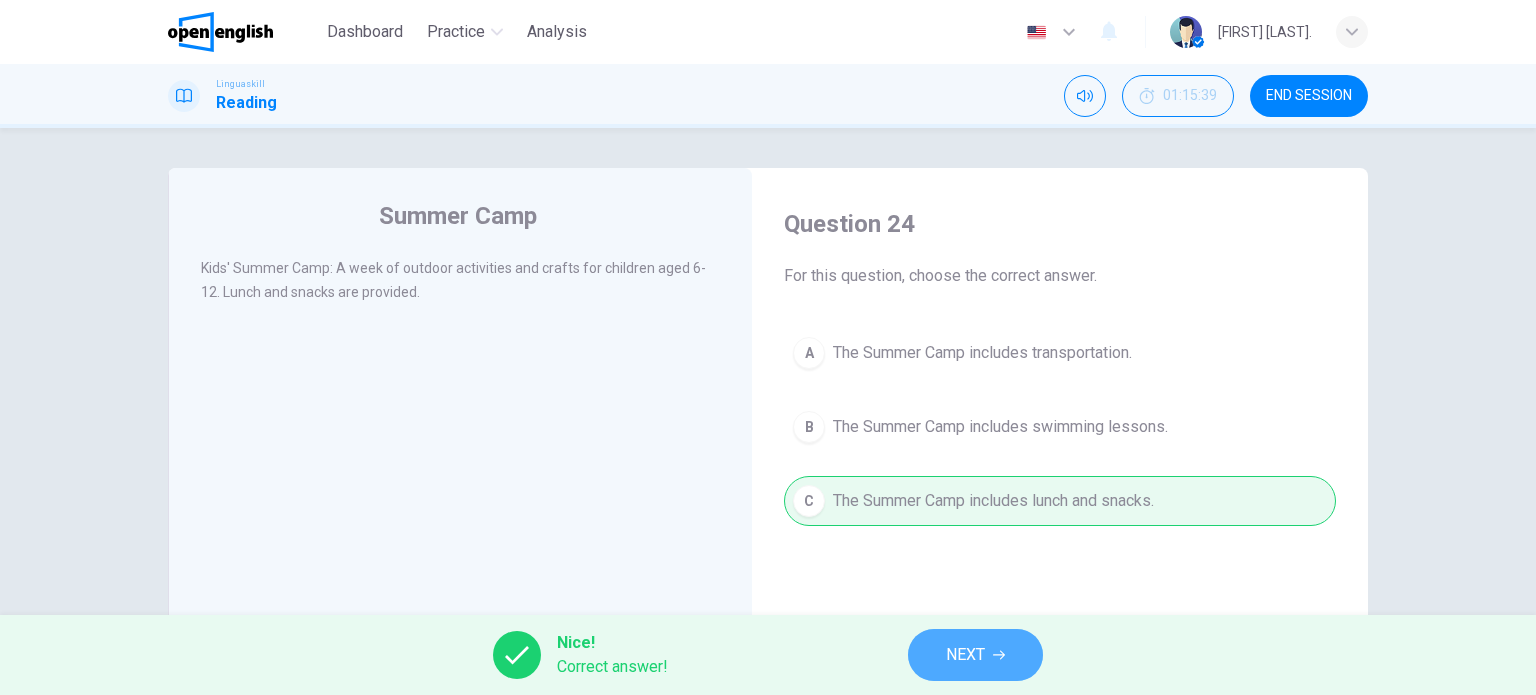 click on "NEXT" at bounding box center [975, 655] 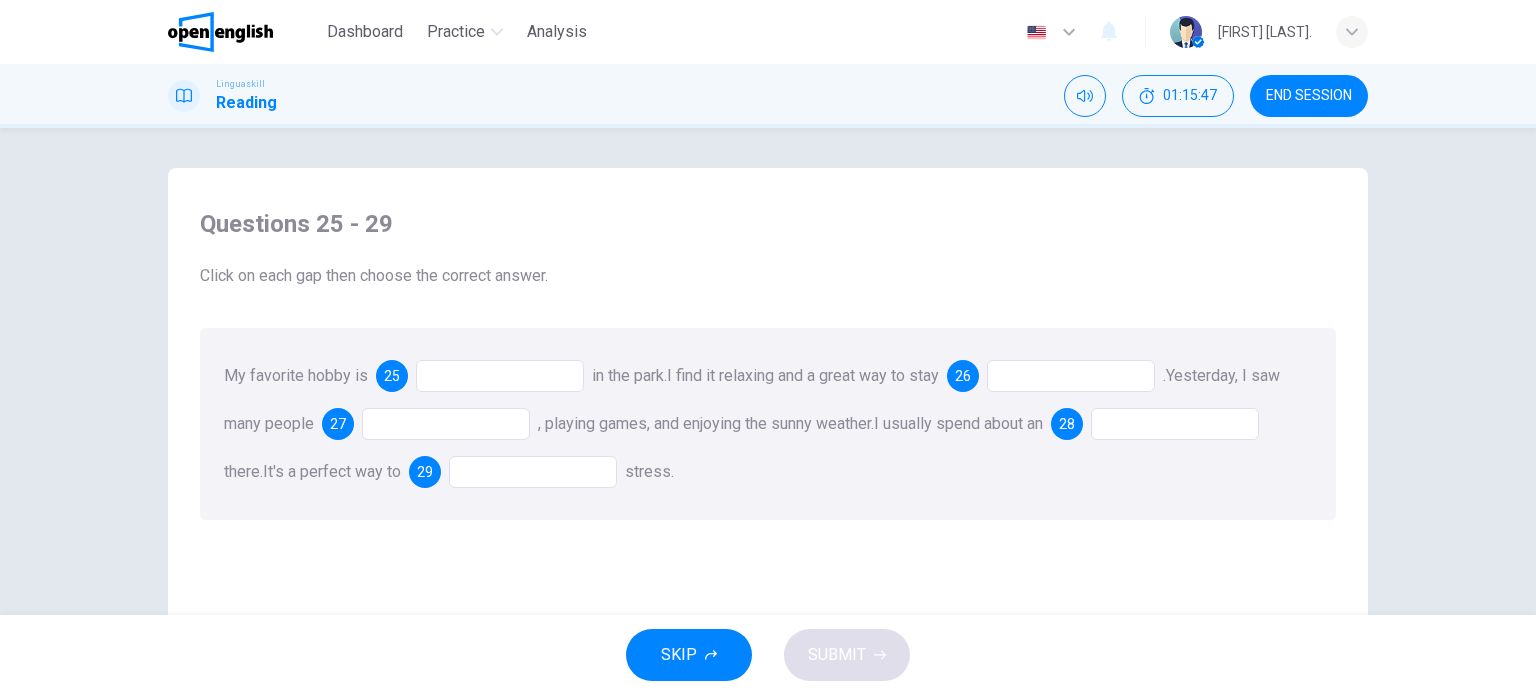 click at bounding box center (500, 376) 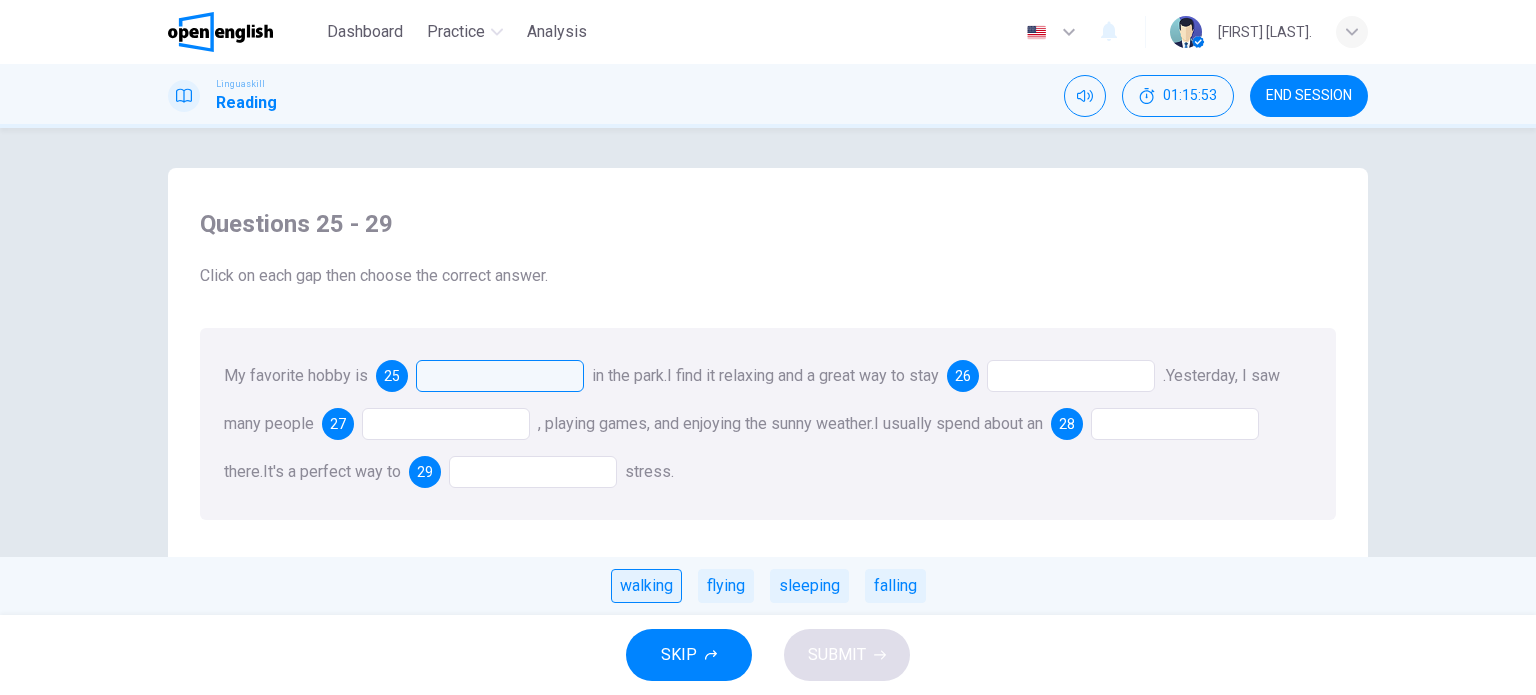click on "walking" at bounding box center [646, 586] 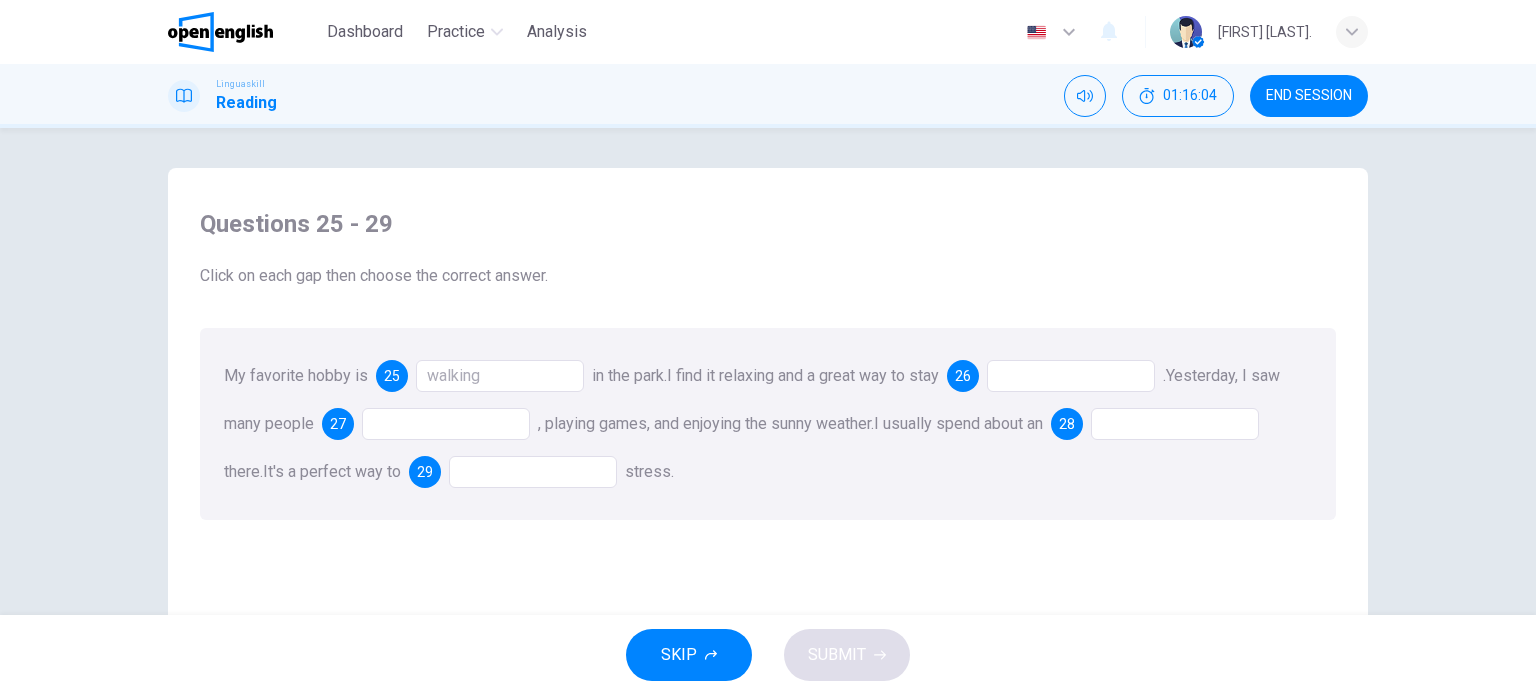 click at bounding box center (1071, 376) 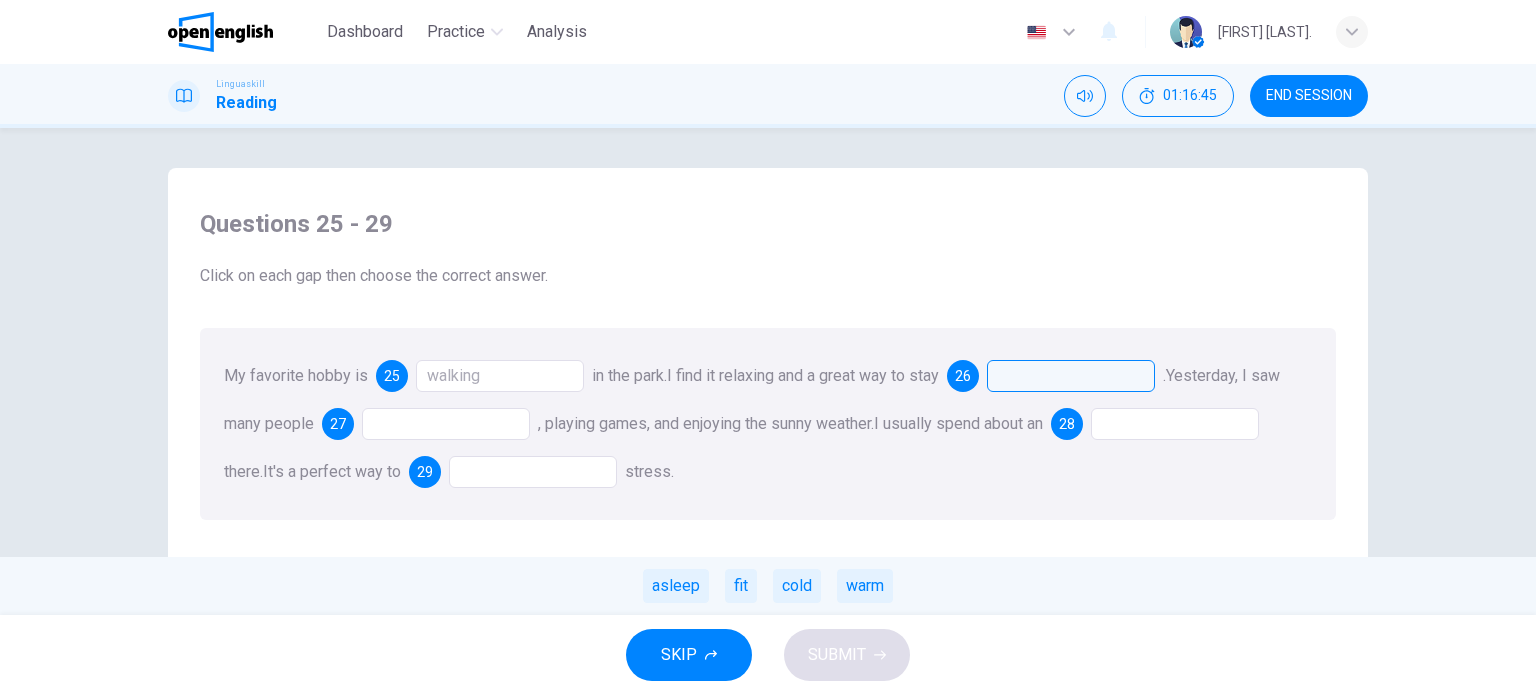 click on "asleep" at bounding box center [676, 586] 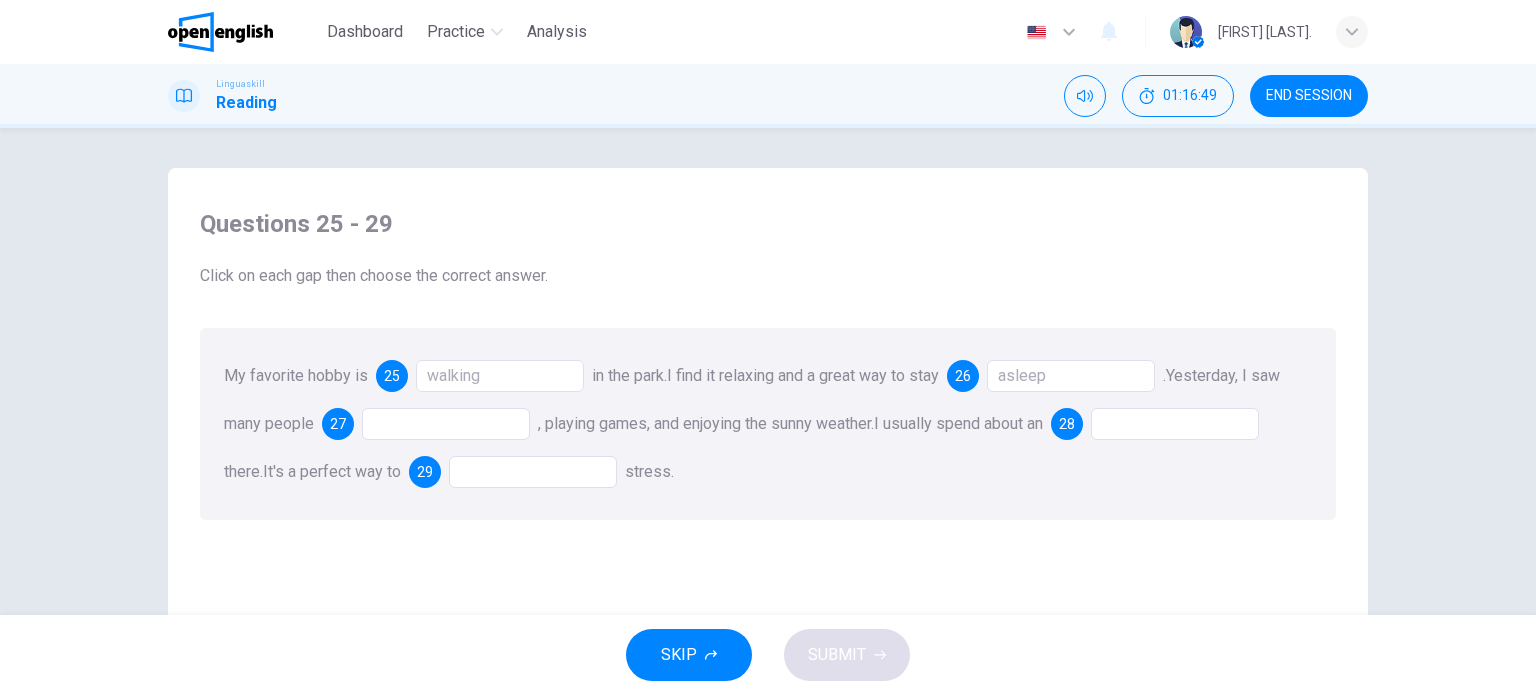 click at bounding box center [446, 424] 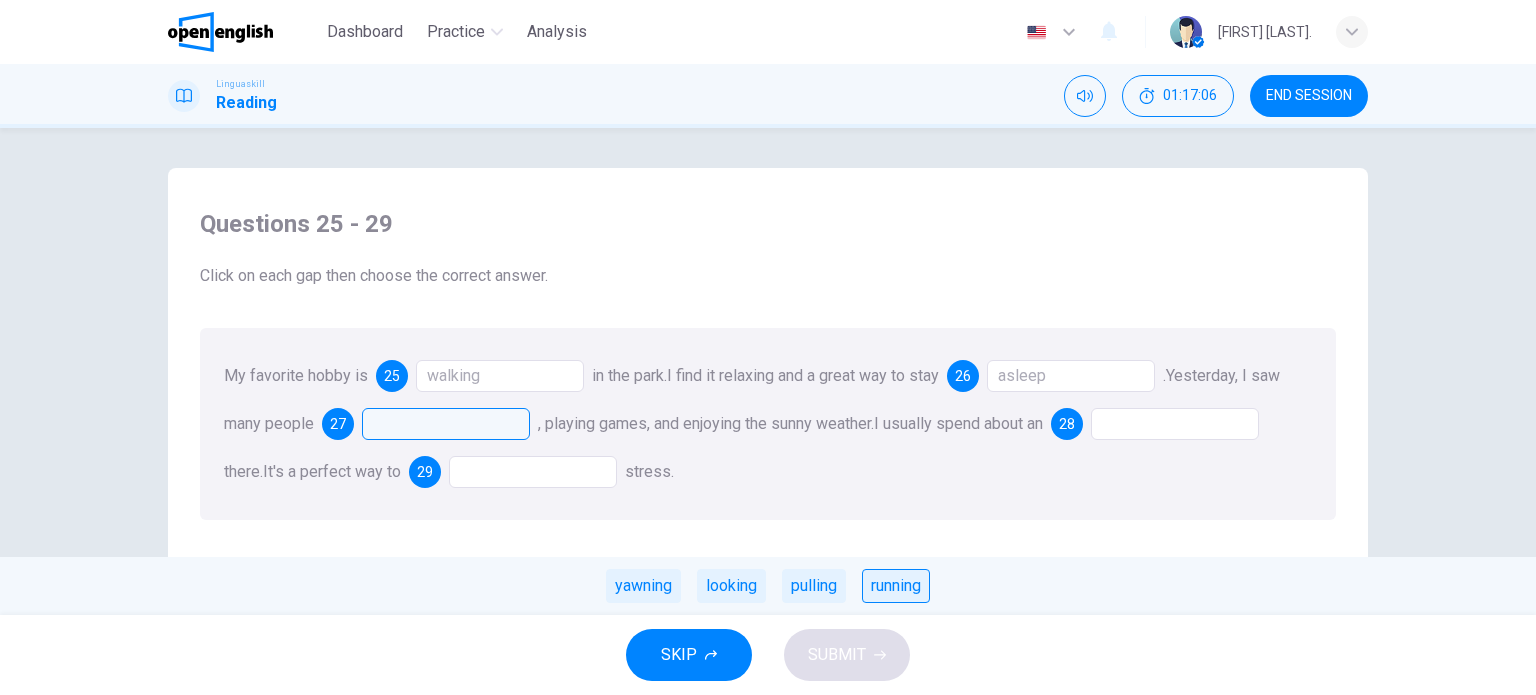 click on "running" at bounding box center [896, 586] 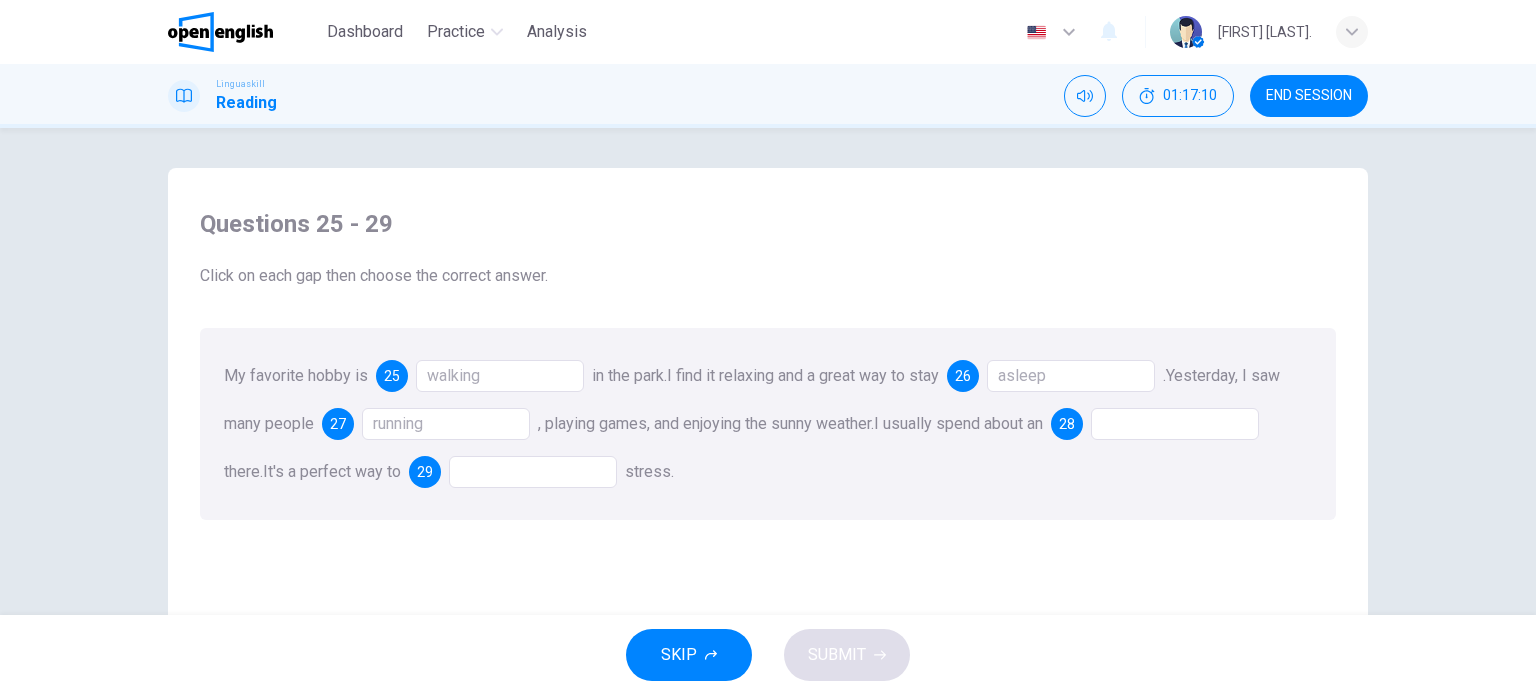 click at bounding box center (1175, 424) 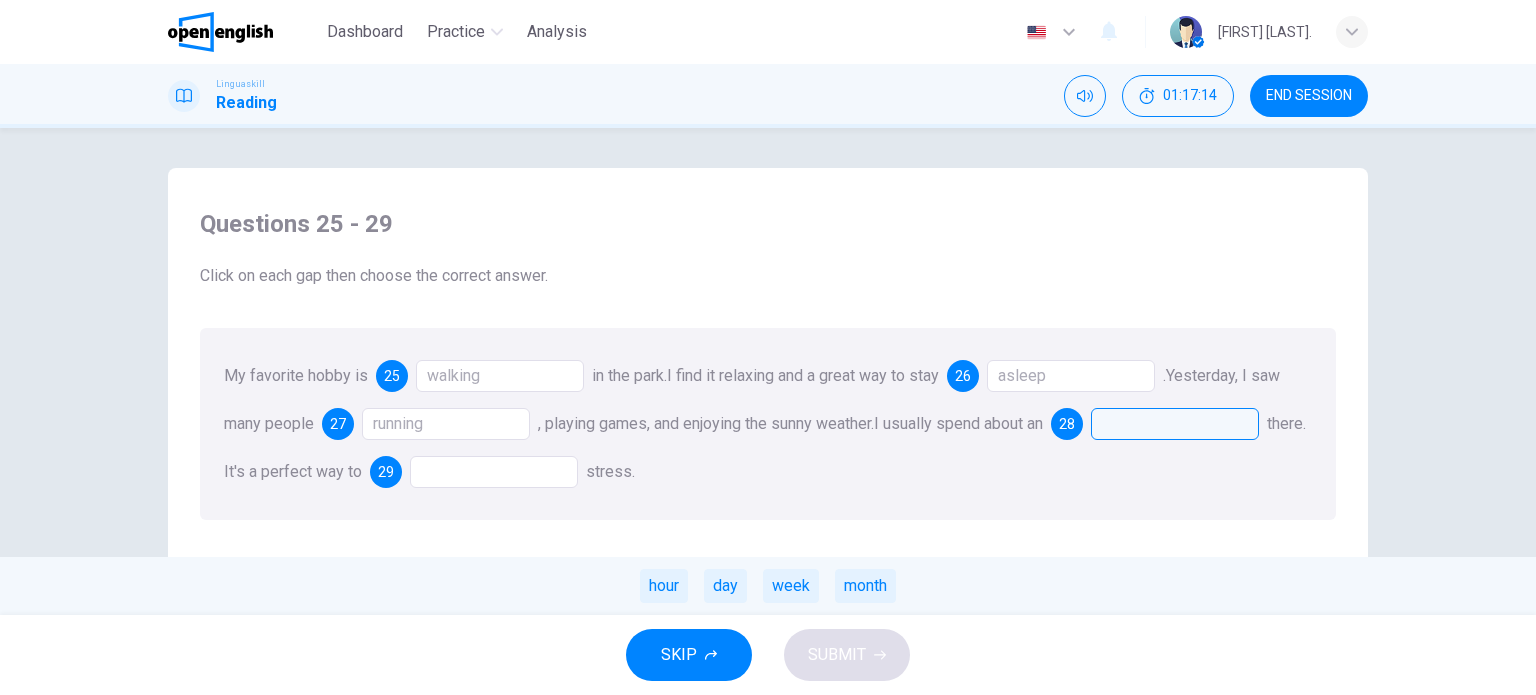 drag, startPoint x: 674, startPoint y: 589, endPoint x: 658, endPoint y: 587, distance: 16.124516 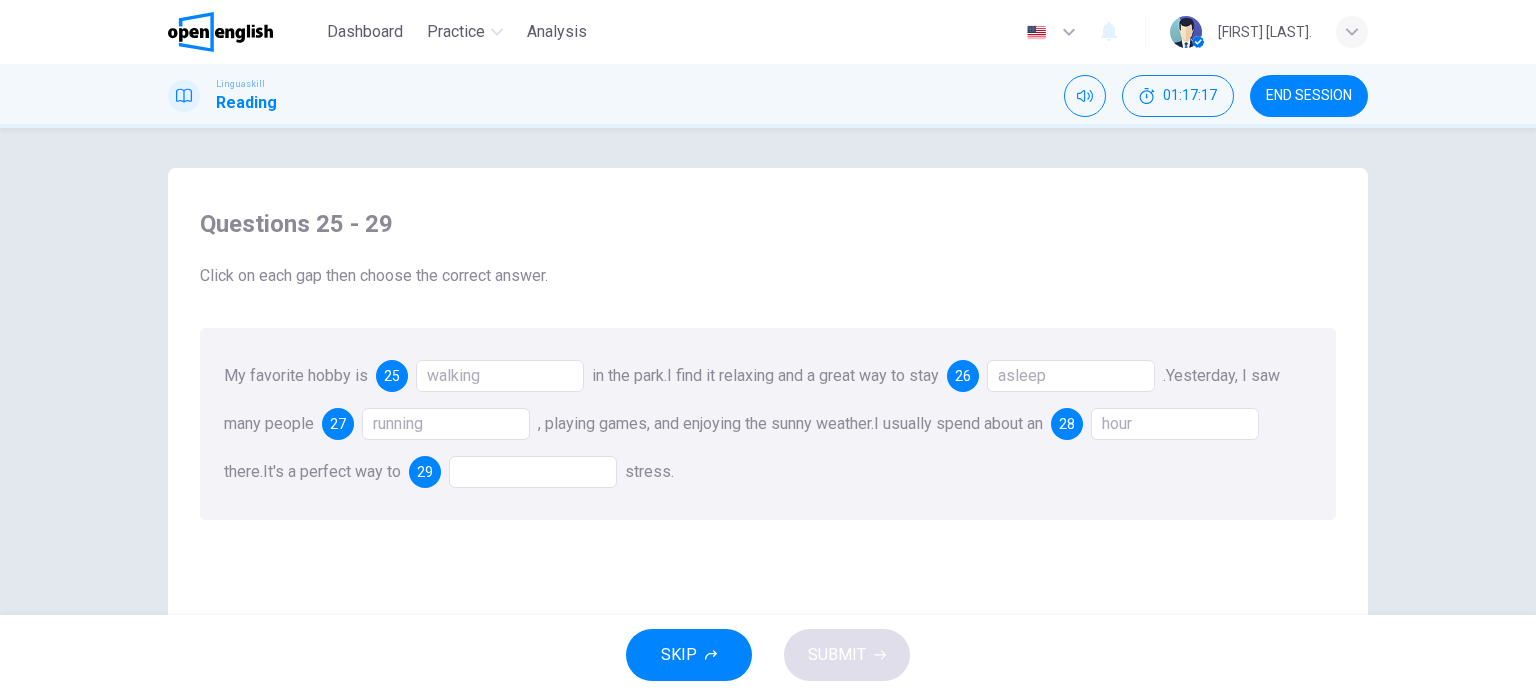 click at bounding box center [533, 472] 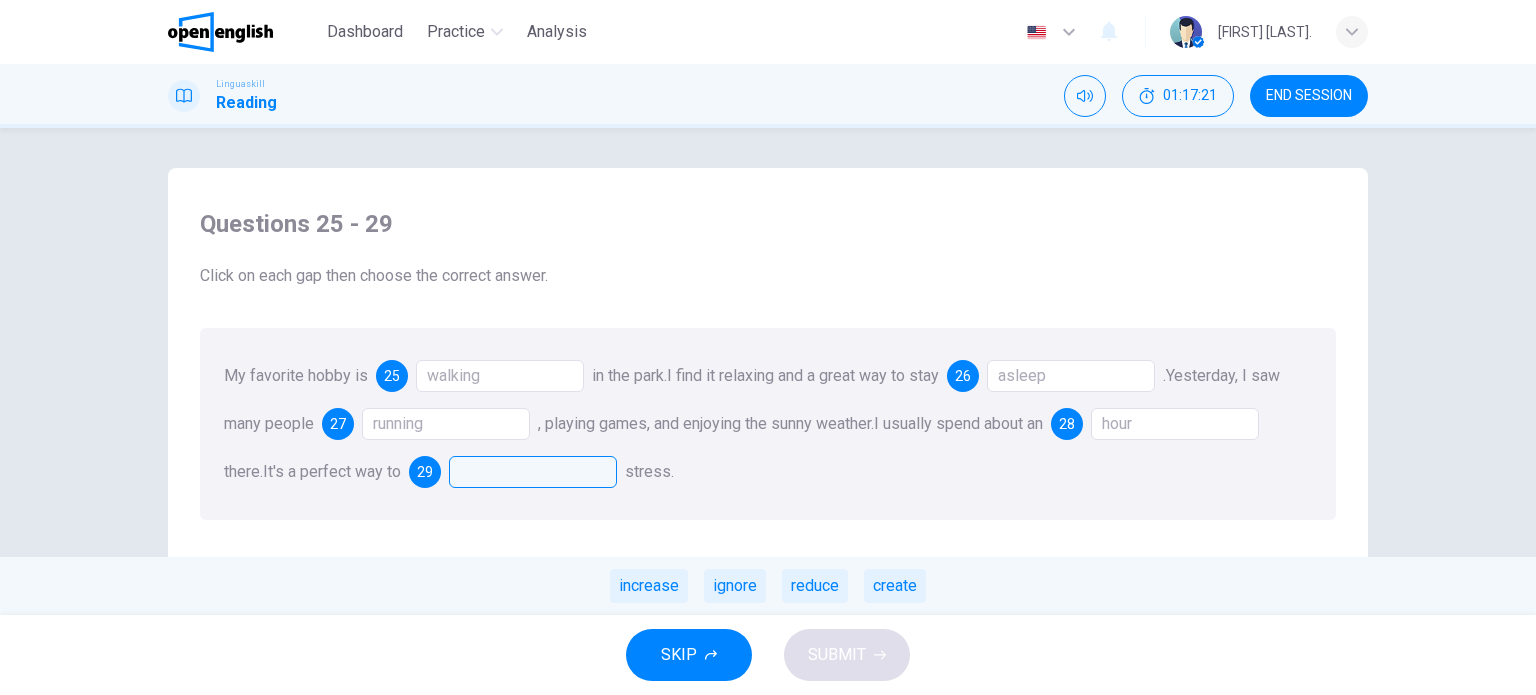 drag, startPoint x: 879, startPoint y: 590, endPoint x: 852, endPoint y: 571, distance: 33.01515 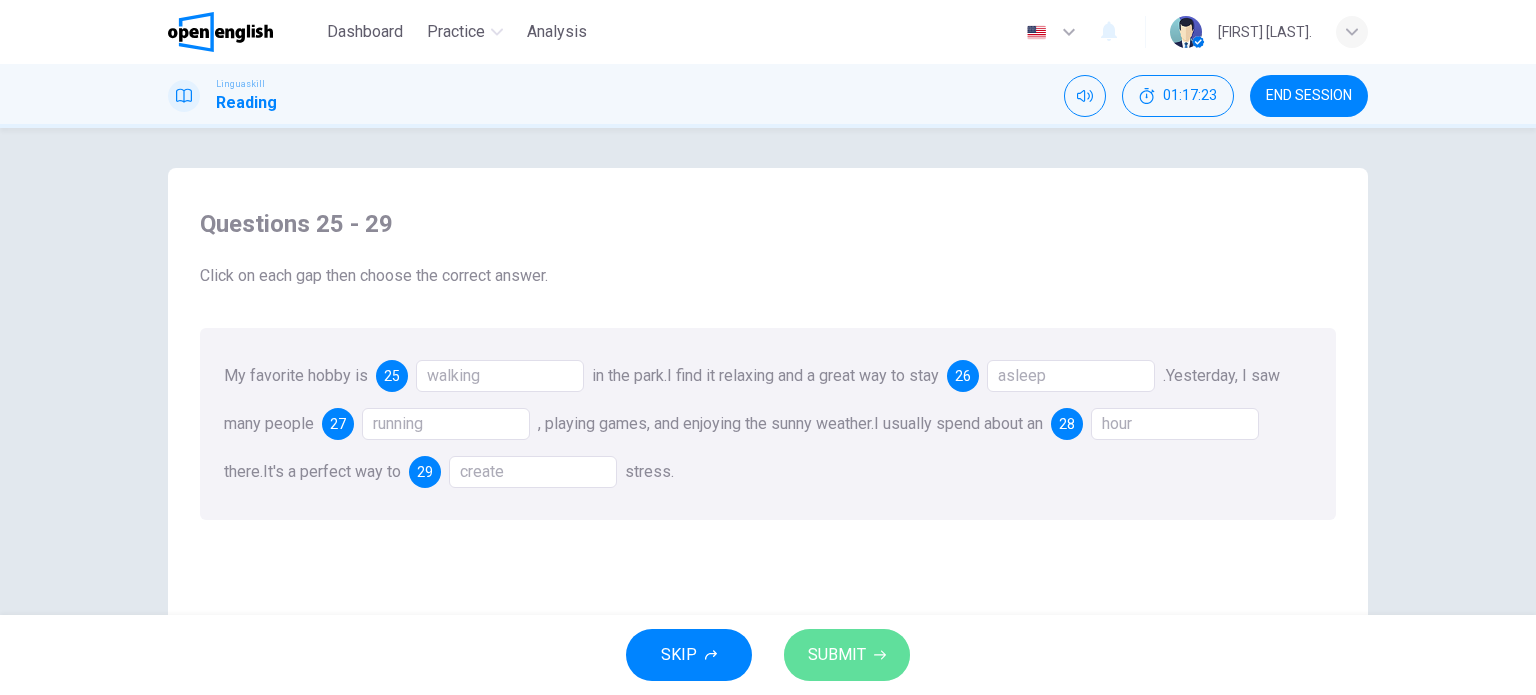 click on "SUBMIT" at bounding box center (837, 655) 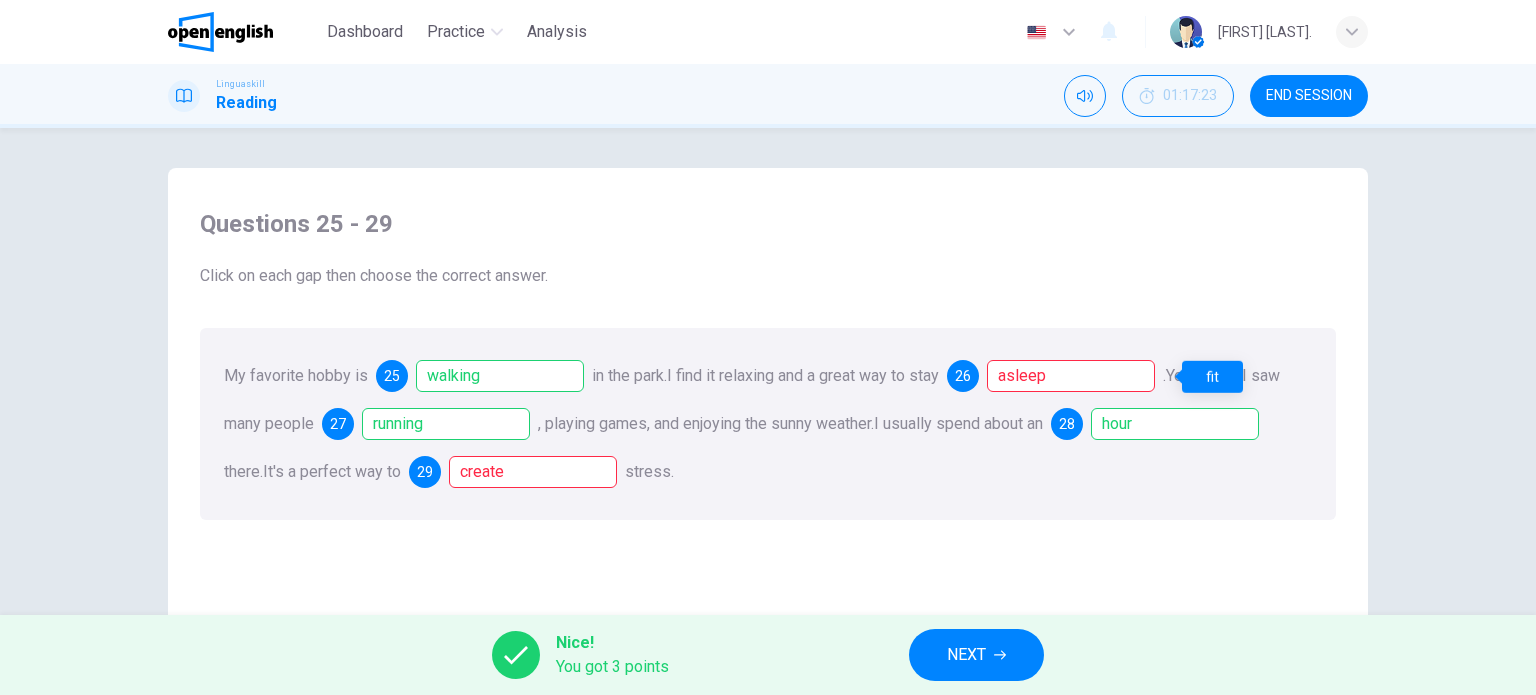 click on "asleep" at bounding box center (1071, 376) 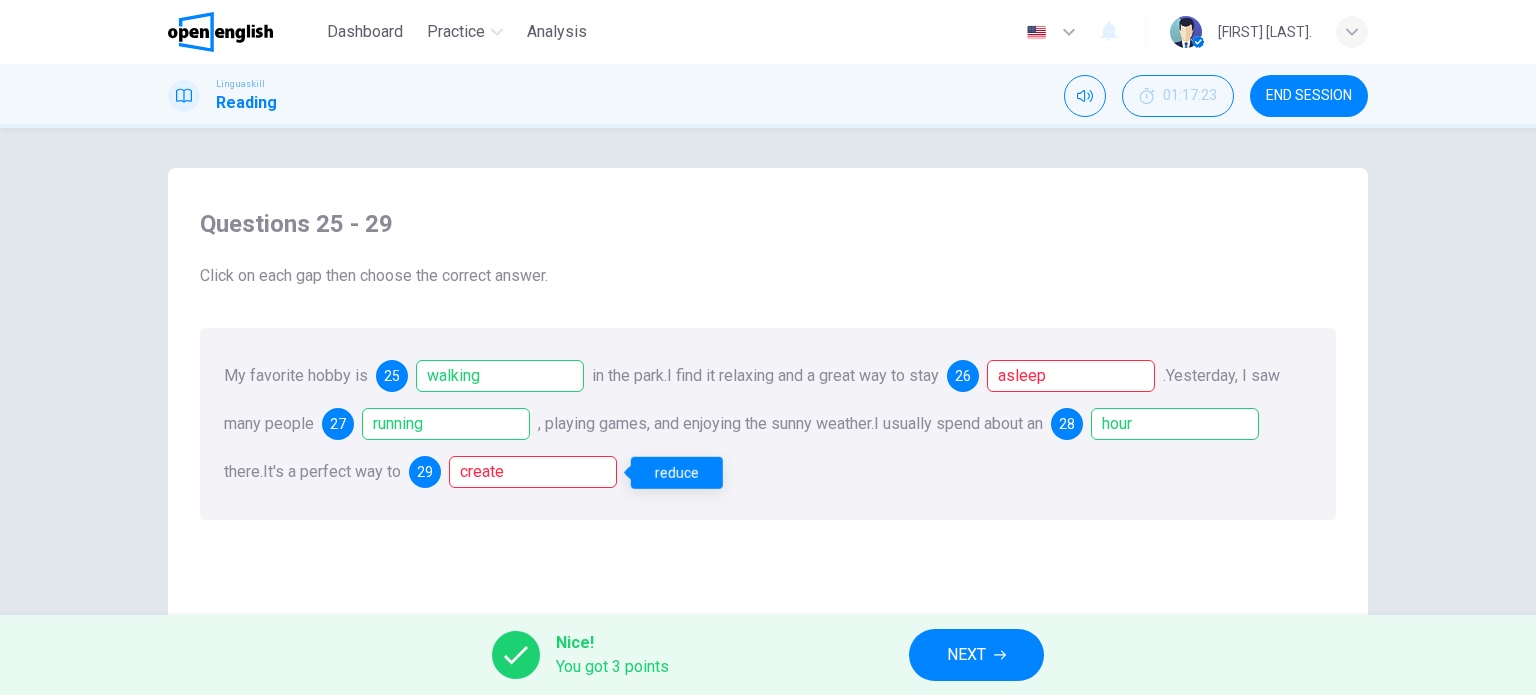 click on "create" at bounding box center (533, 472) 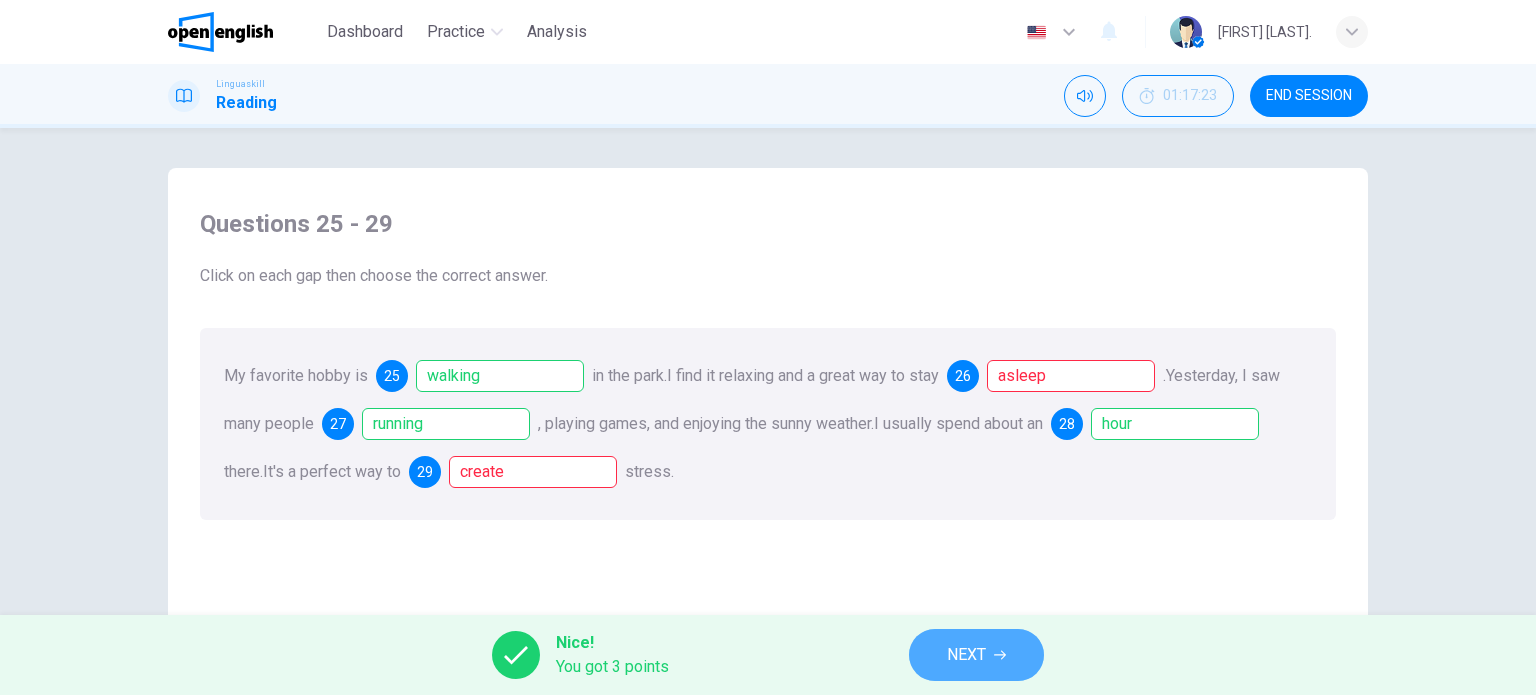 click on "NEXT" at bounding box center (976, 655) 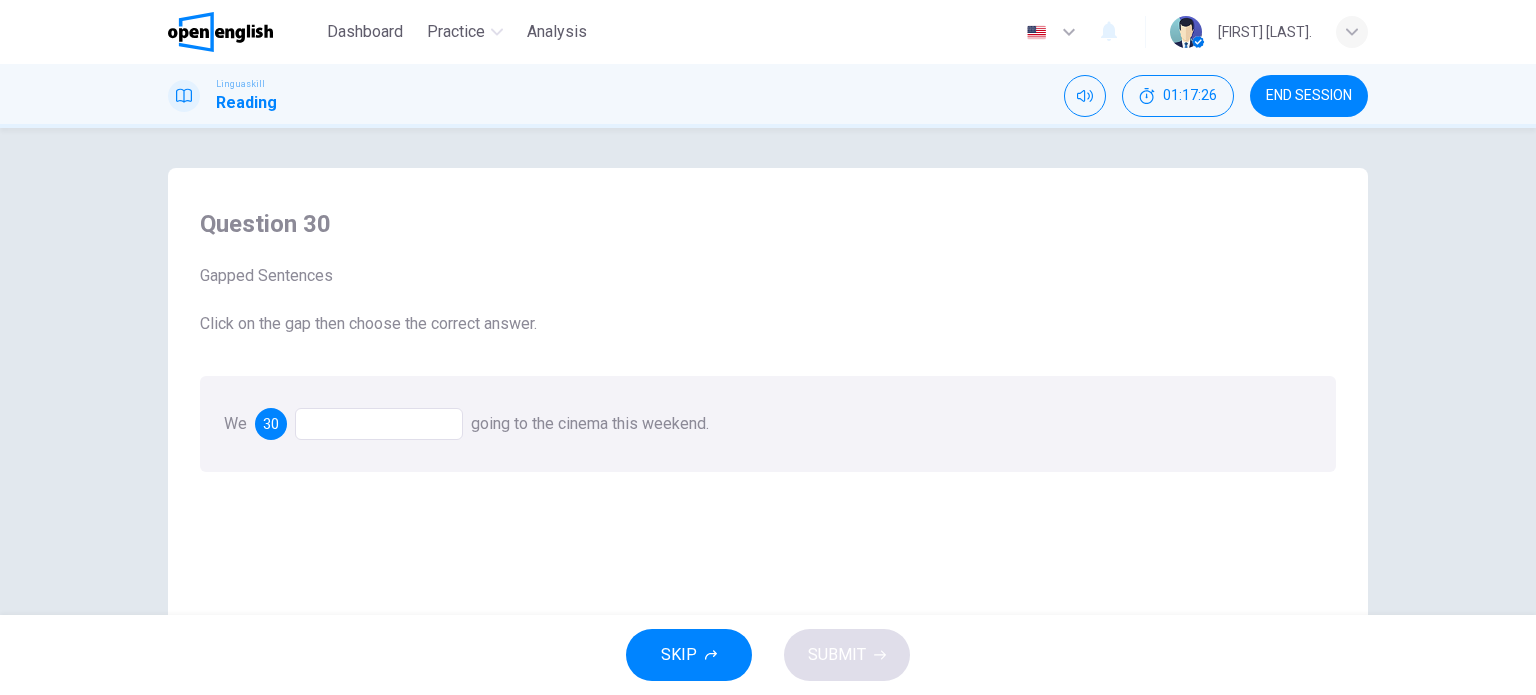click at bounding box center [379, 424] 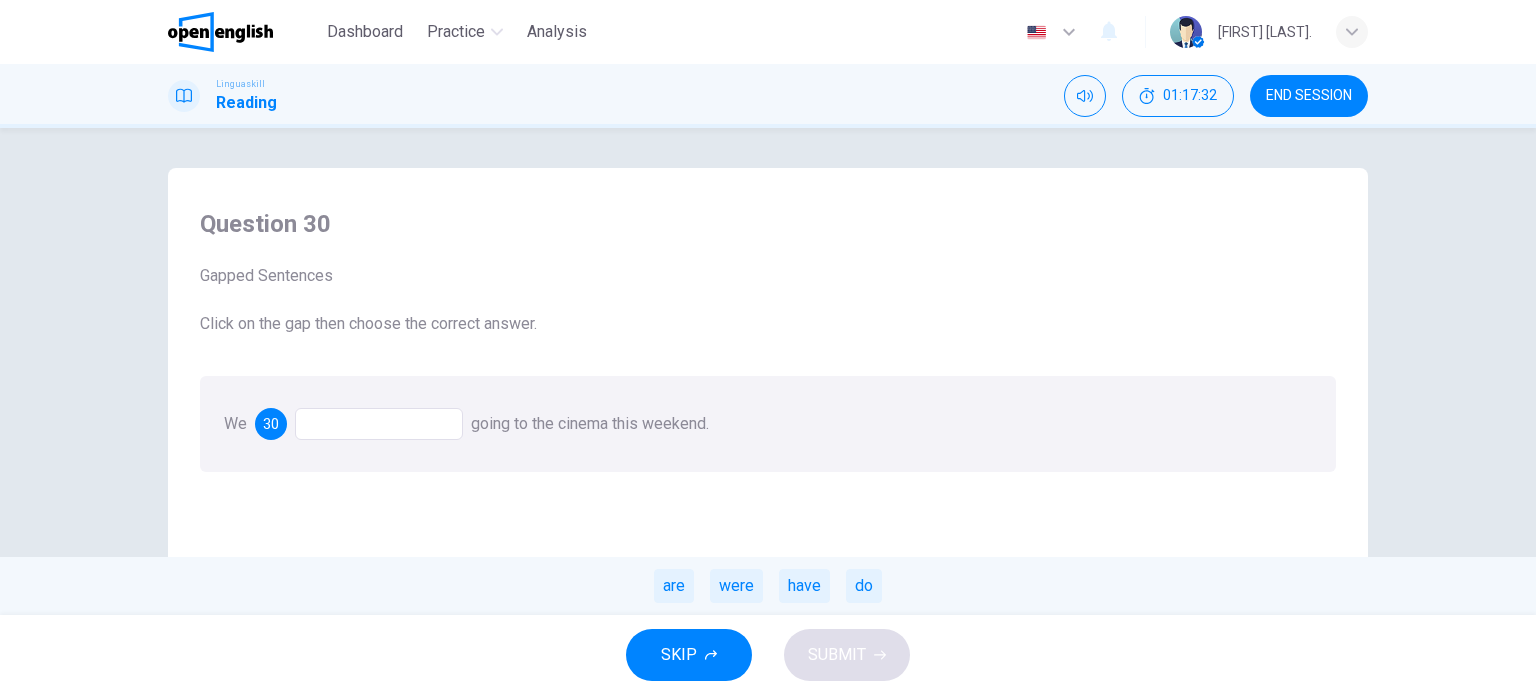drag, startPoint x: 668, startPoint y: 591, endPoint x: 680, endPoint y: 588, distance: 12.369317 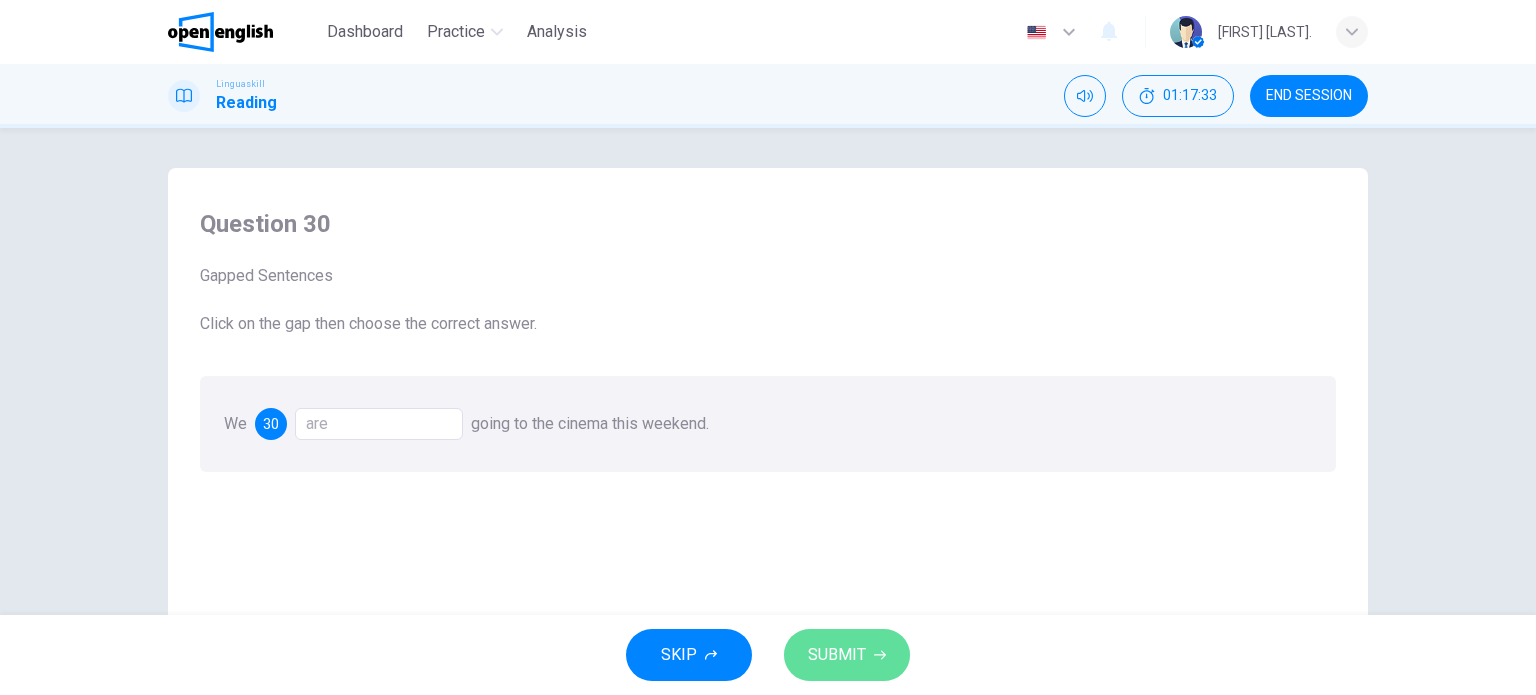 click on "SUBMIT" at bounding box center (837, 655) 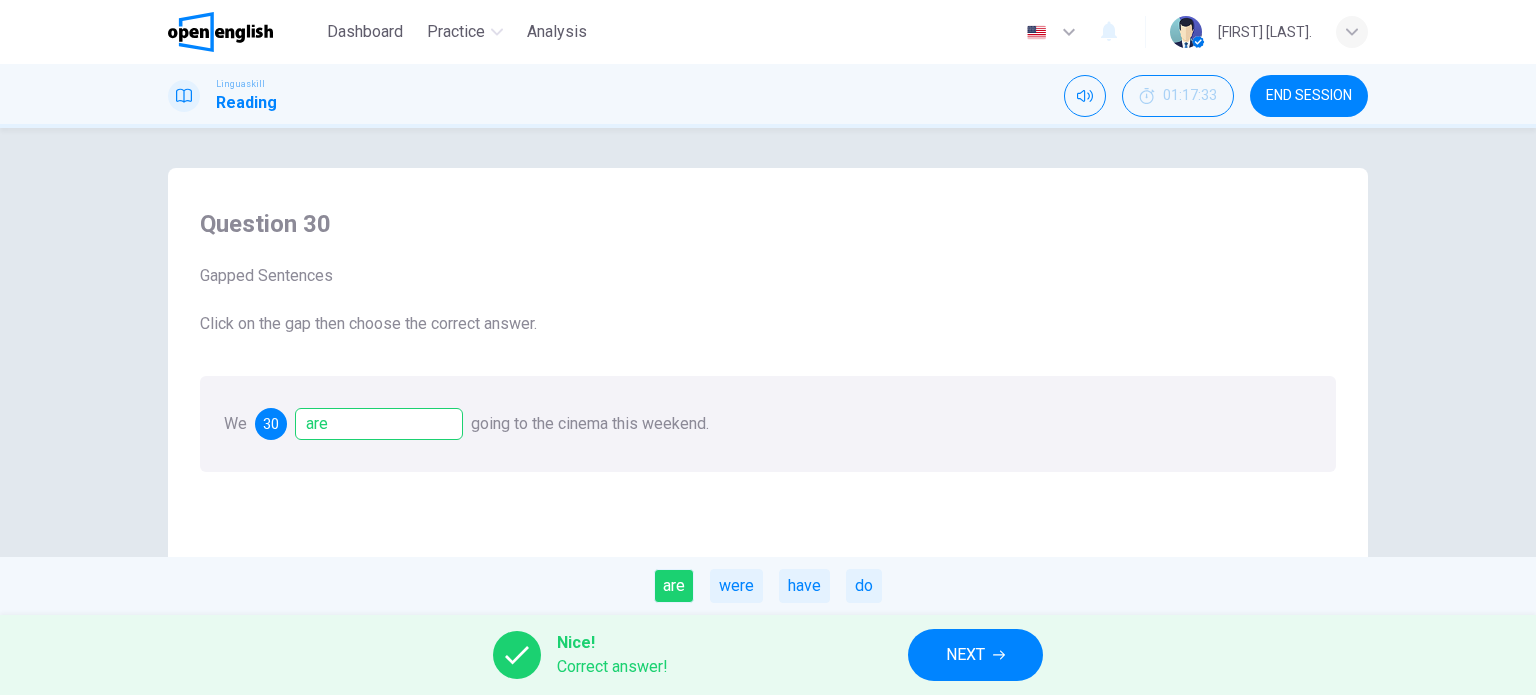 click on "NEXT" at bounding box center [965, 655] 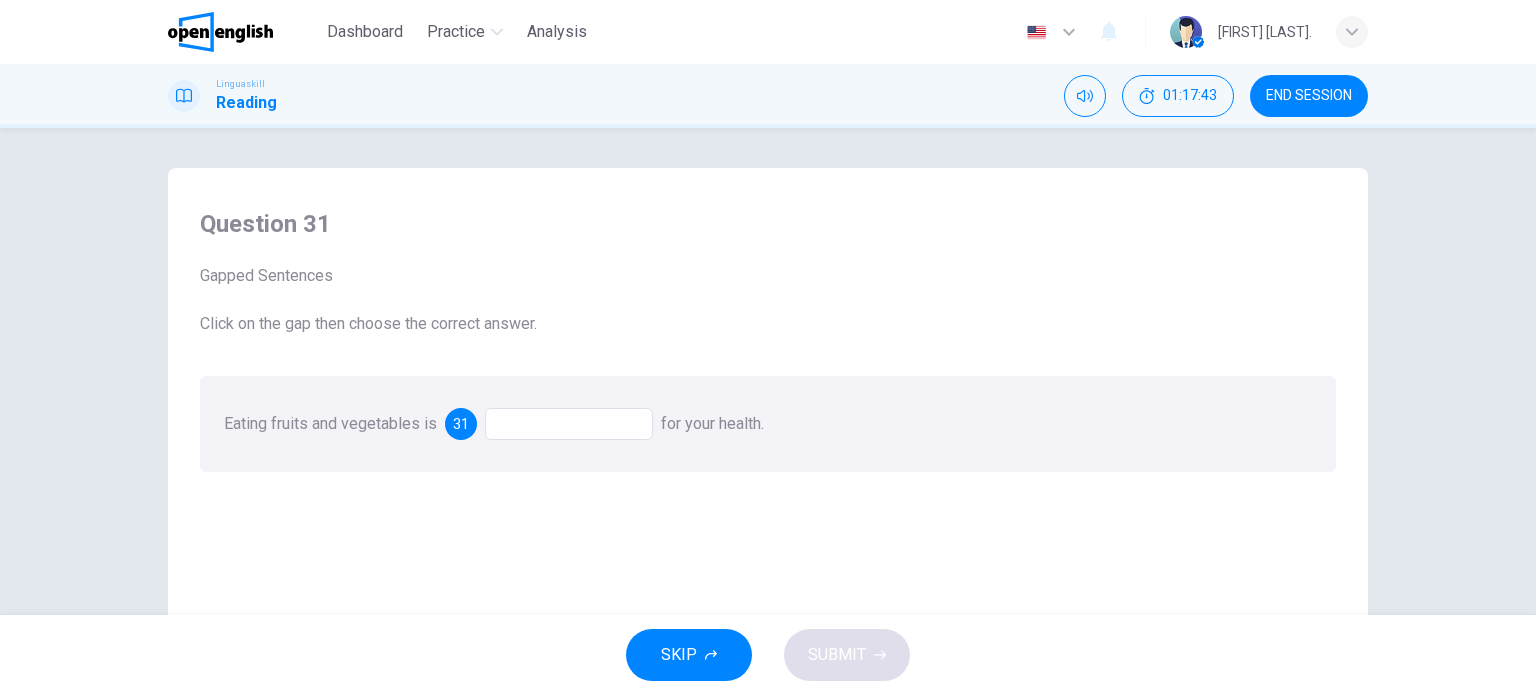 click on "Eating fruits and vegetables is" at bounding box center [330, 423] 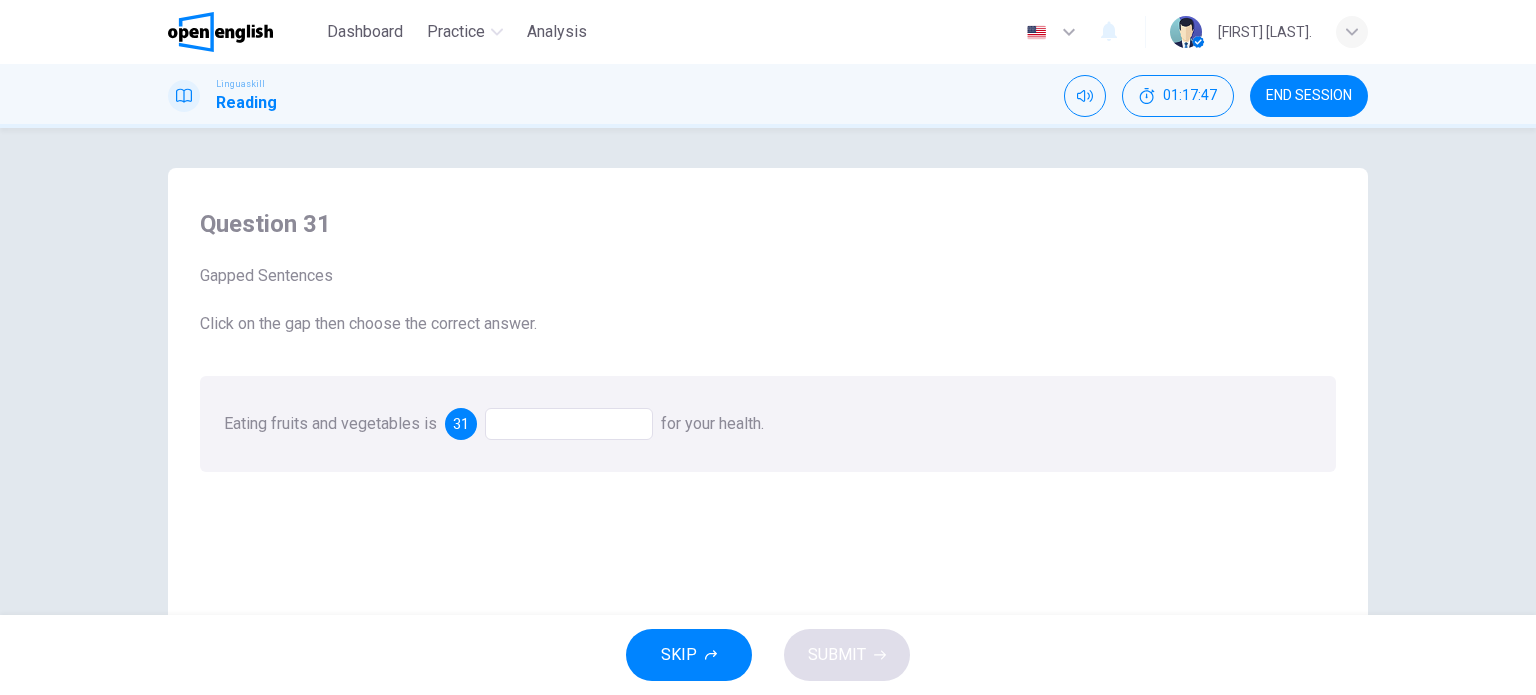 click at bounding box center [569, 424] 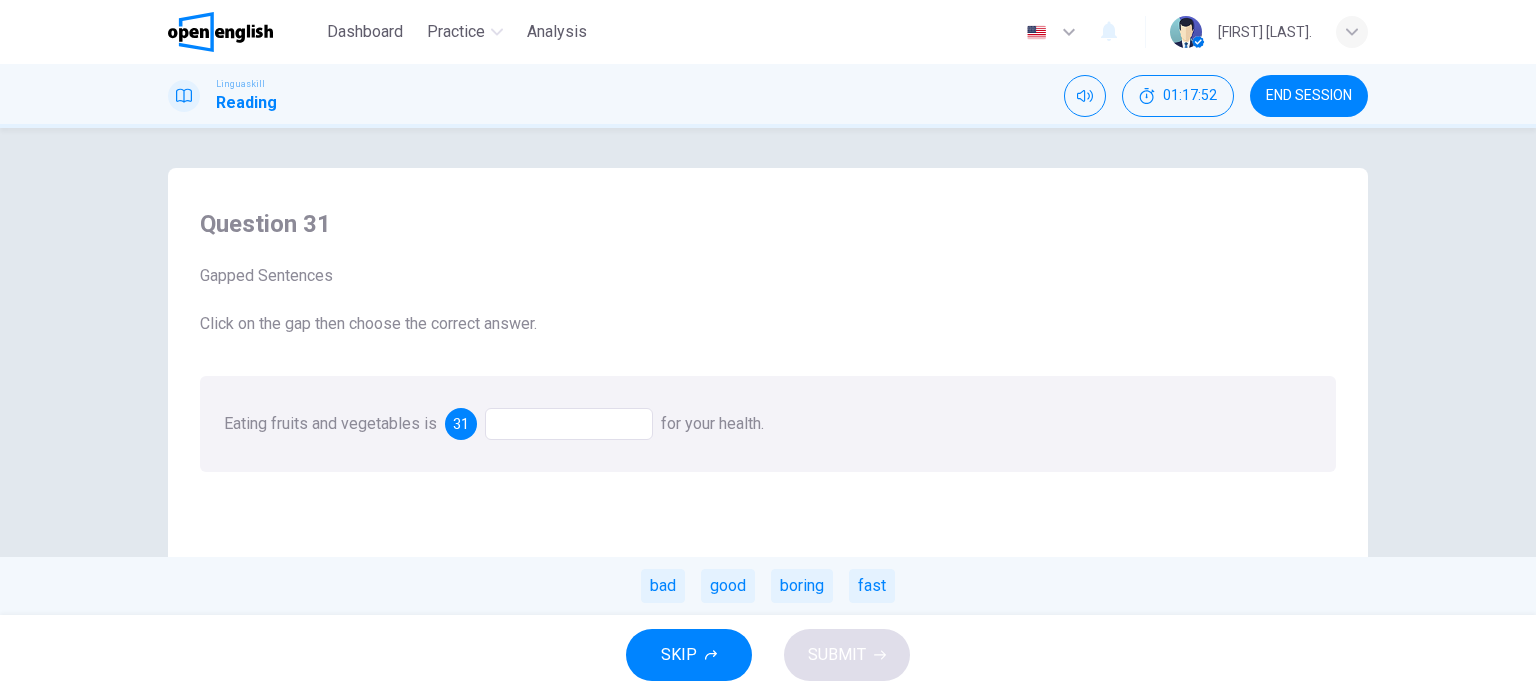 click on "good" at bounding box center [728, 586] 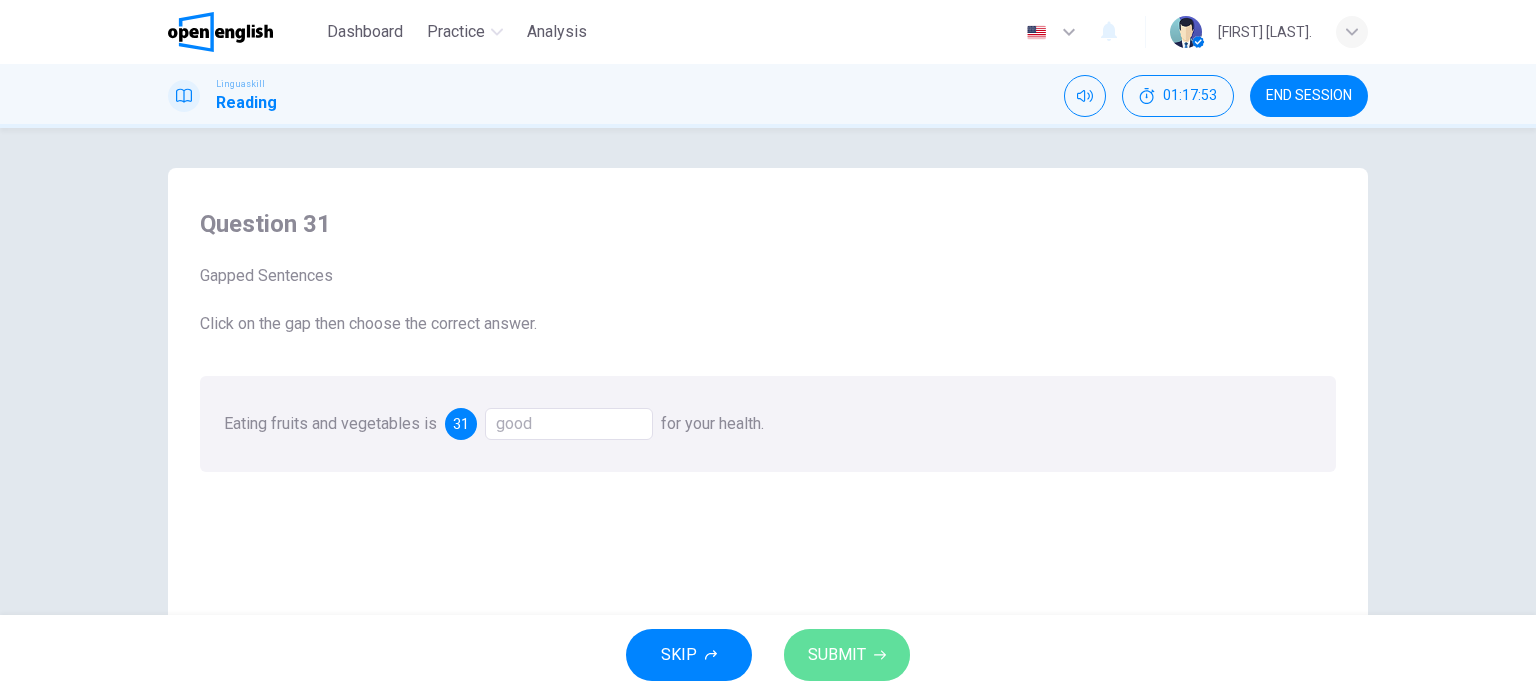 click on "SUBMIT" at bounding box center (837, 655) 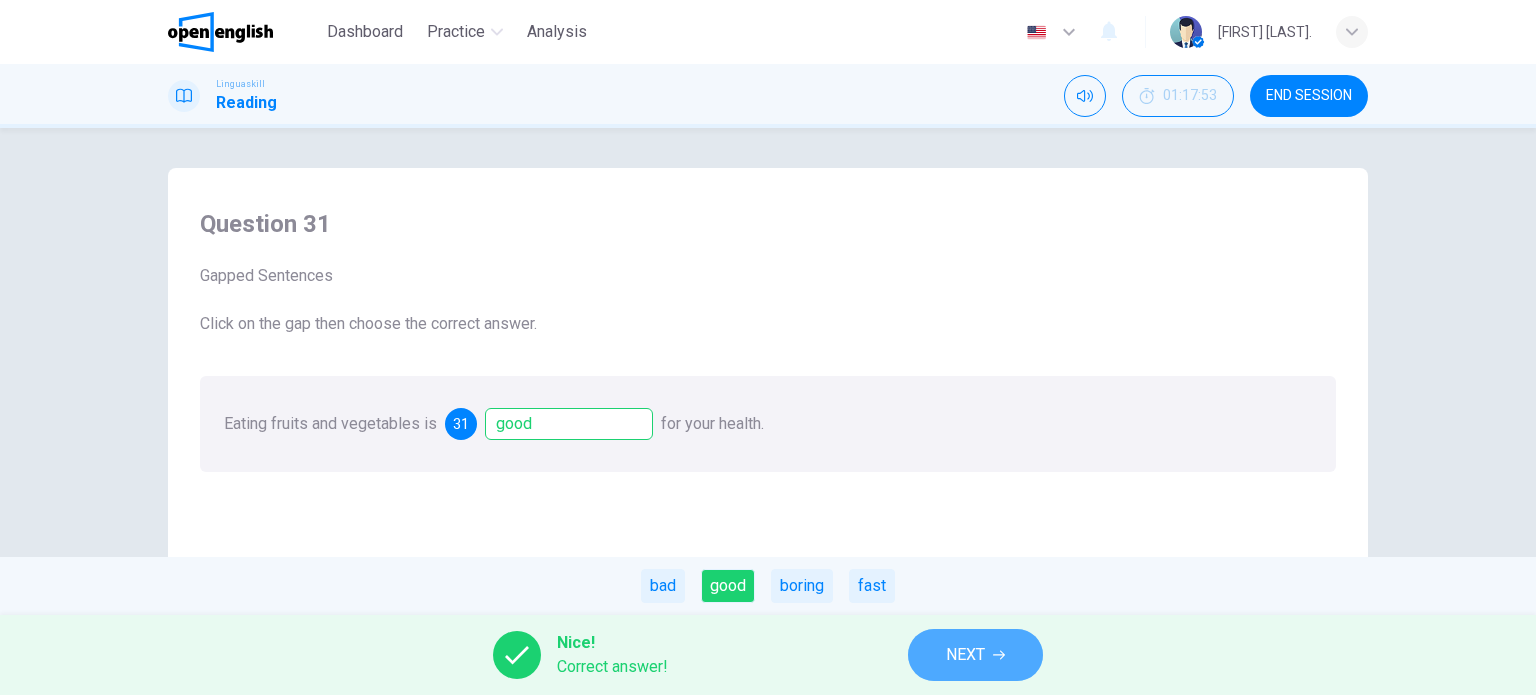 click on "NEXT" at bounding box center (965, 655) 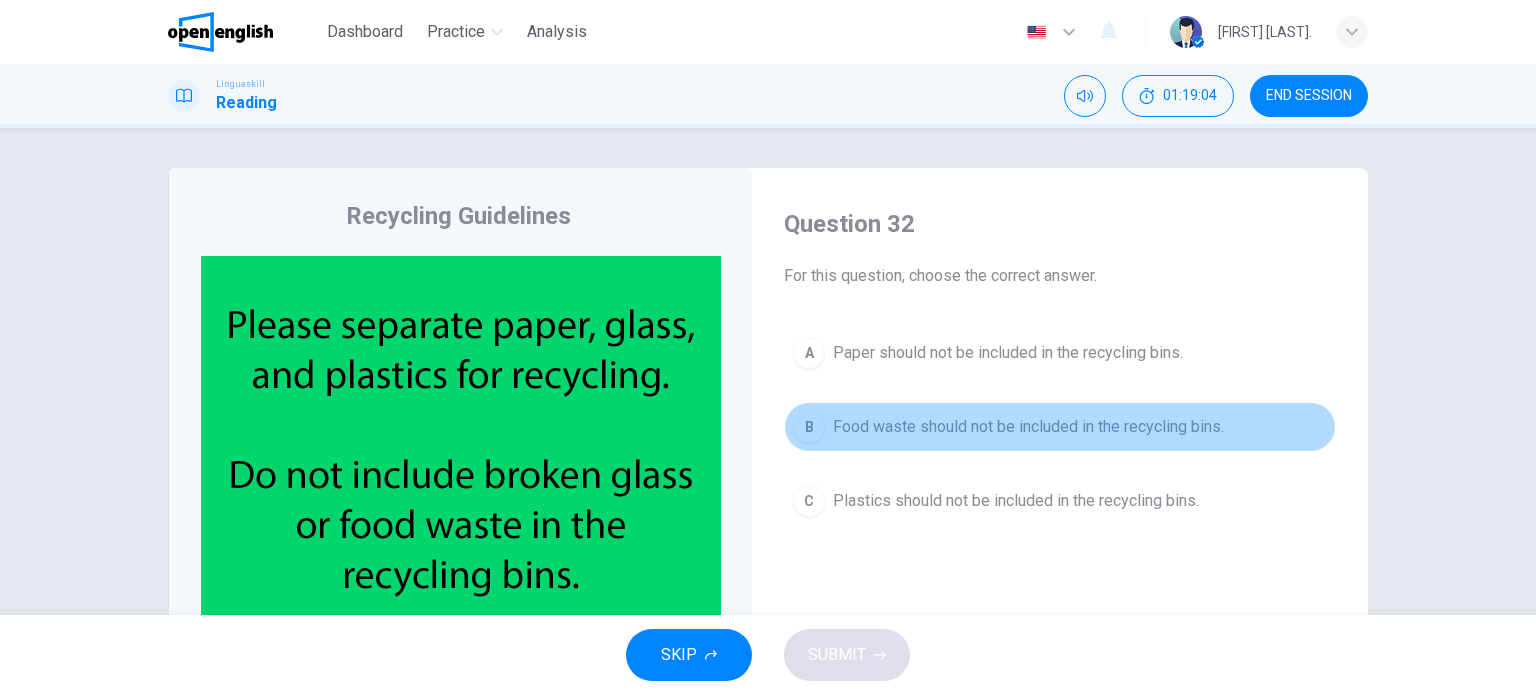 click on "Food waste should not be included in the recycling bins." at bounding box center (1028, 427) 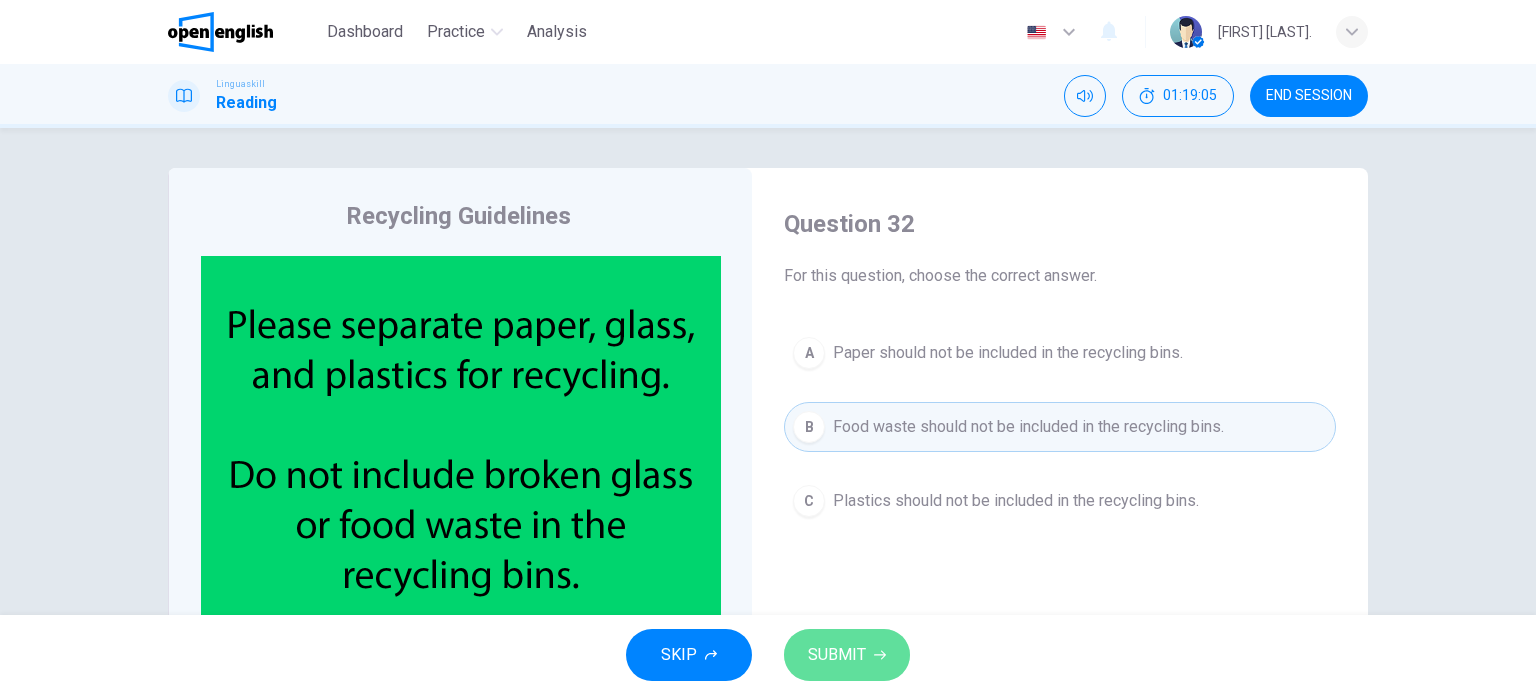 click on "SUBMIT" at bounding box center (837, 655) 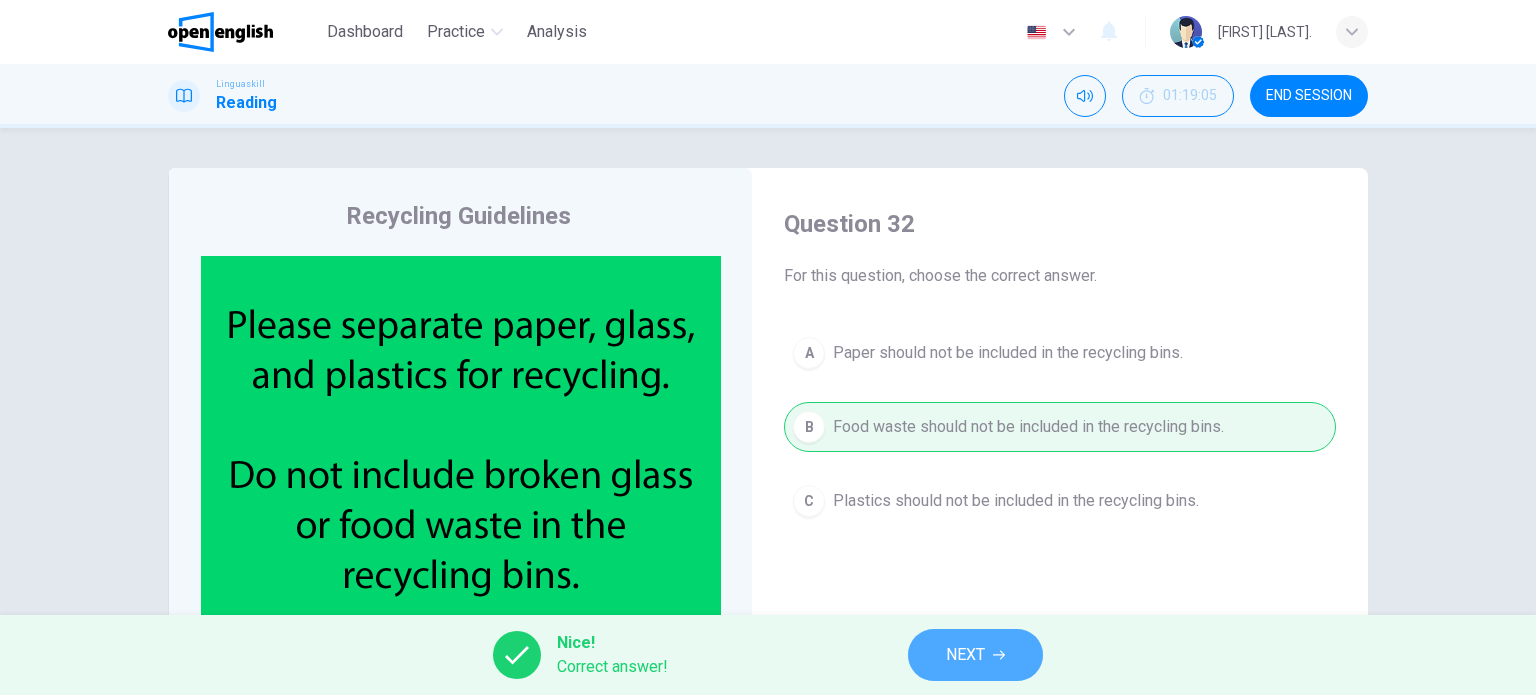 click on "NEXT" at bounding box center (965, 655) 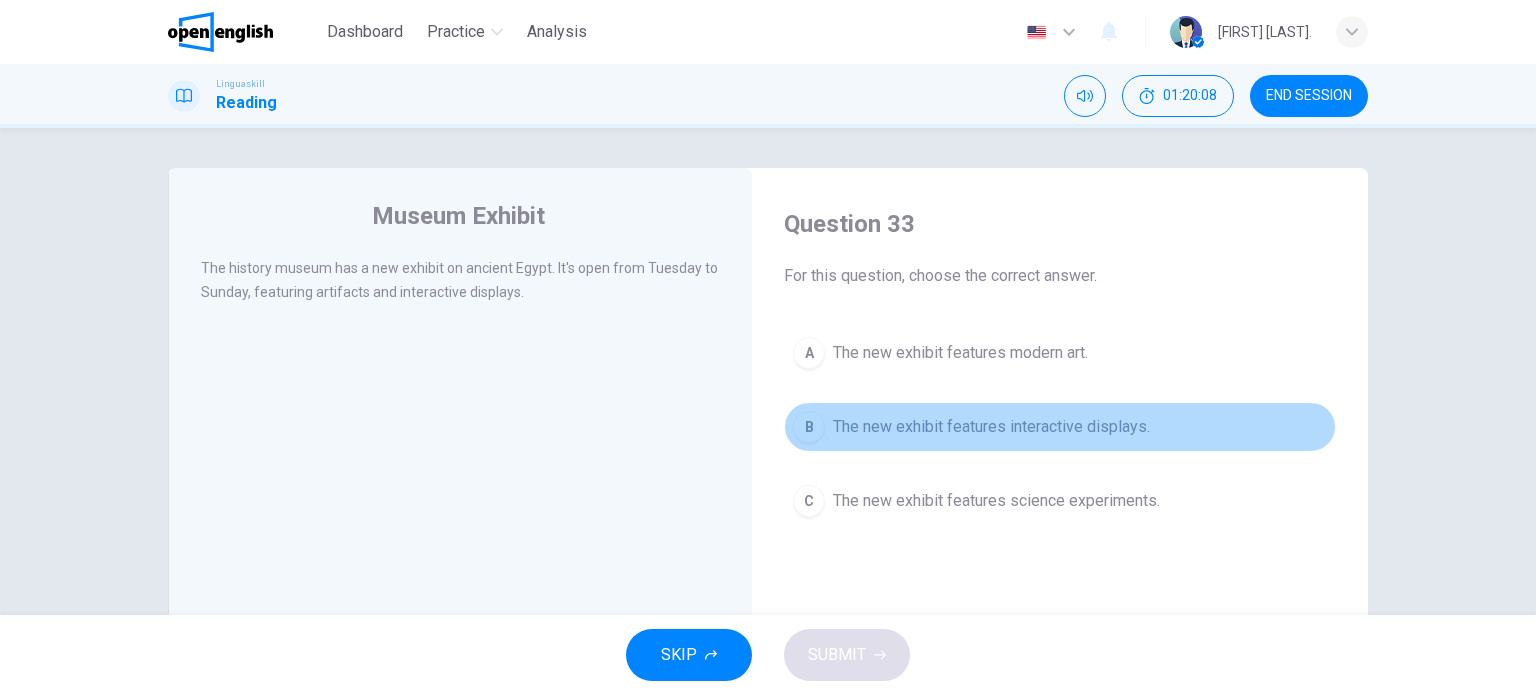 click on "The new exhibit features interactive displays." at bounding box center [991, 427] 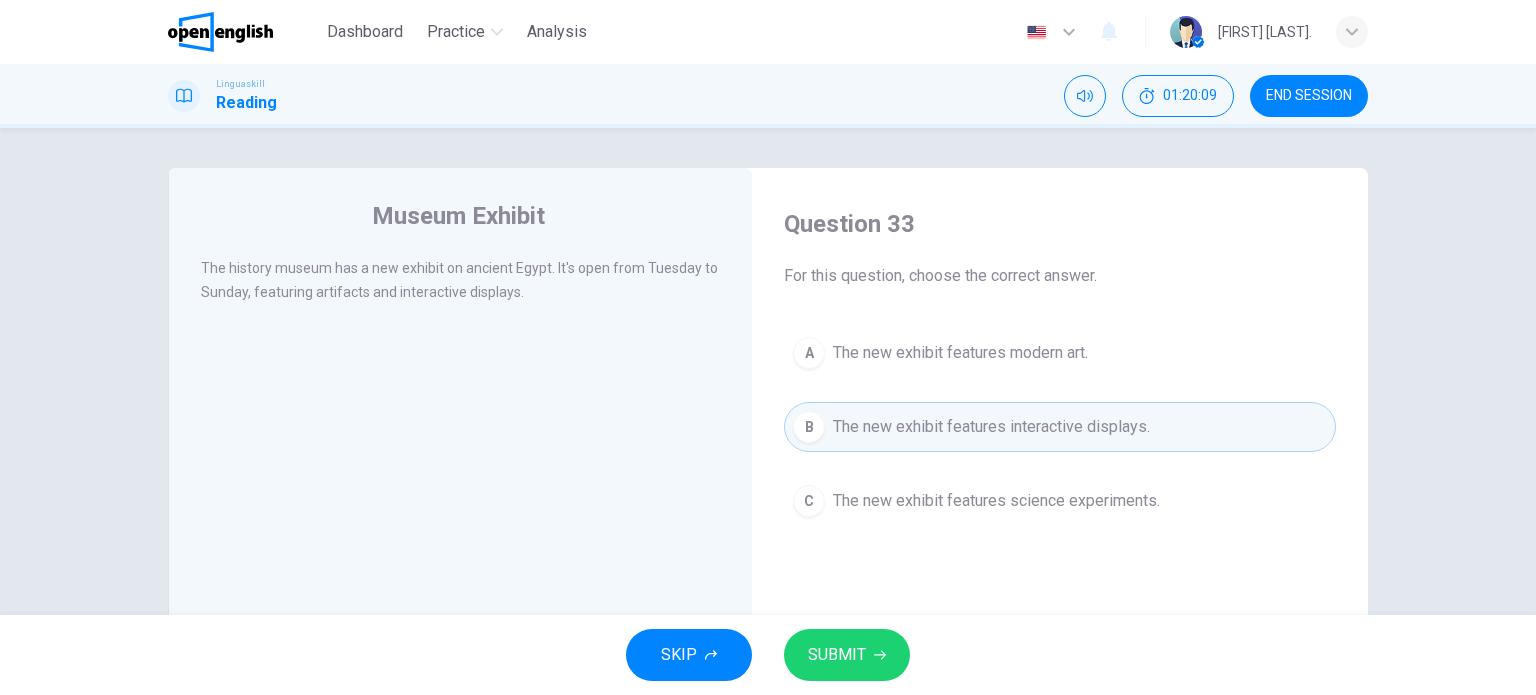 click on "SUBMIT" at bounding box center [837, 655] 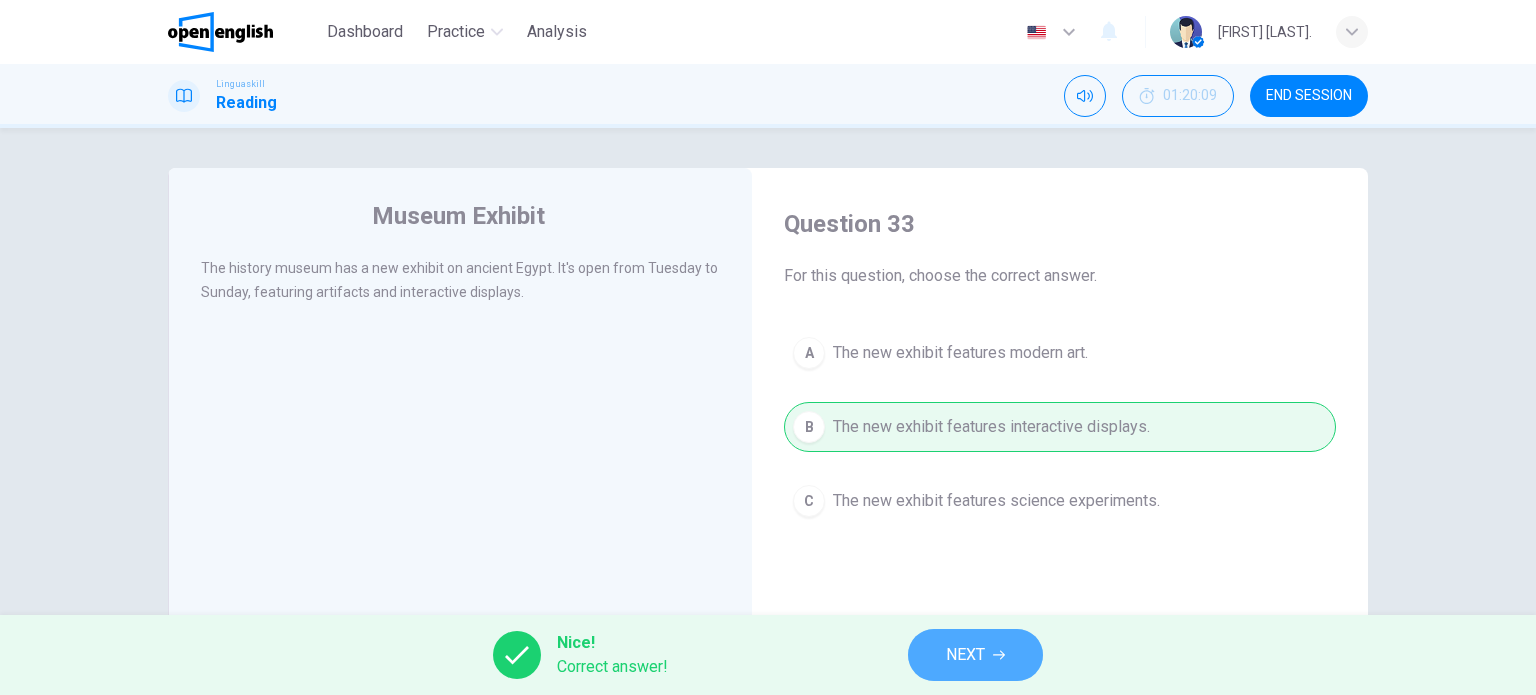 click on "NEXT" at bounding box center [975, 655] 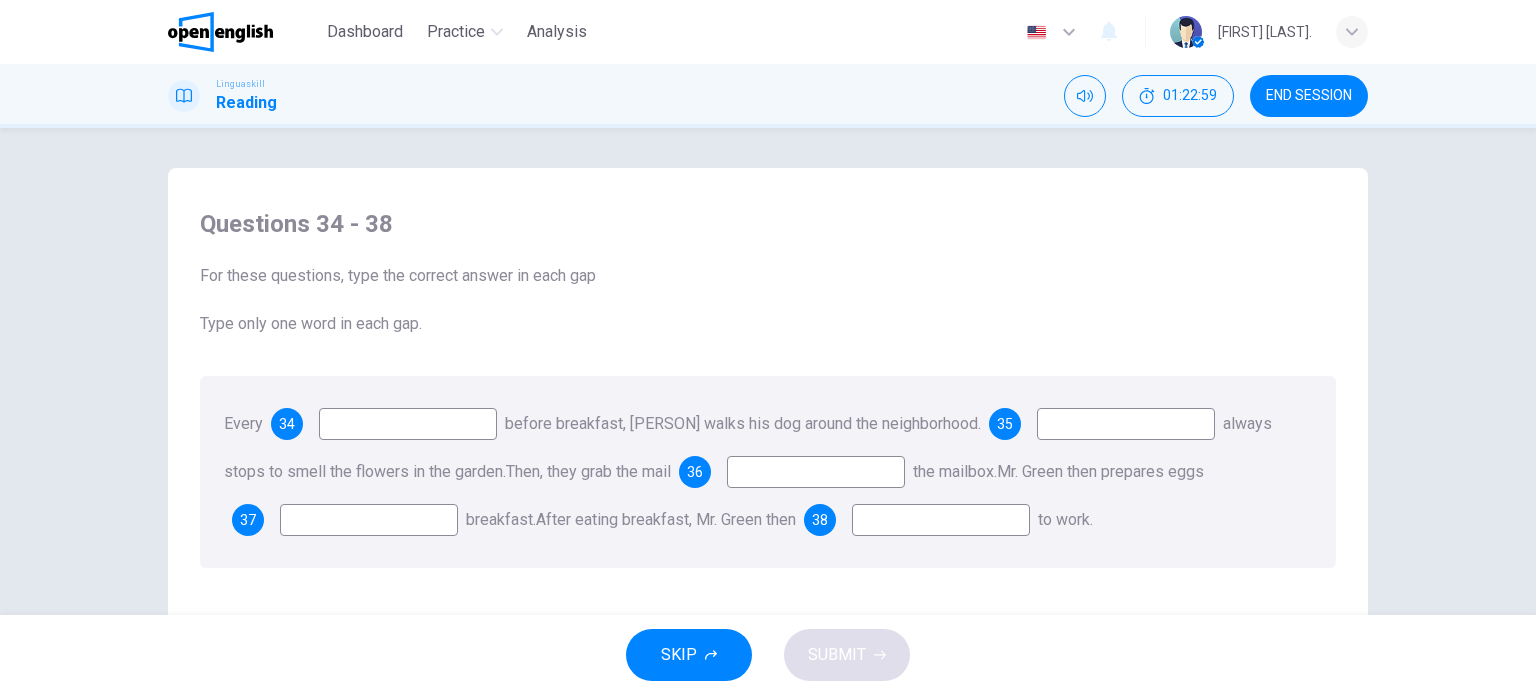 click on "Every 34 before breakfast, [PERSON] walks his dog around the neighborhood. 35 always stops to smell the flowers in the garden. Then, they grab the mail 36 the mailbox. [PERSON] then prepares eggs 37 breakfast. After eating breakfast, [PERSON] then 38 to work." at bounding box center [768, 472] 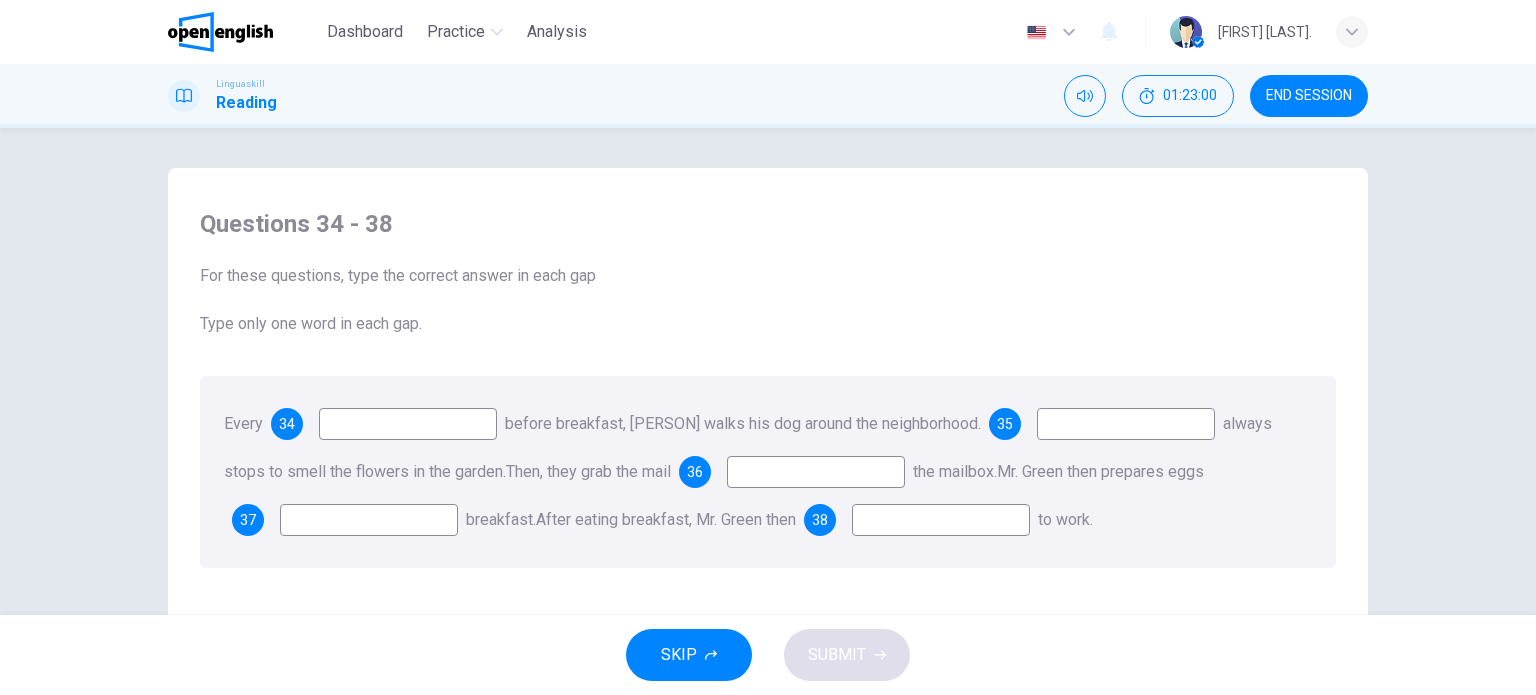 click at bounding box center (408, 424) 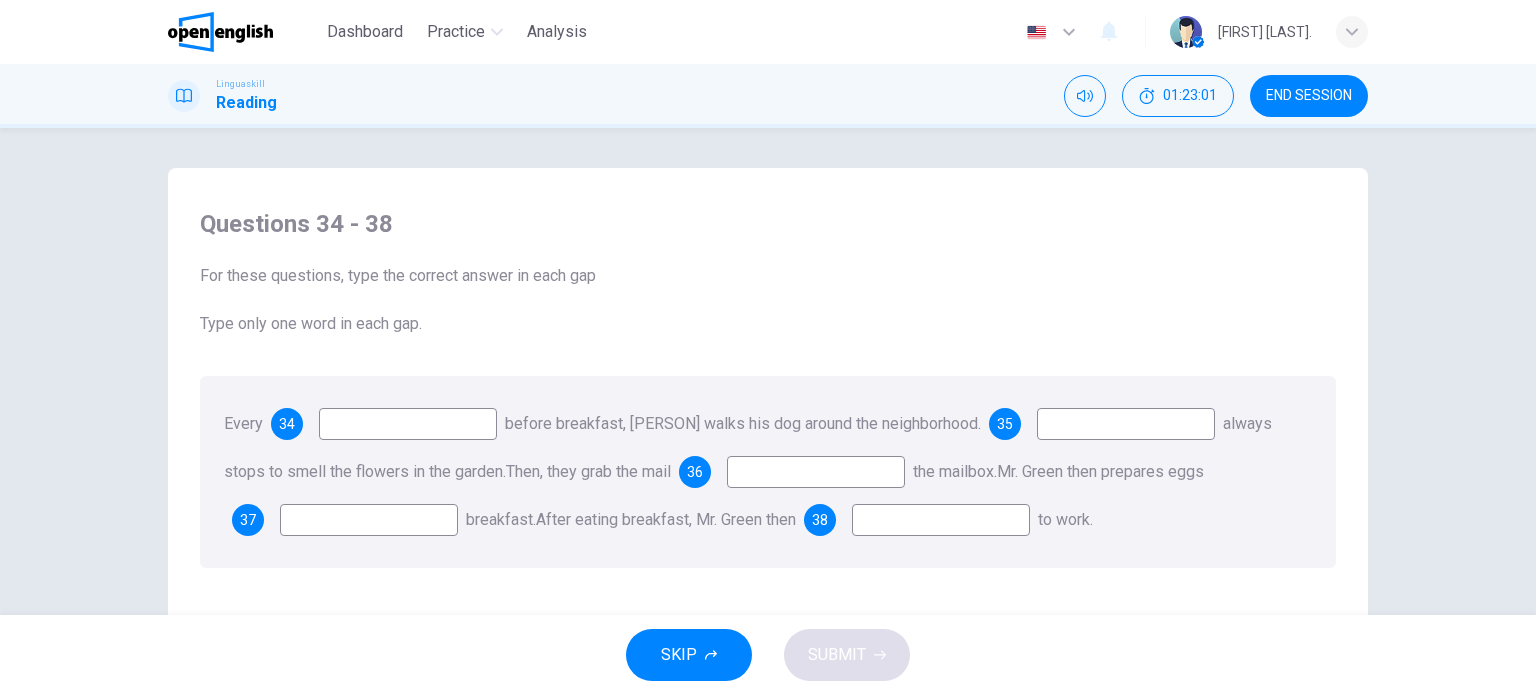 click at bounding box center (408, 424) 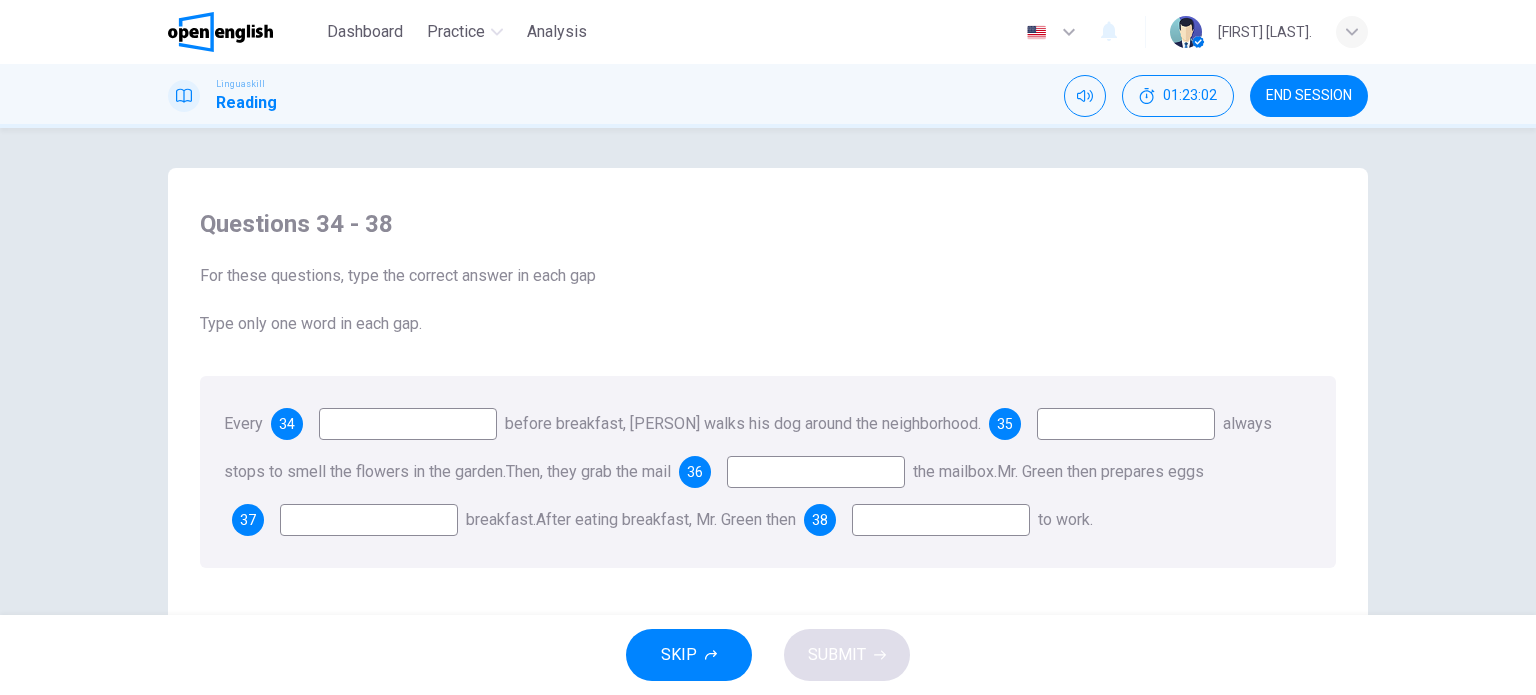 click at bounding box center (408, 424) 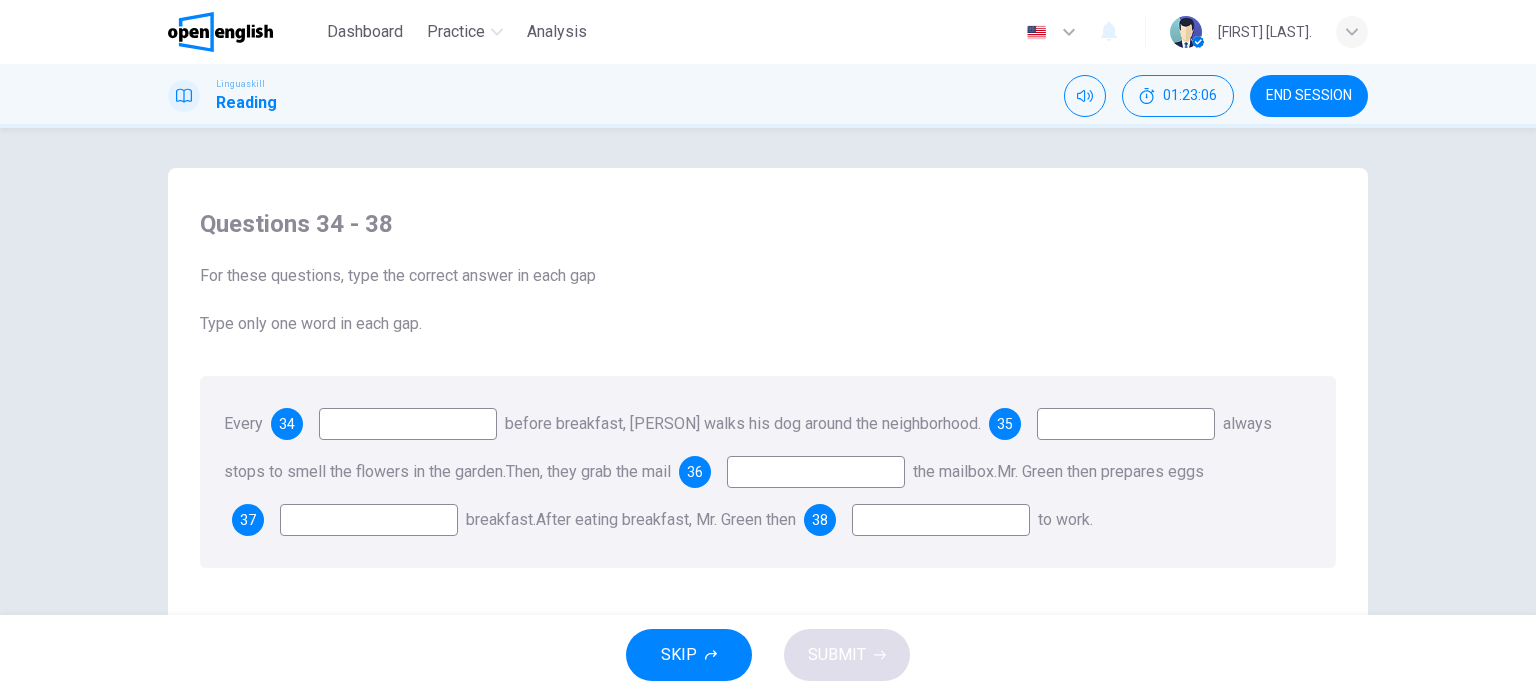 click at bounding box center [408, 424] 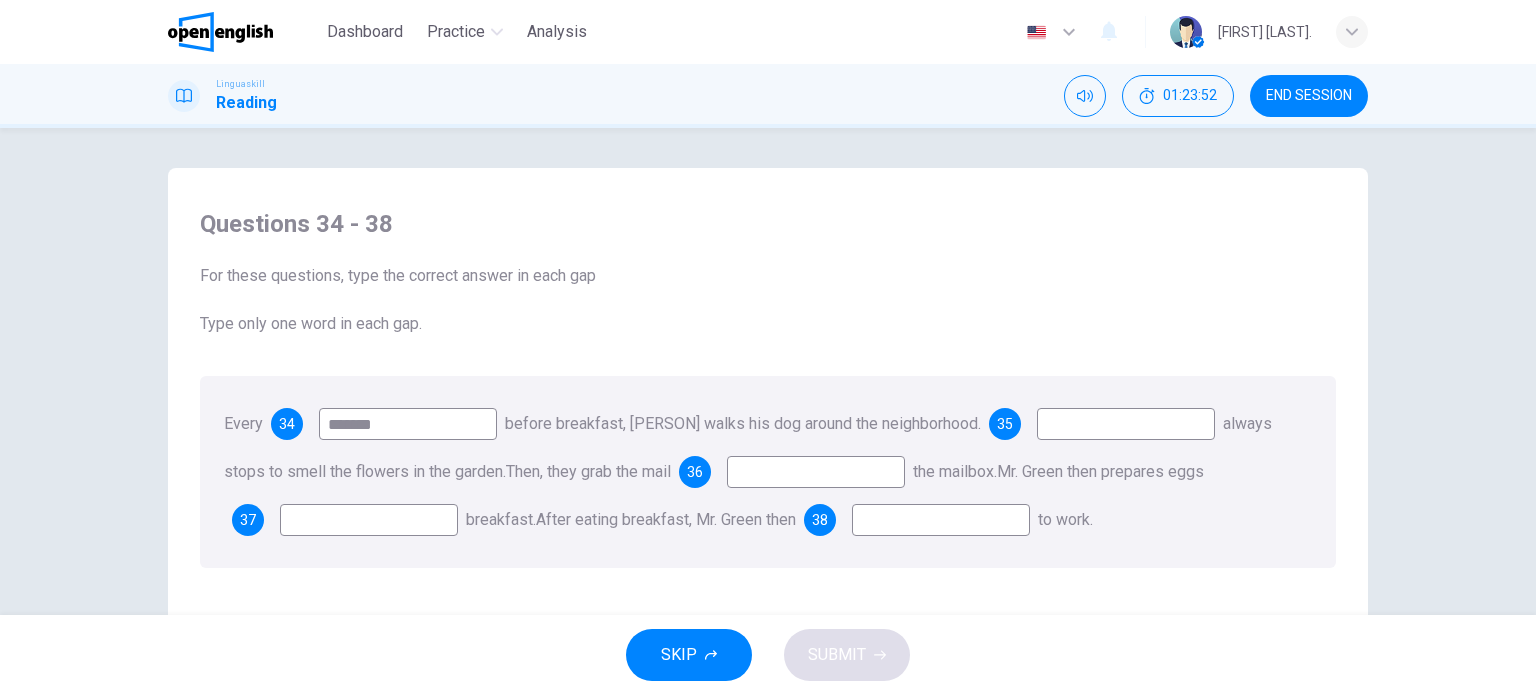 type on "*******" 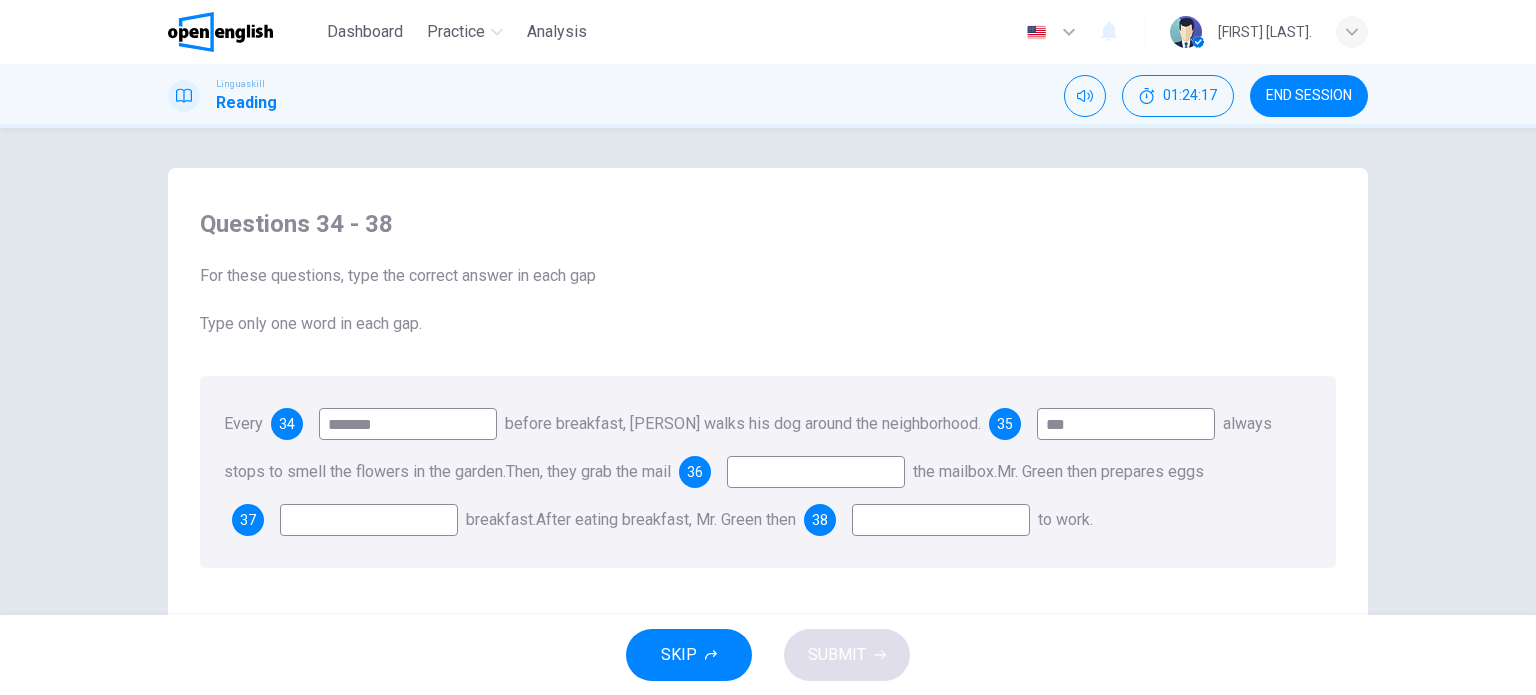 type on "***" 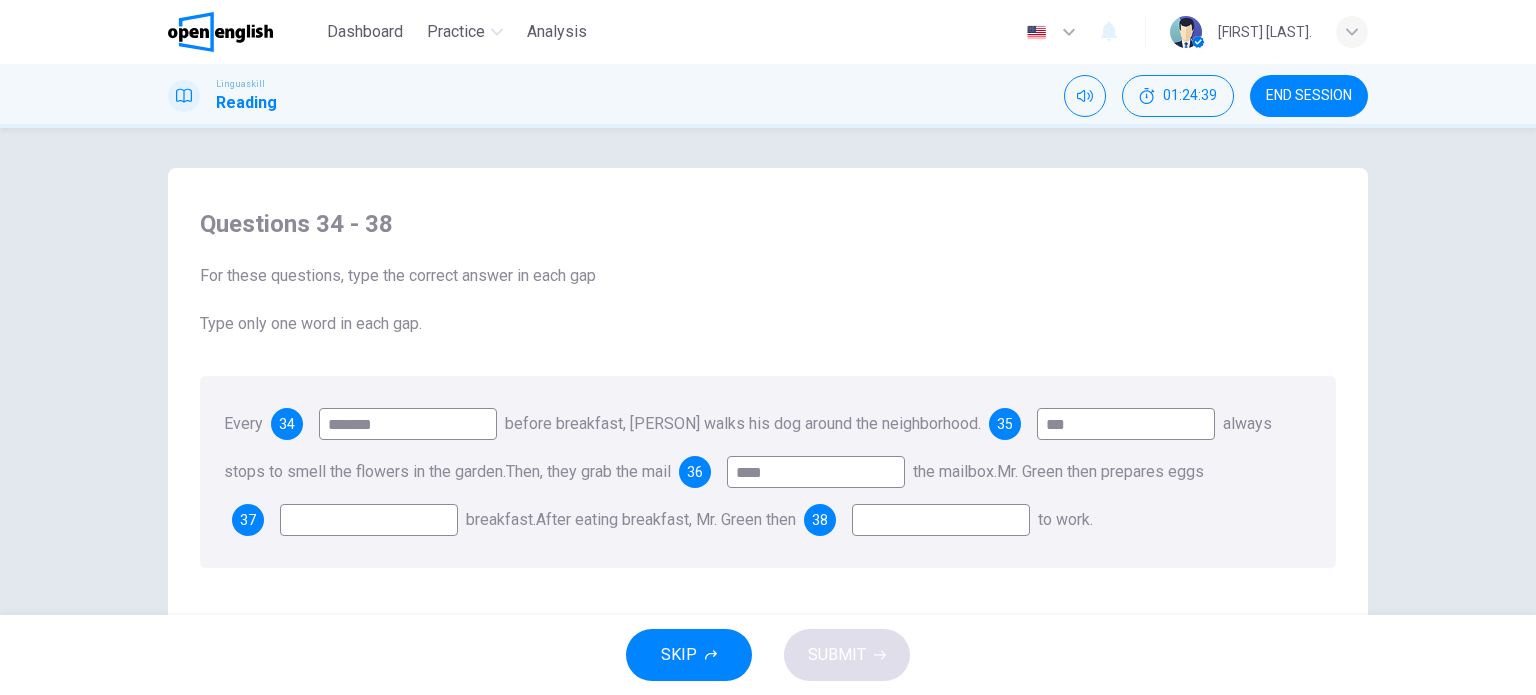 type on "****" 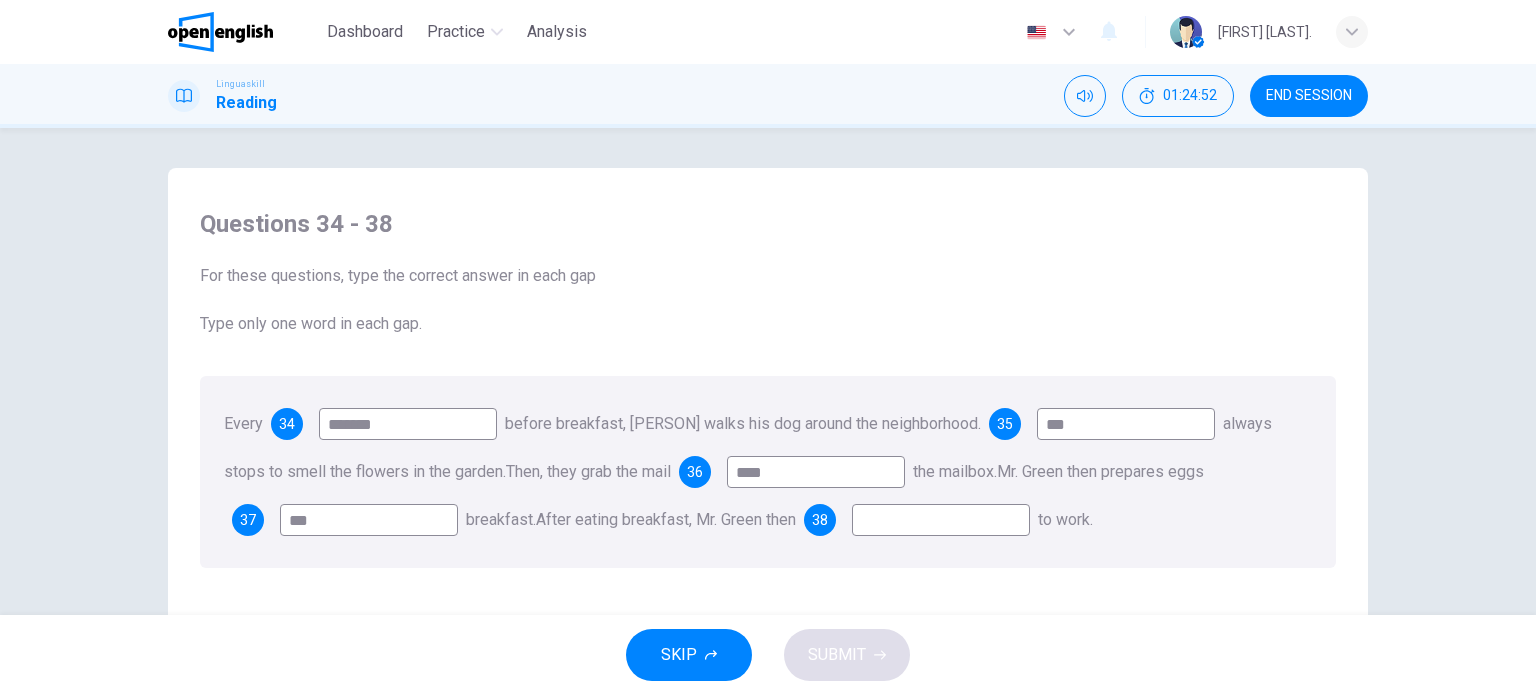 type on "***" 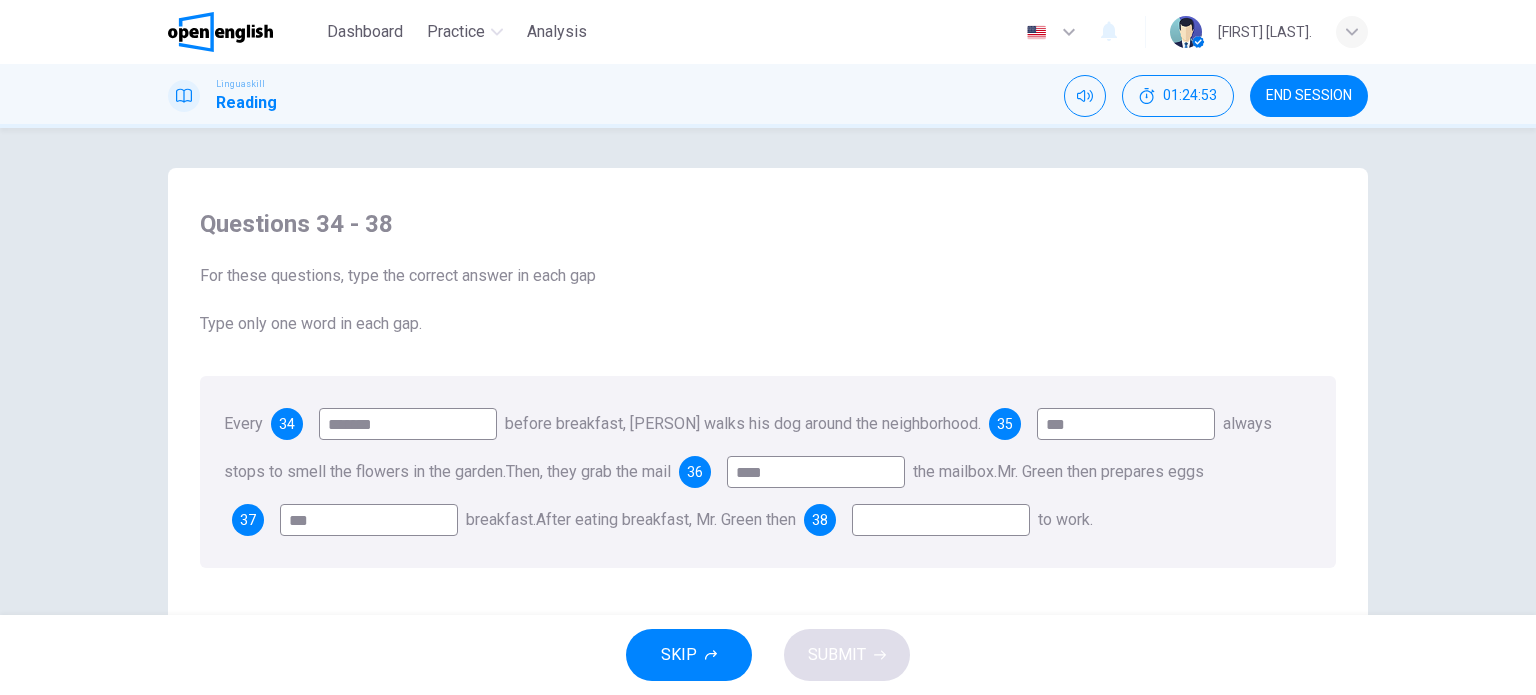 drag, startPoint x: 1112, startPoint y: 424, endPoint x: 1020, endPoint y: 411, distance: 92.91394 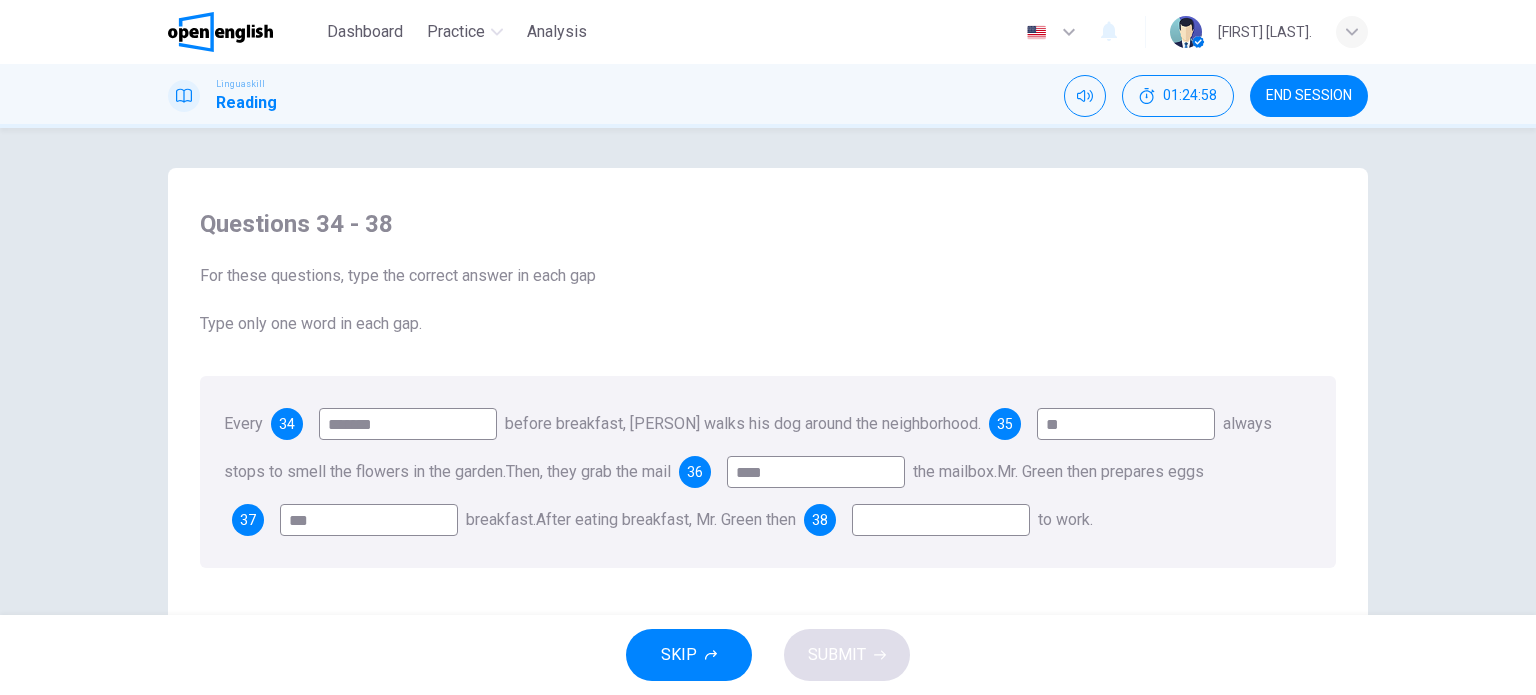 type on "**" 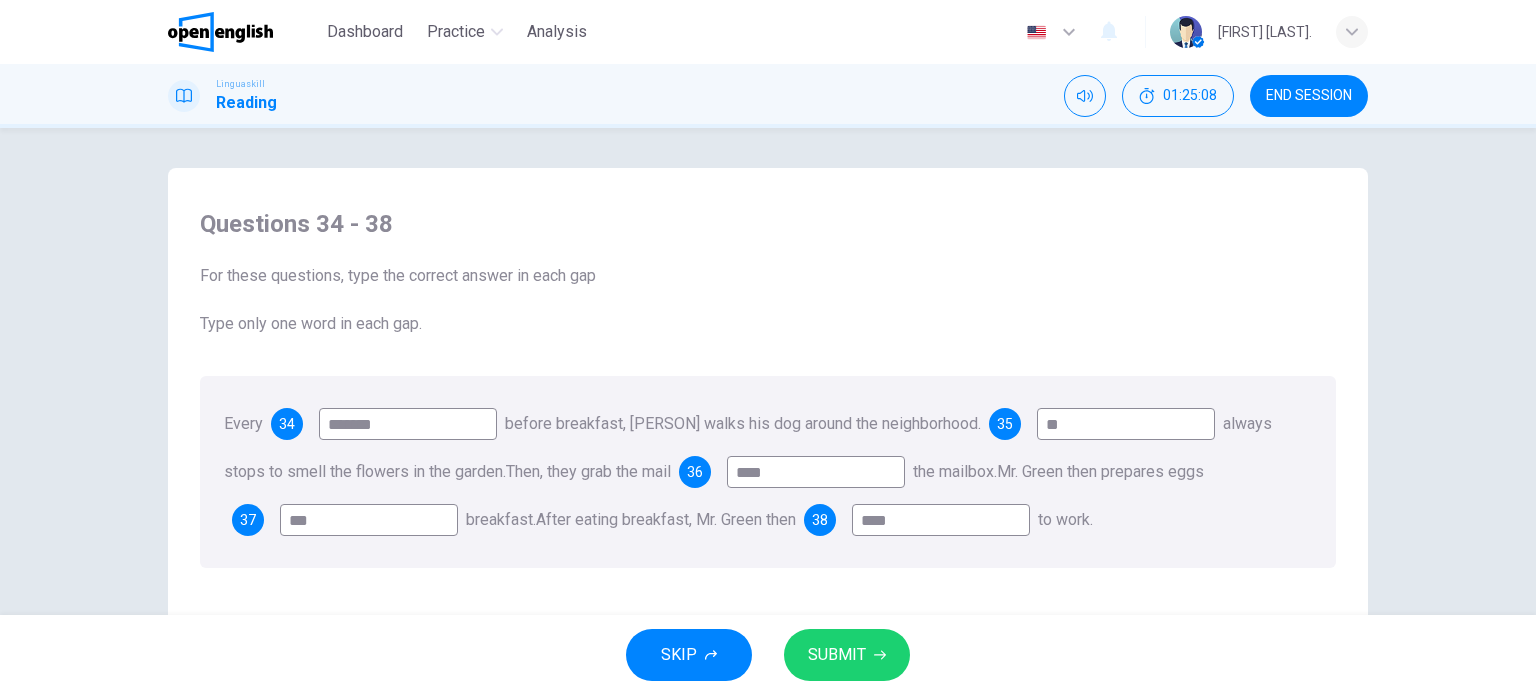 type on "****" 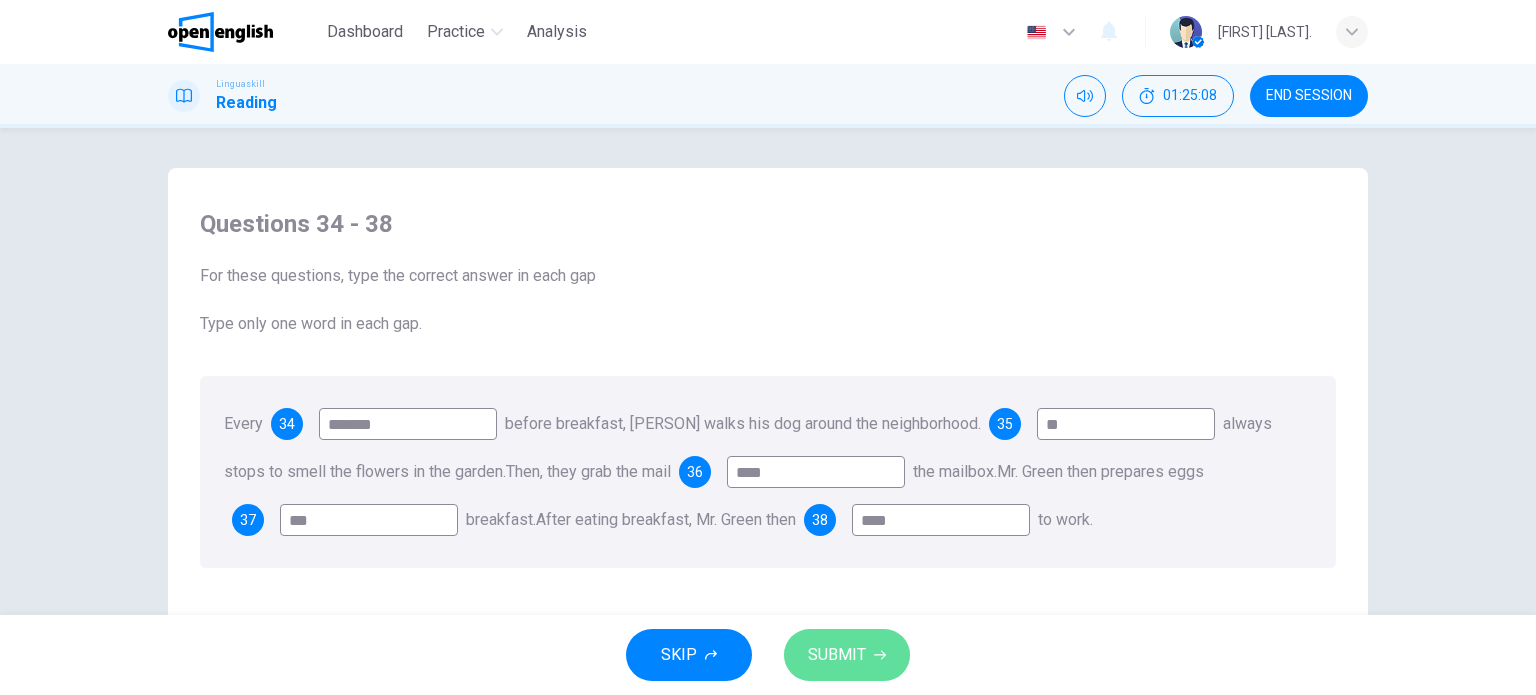 click on "SUBMIT" at bounding box center [837, 655] 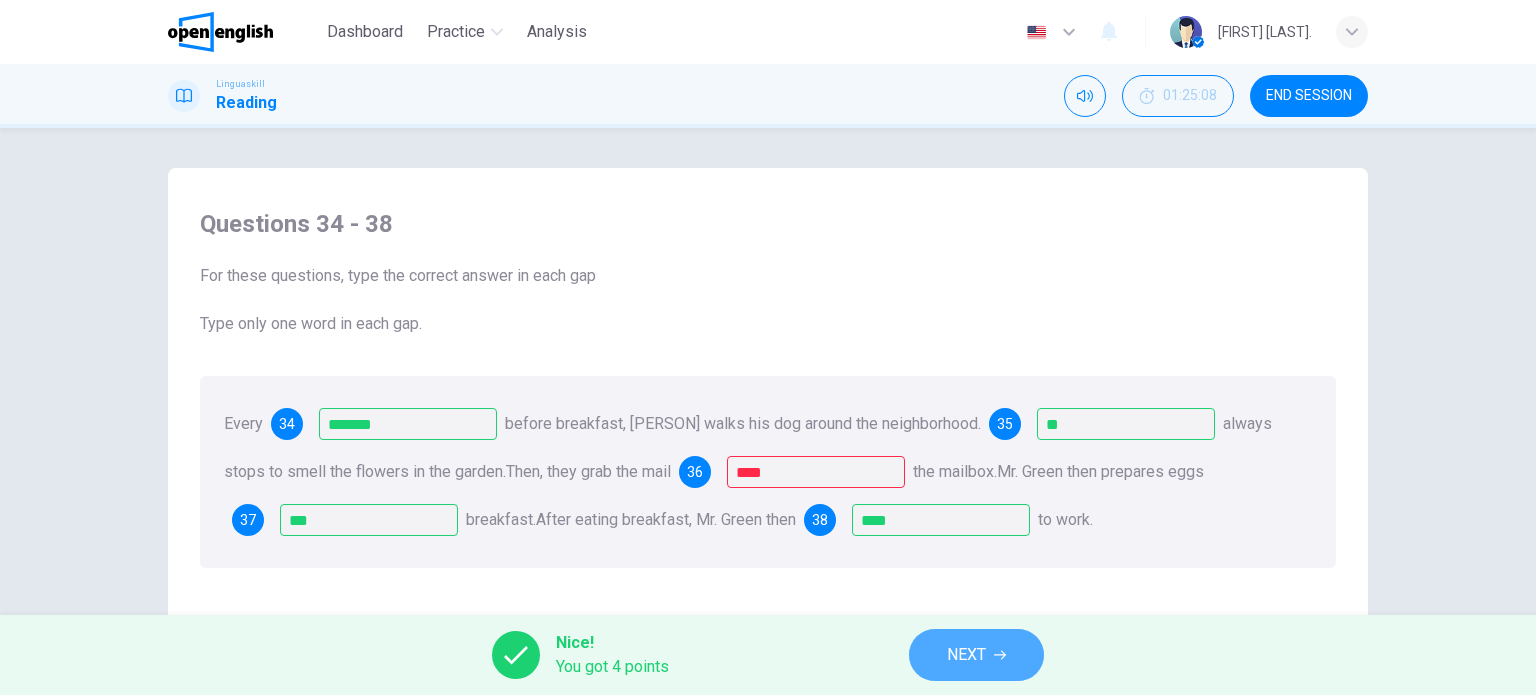 click on "NEXT" at bounding box center (976, 655) 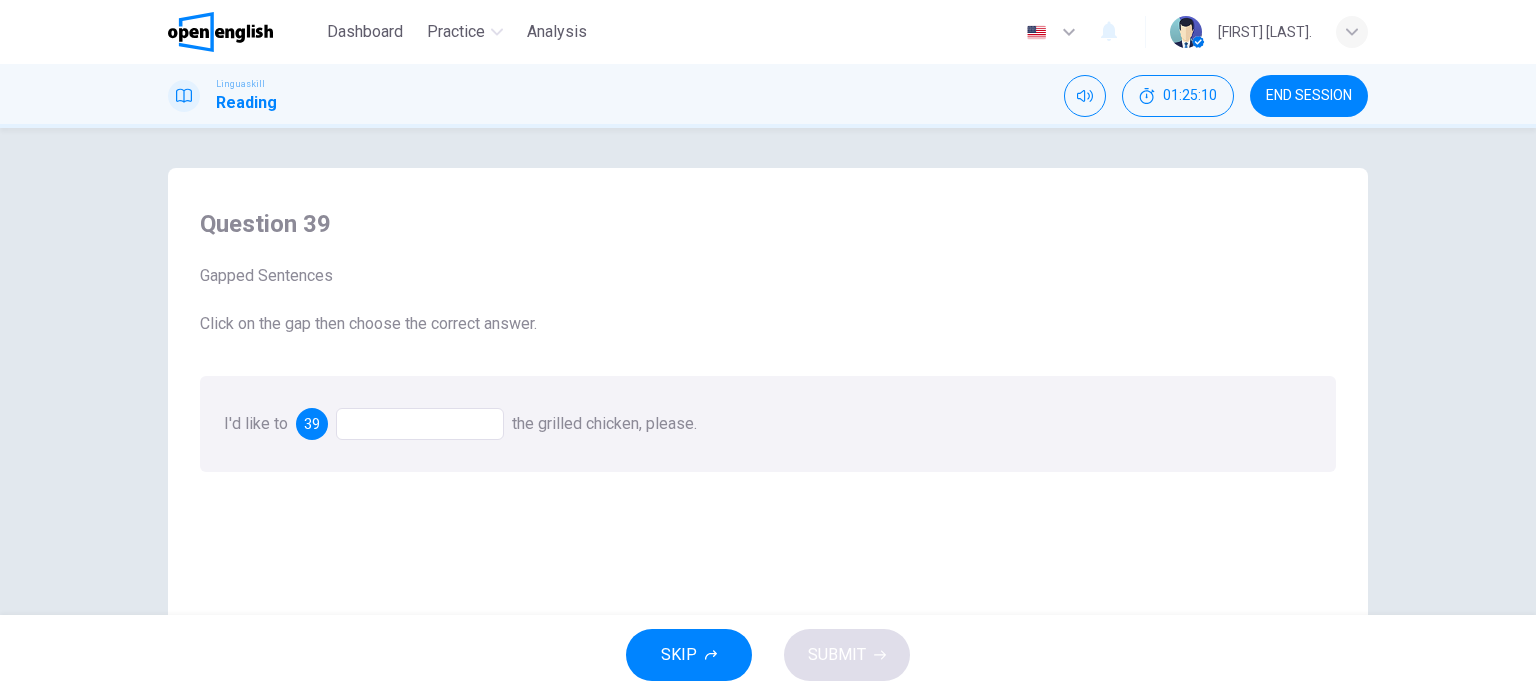 click at bounding box center [420, 424] 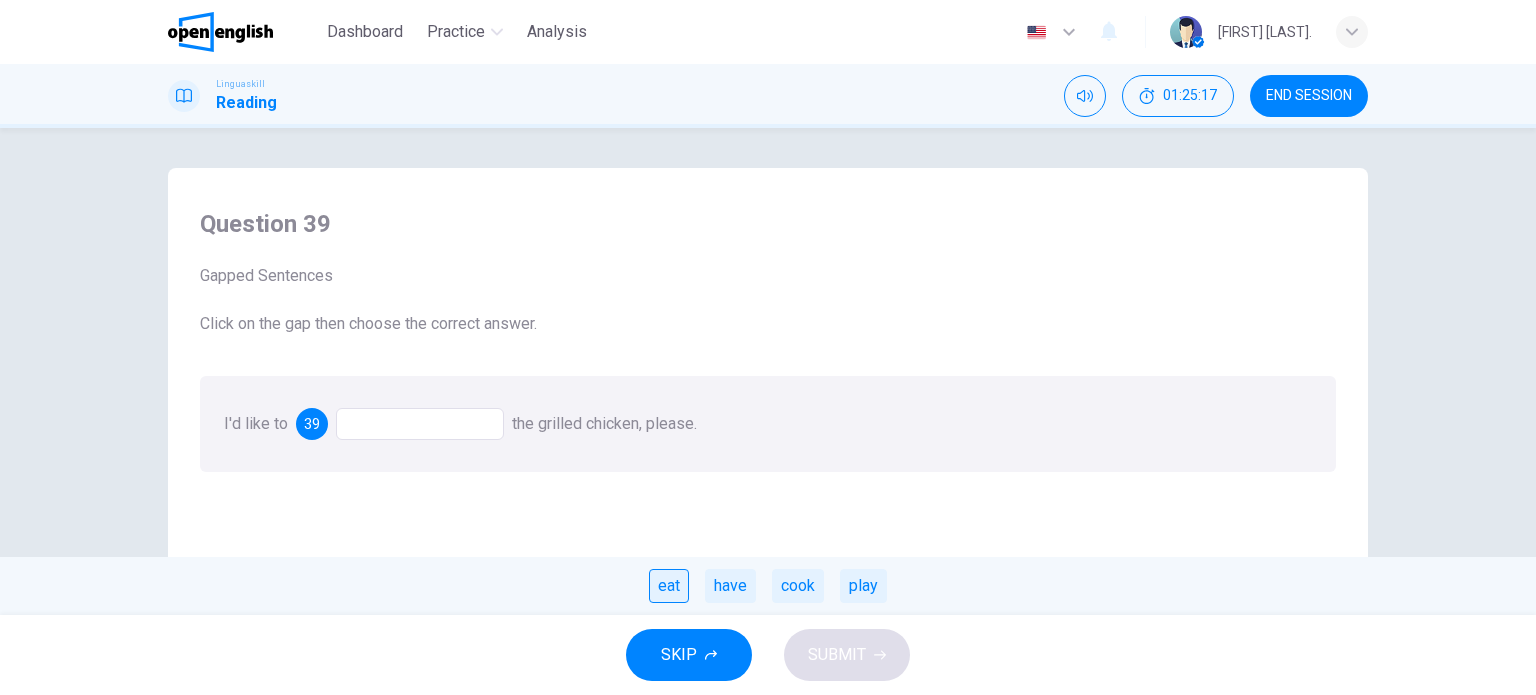 click on "eat" at bounding box center (669, 586) 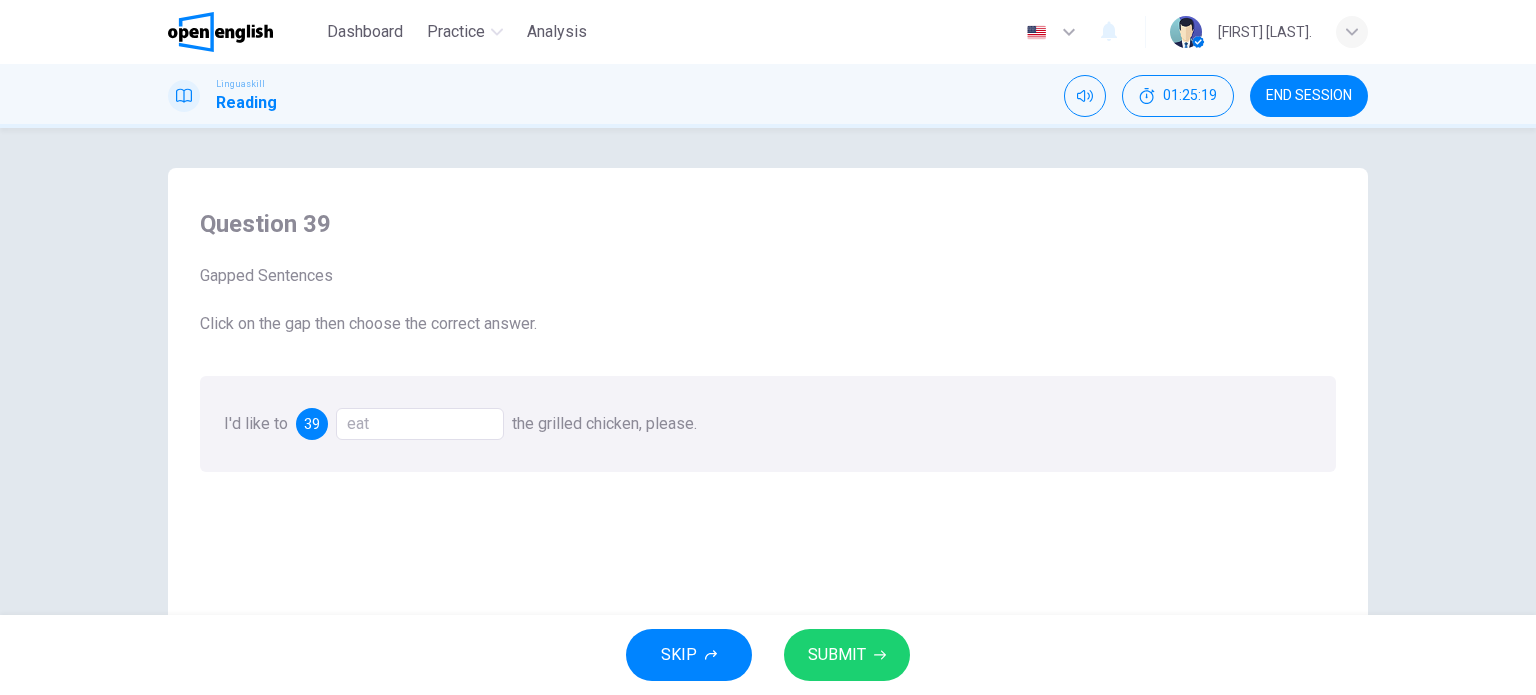 click on "SUBMIT" at bounding box center (847, 655) 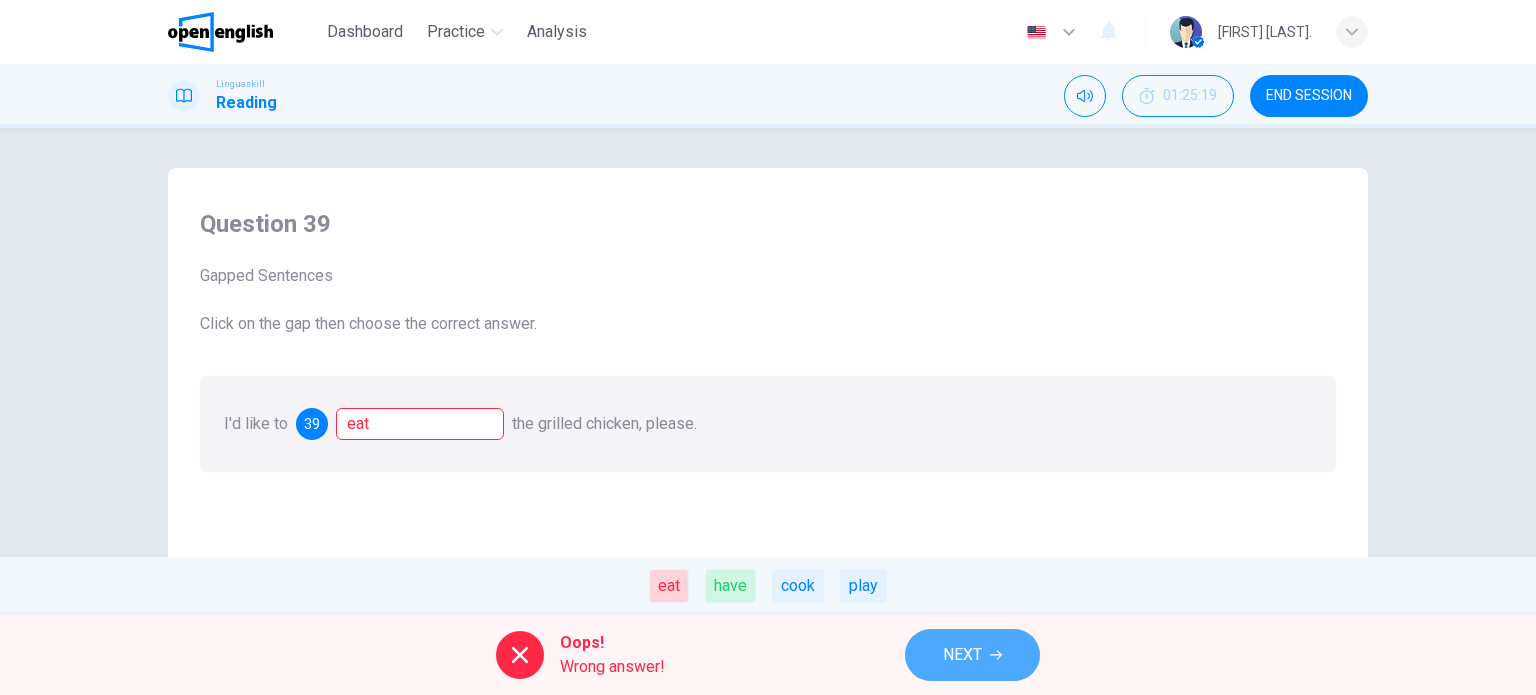 click on "NEXT" at bounding box center (962, 655) 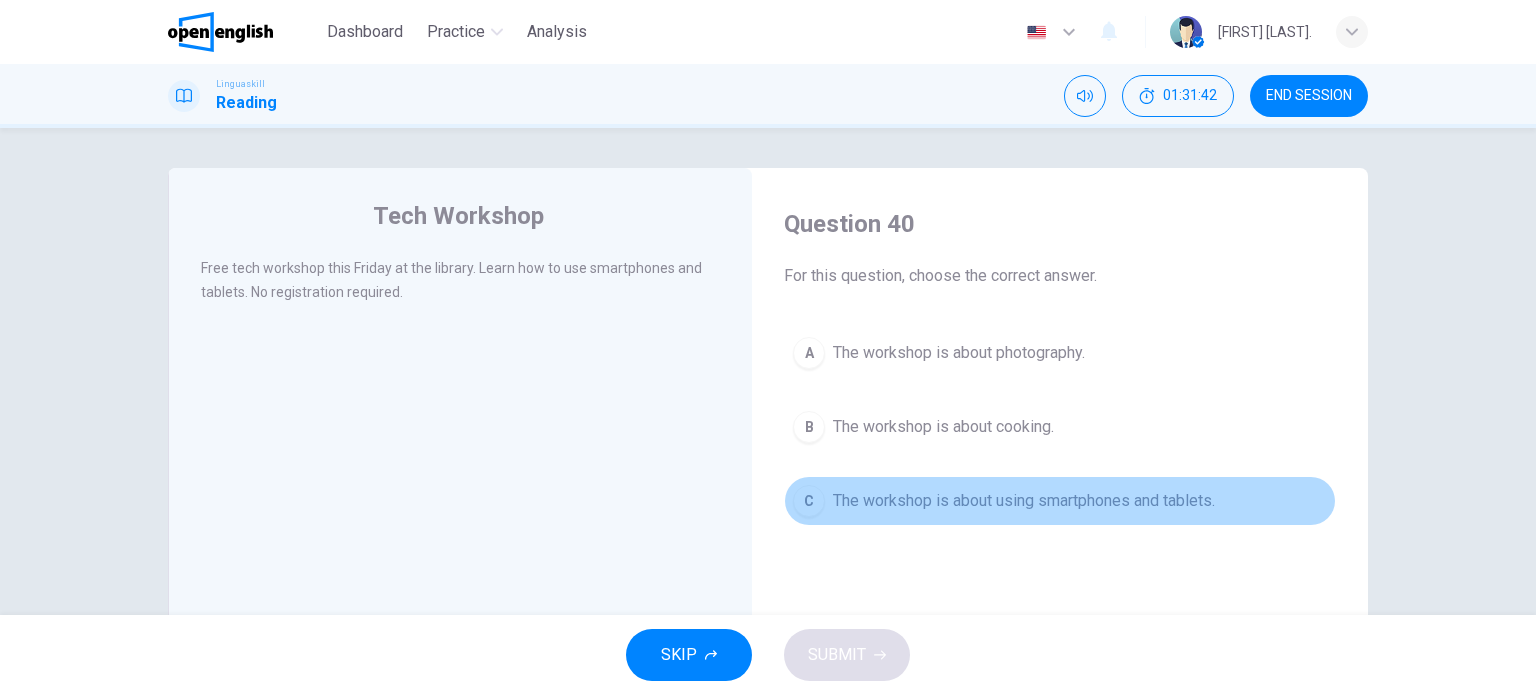 drag, startPoint x: 1039, startPoint y: 503, endPoint x: 1034, endPoint y: 526, distance: 23.537205 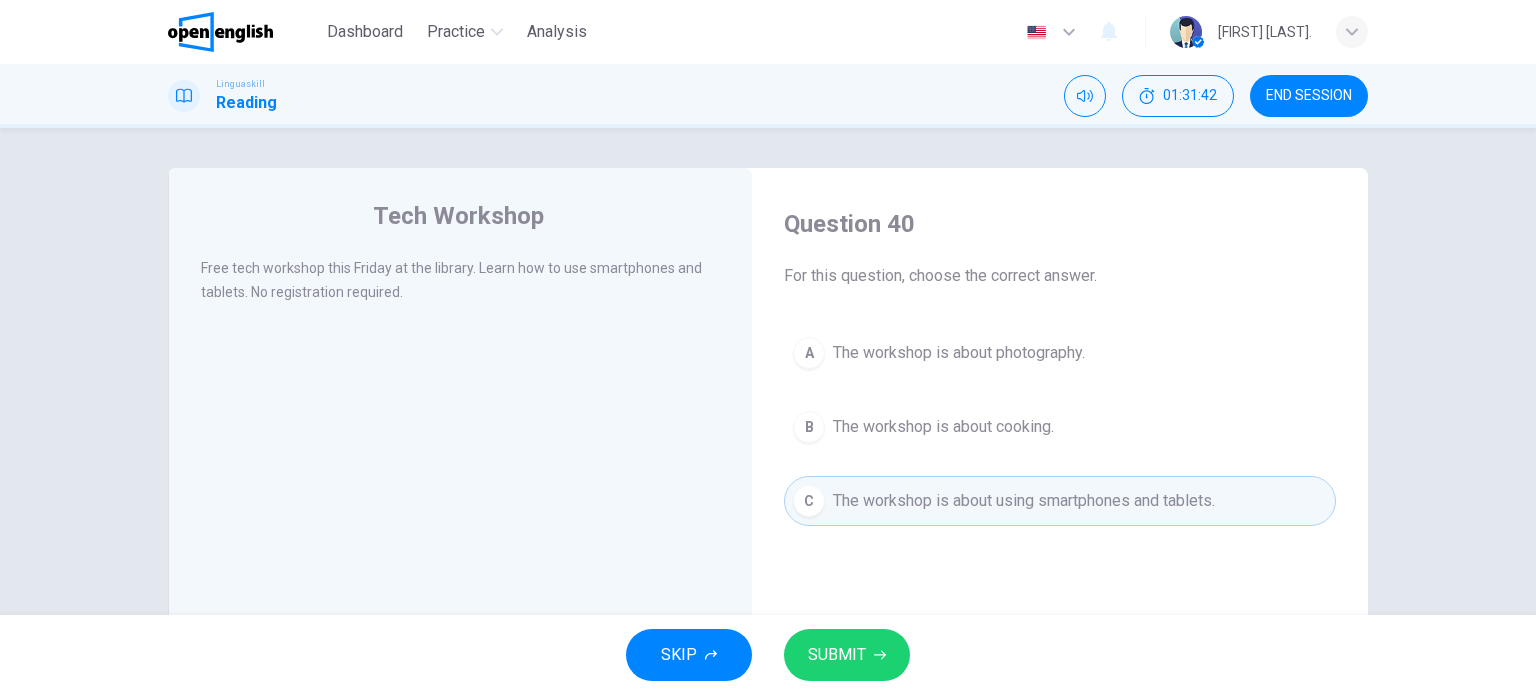 click on "SUBMIT" at bounding box center (837, 655) 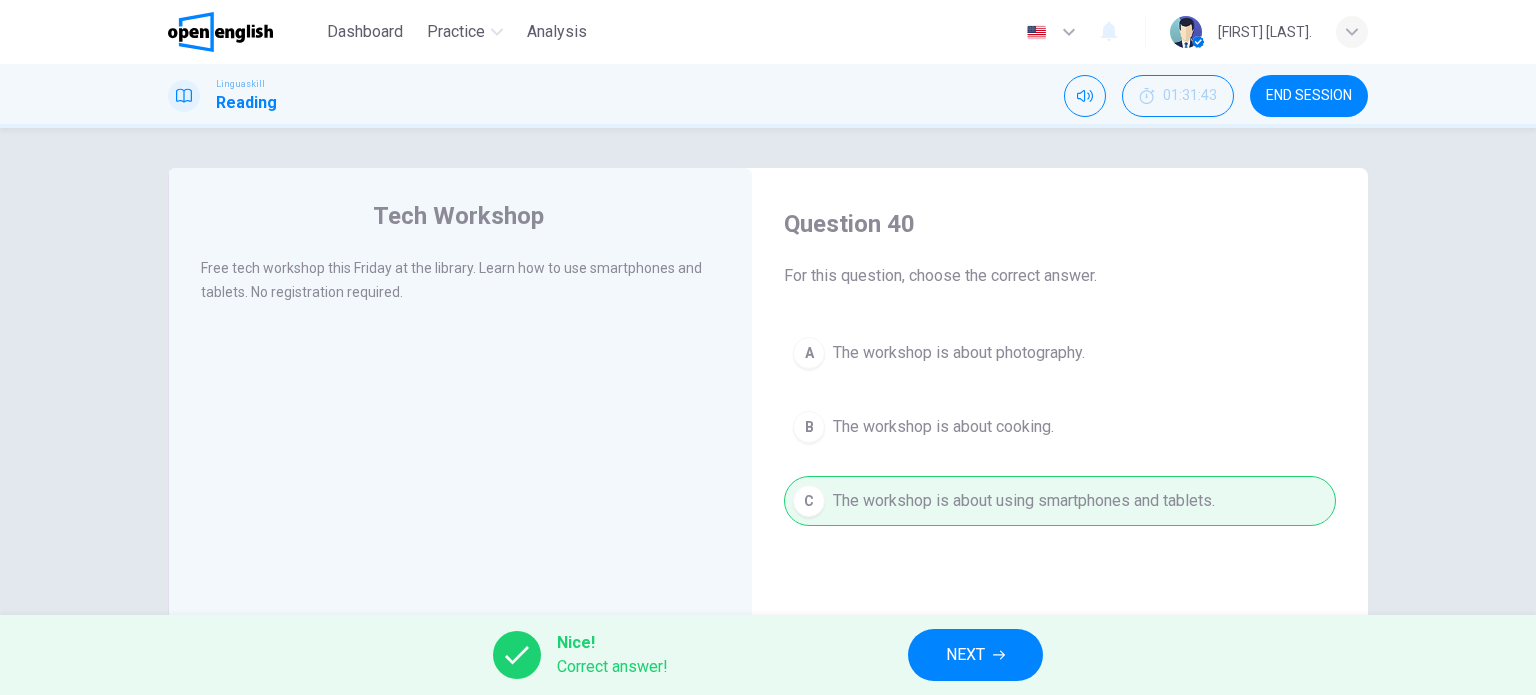 click on "NEXT" at bounding box center (965, 655) 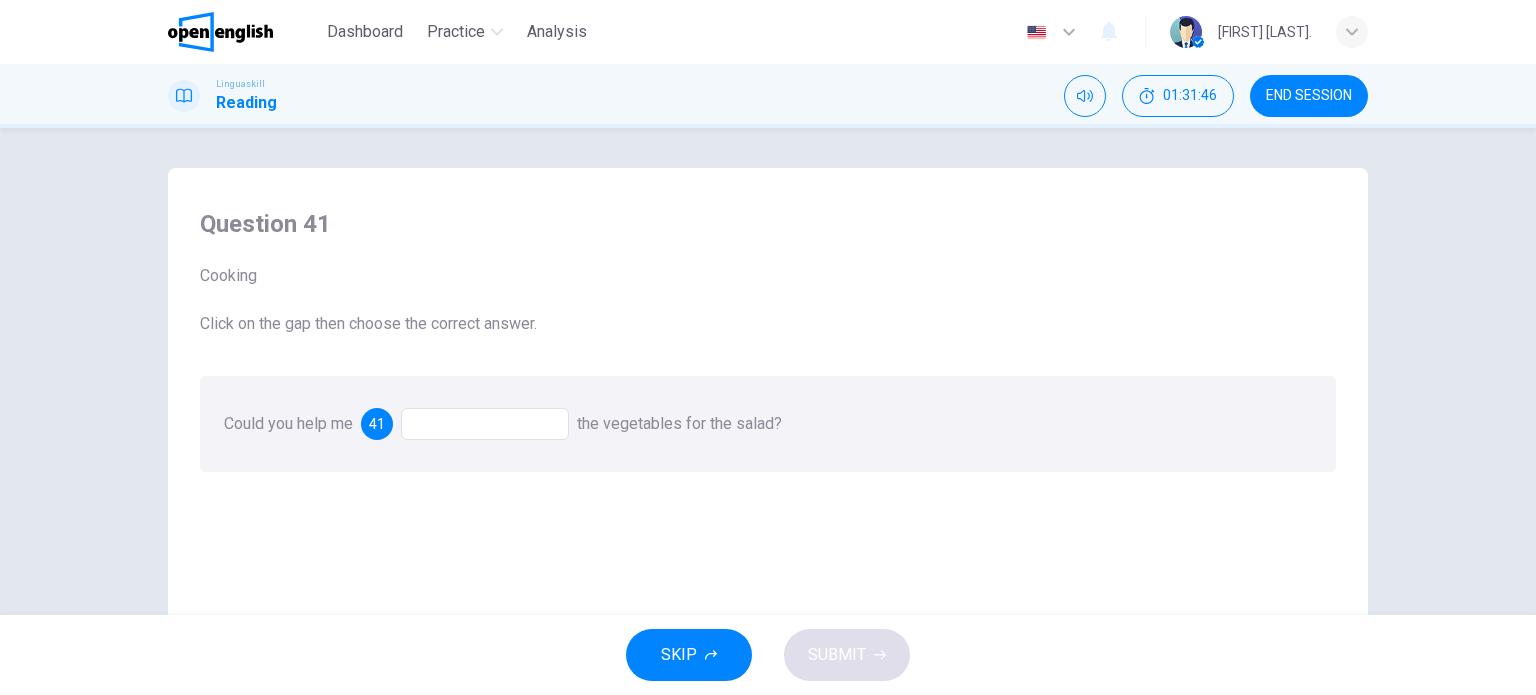 click at bounding box center [485, 424] 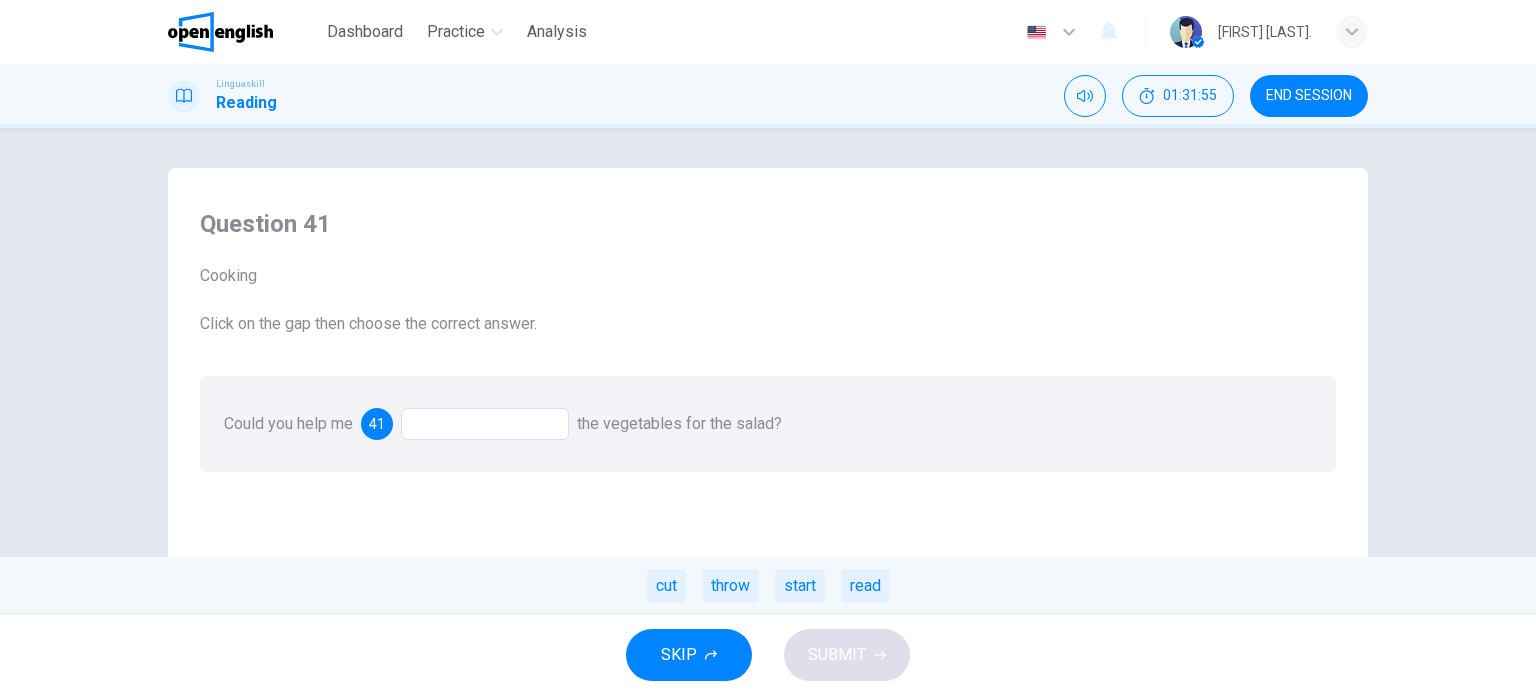 drag, startPoint x: 673, startPoint y: 587, endPoint x: 684, endPoint y: 618, distance: 32.89377 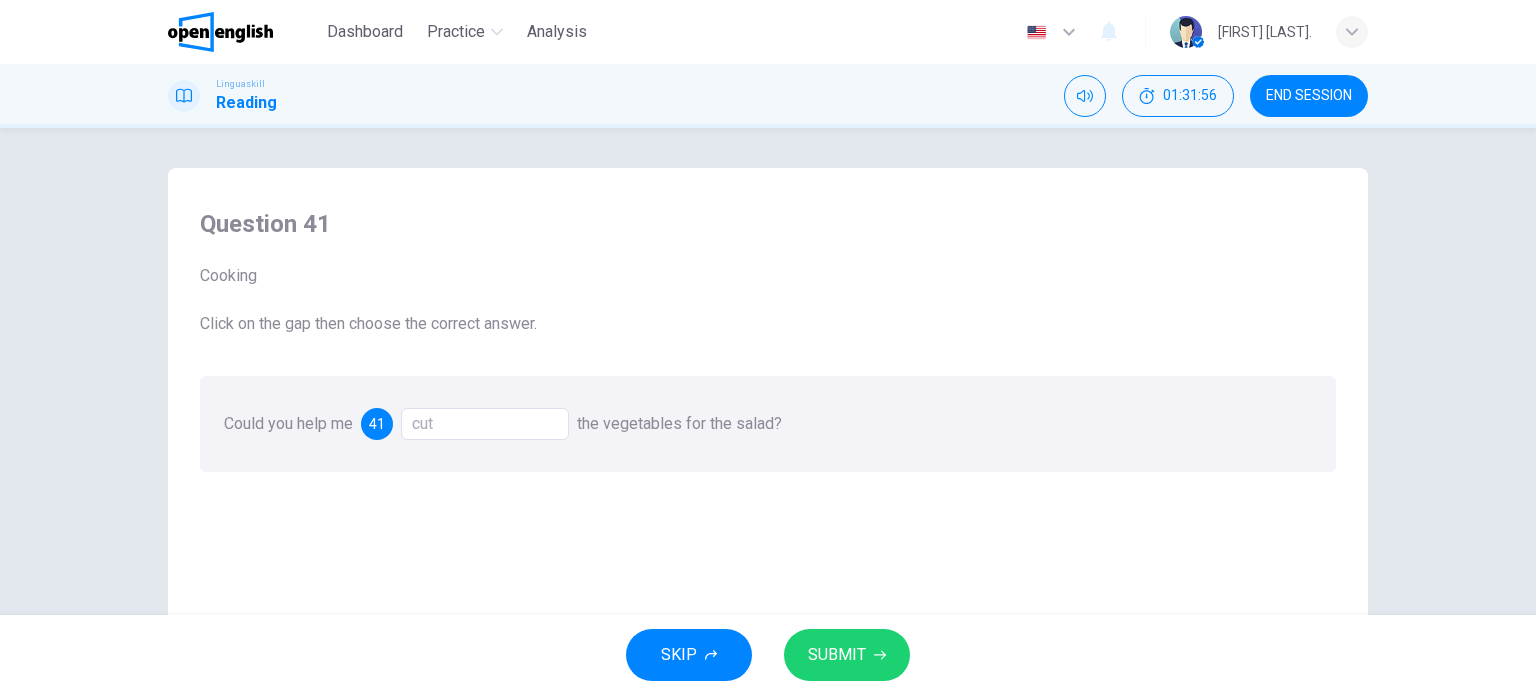 click on "SUBMIT" at bounding box center [837, 655] 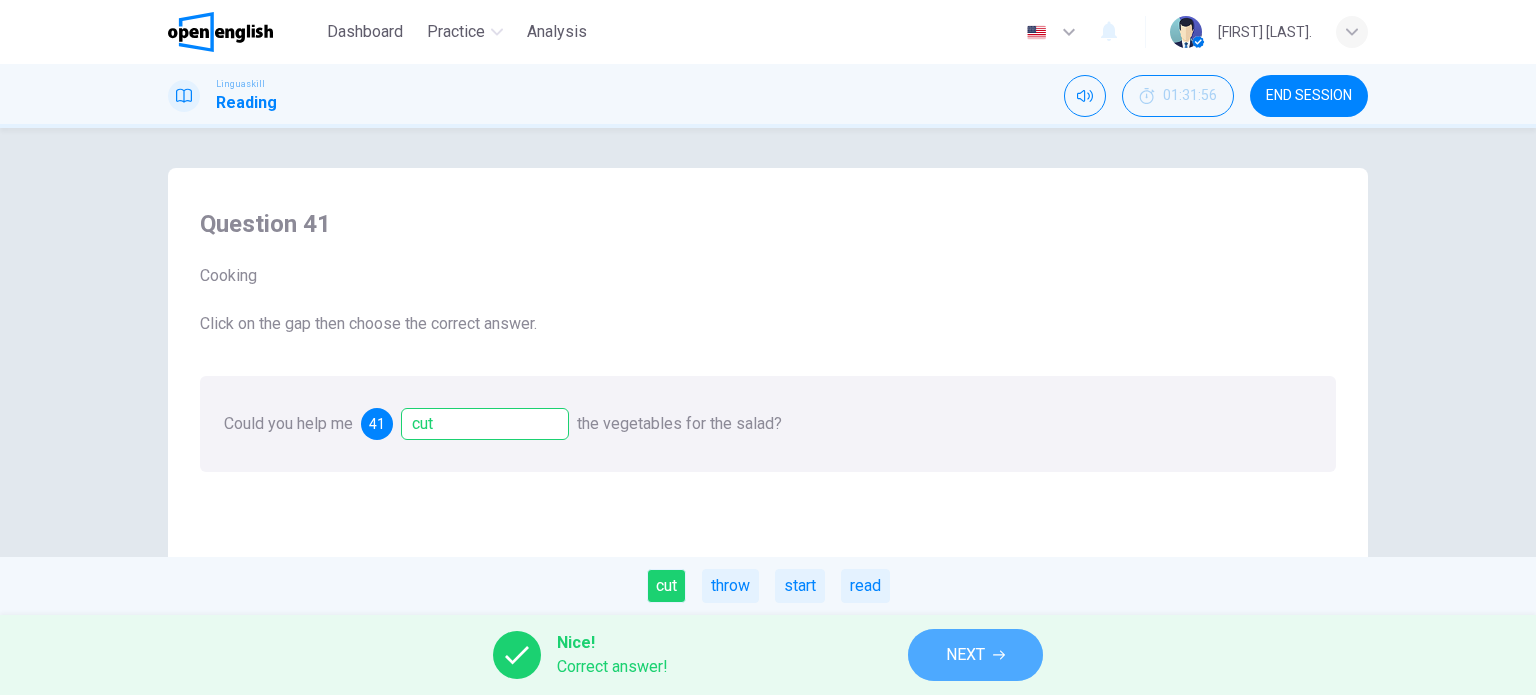 click on "NEXT" at bounding box center (965, 655) 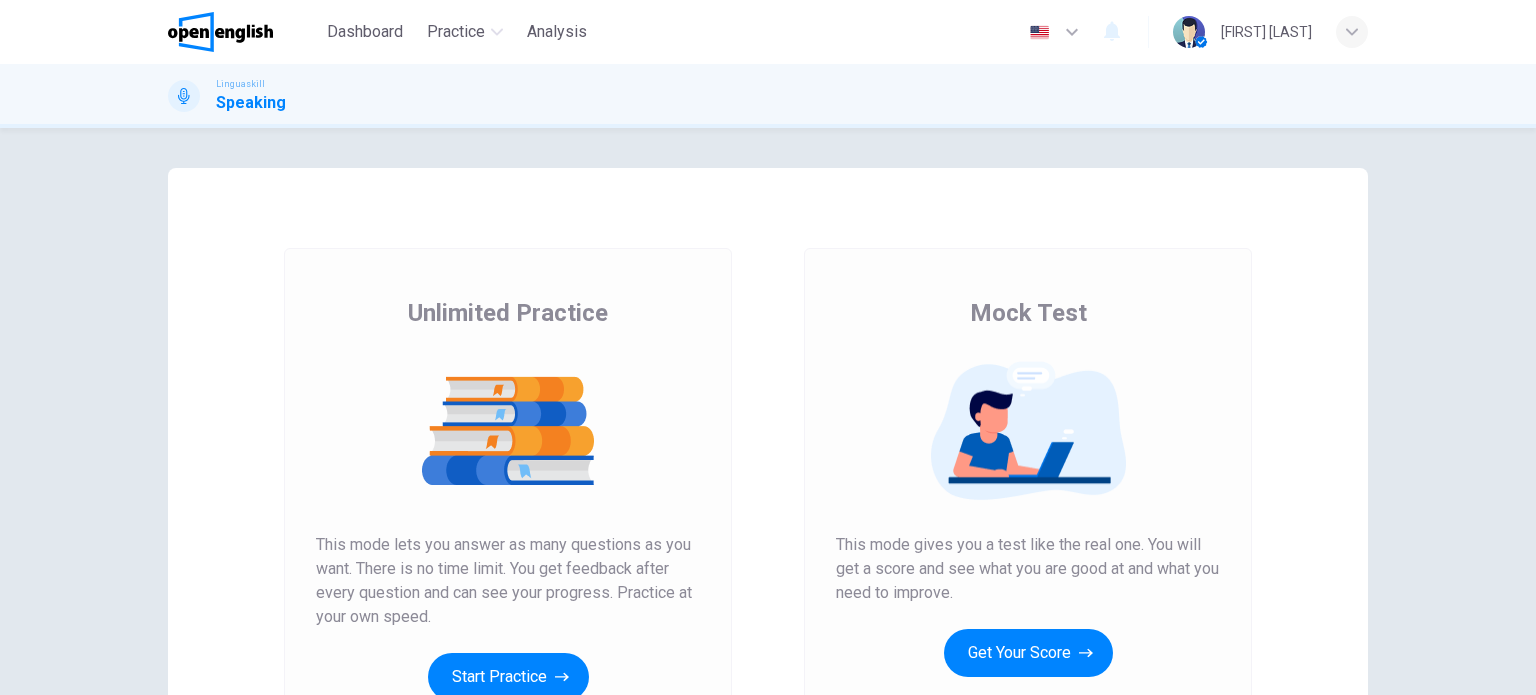 scroll, scrollTop: 0, scrollLeft: 0, axis: both 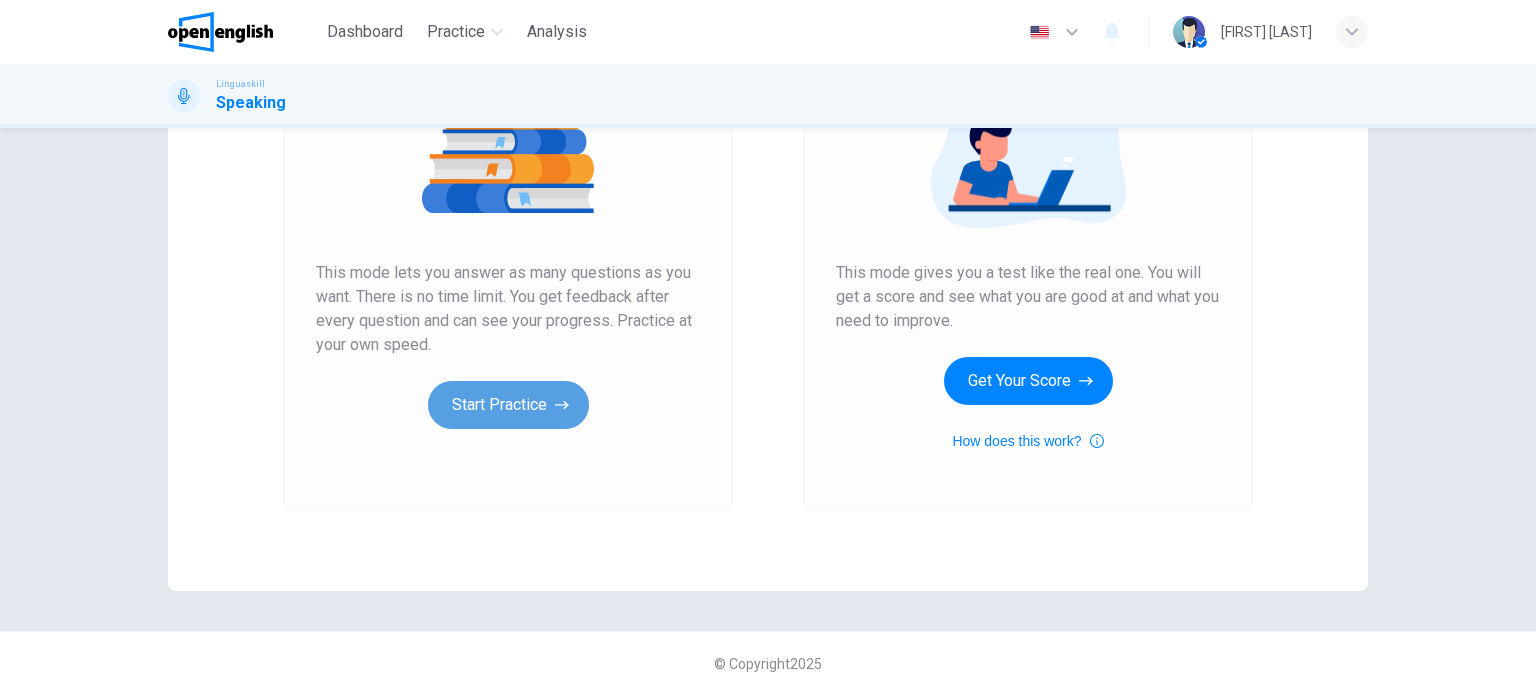 click on "Start Practice" at bounding box center [508, 405] 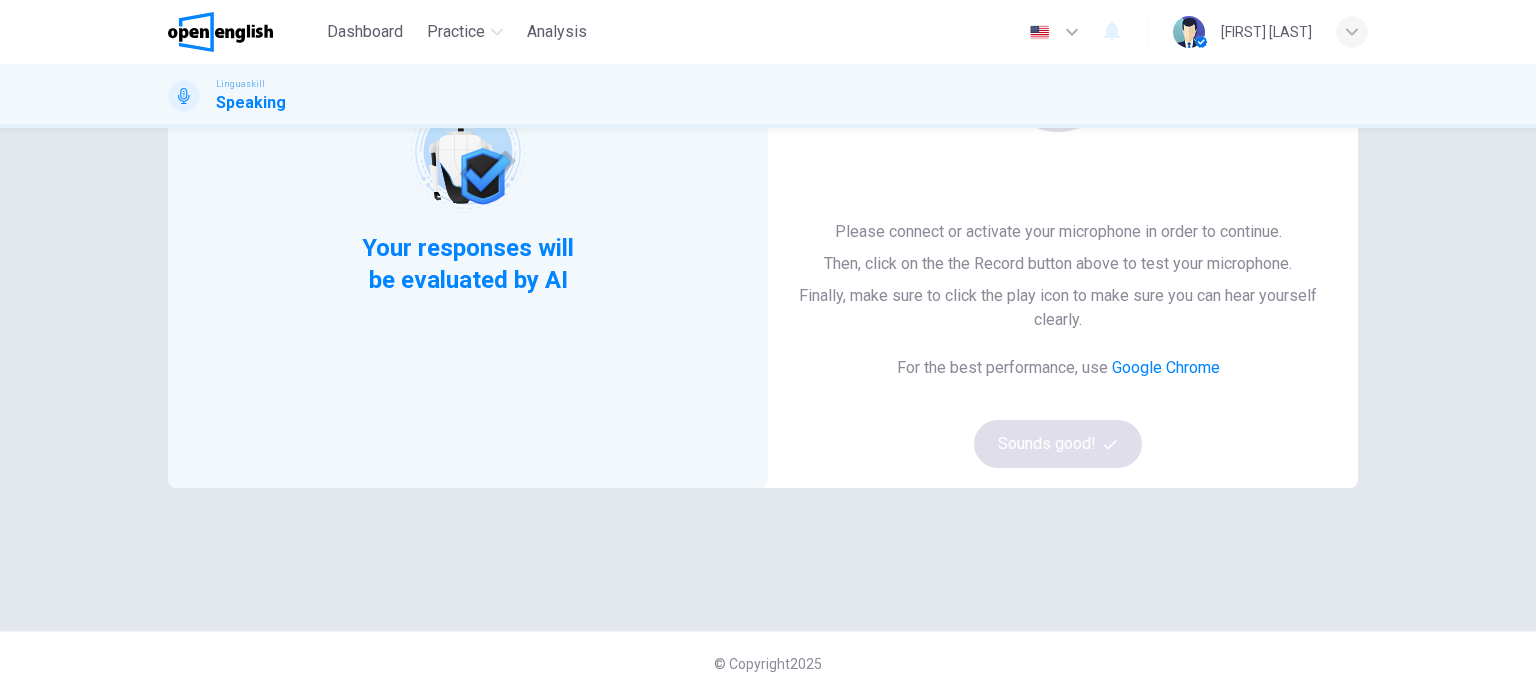 scroll, scrollTop: 0, scrollLeft: 0, axis: both 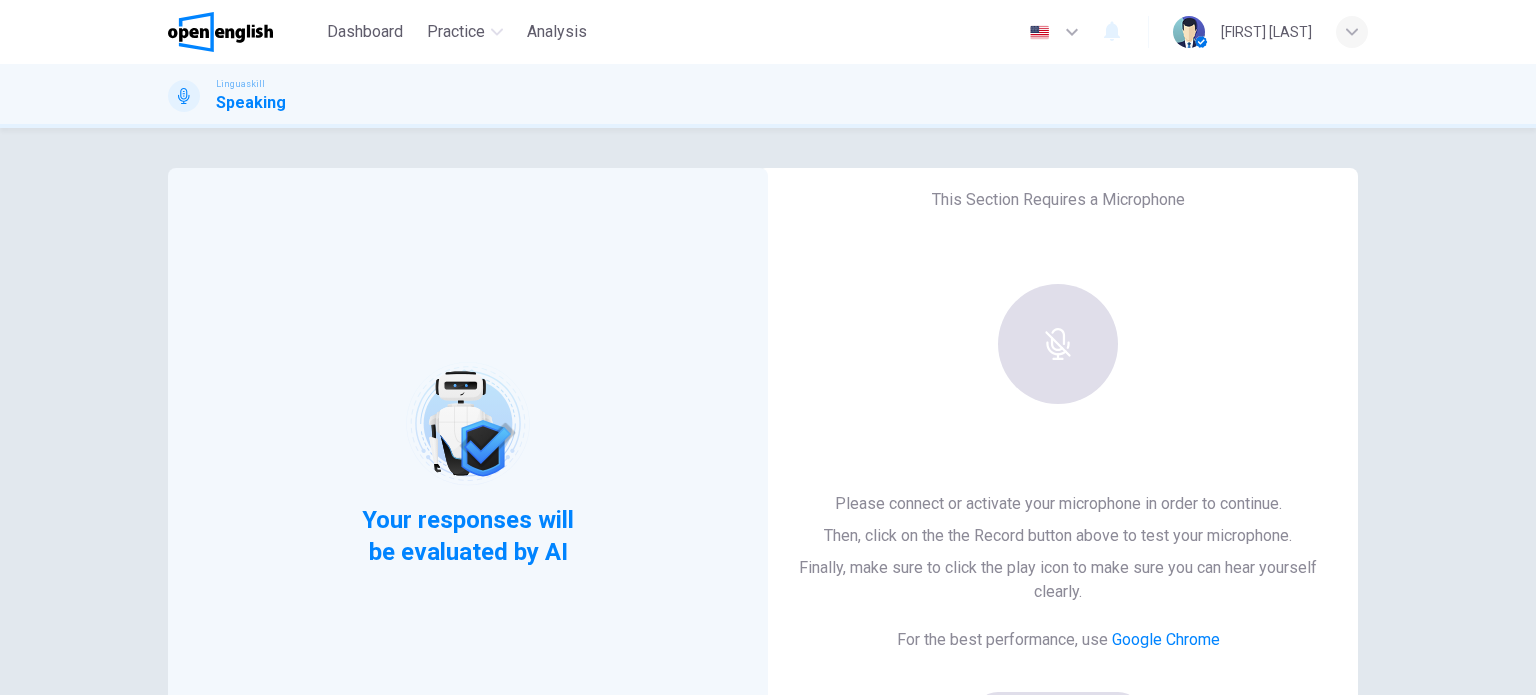 click at bounding box center (1058, 344) 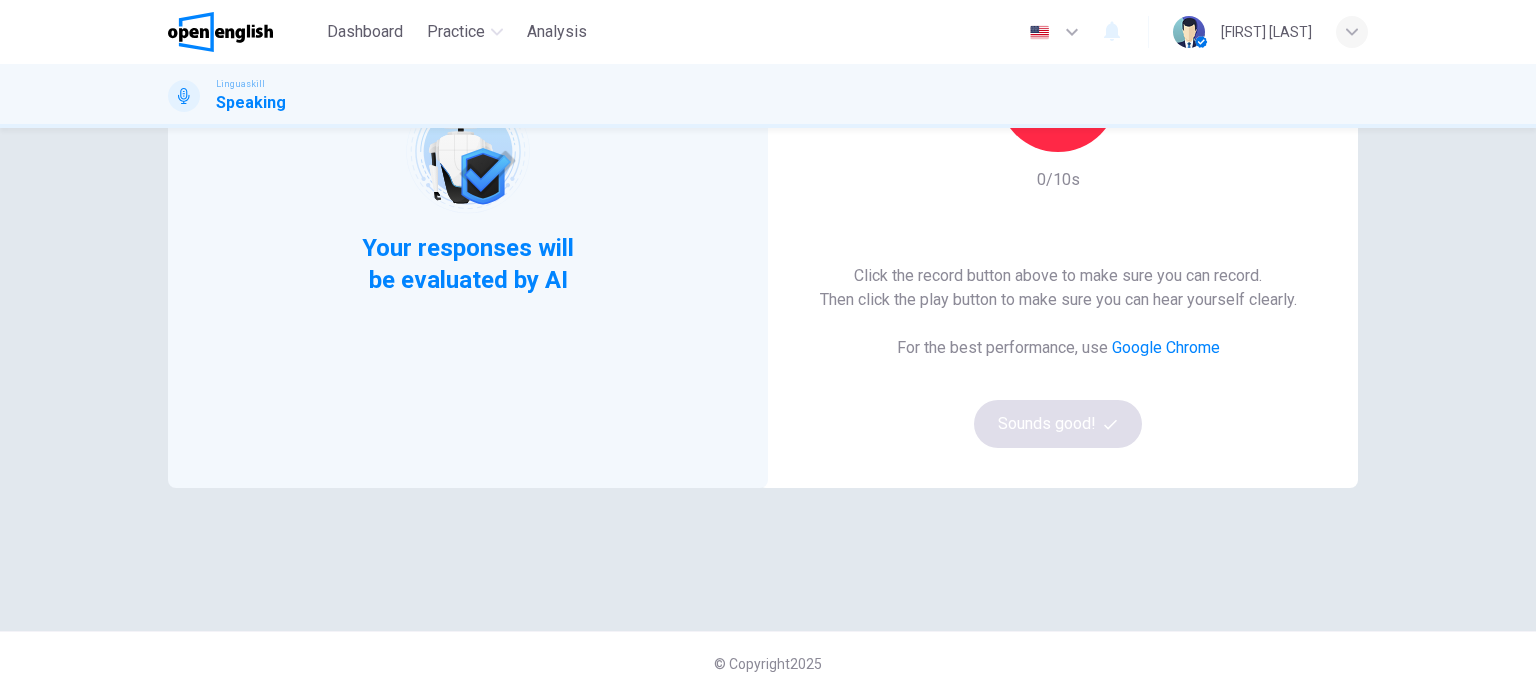 scroll, scrollTop: 0, scrollLeft: 0, axis: both 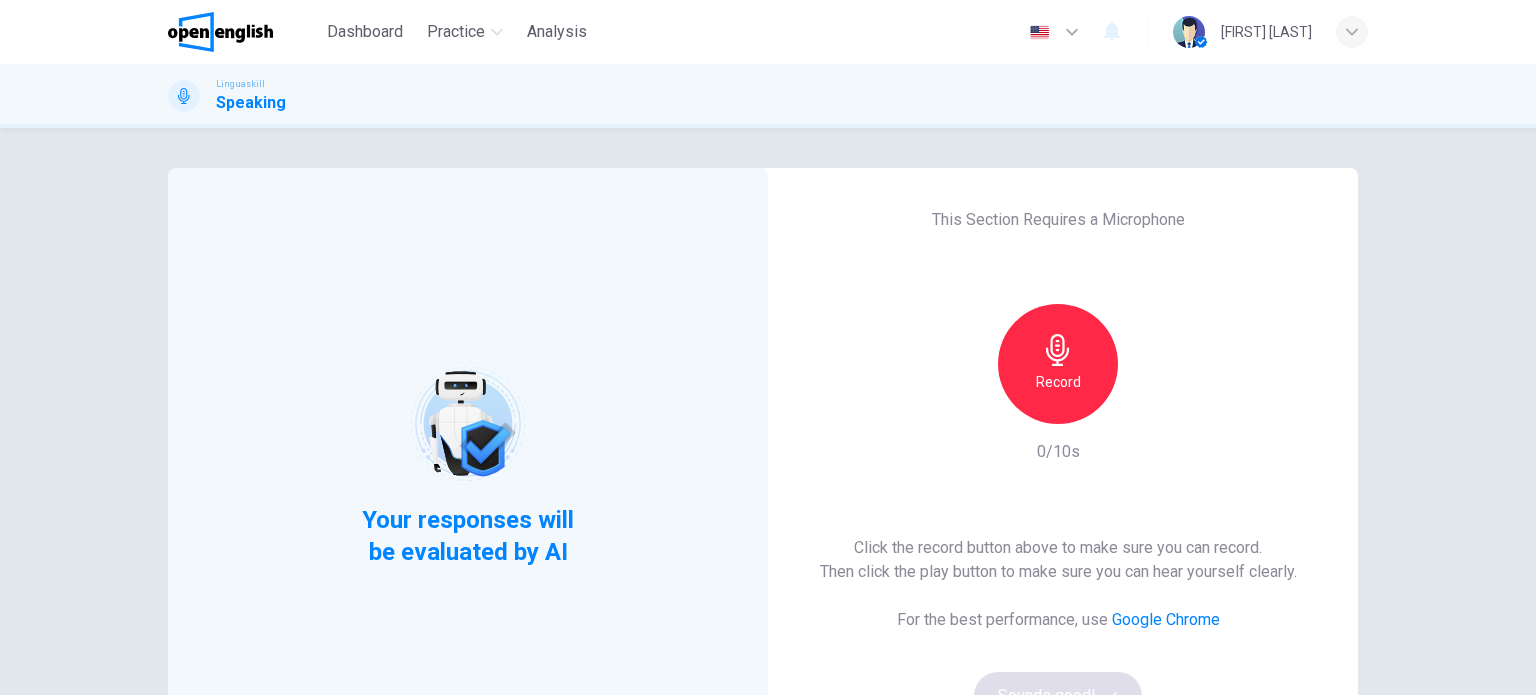 click at bounding box center (467, 423) 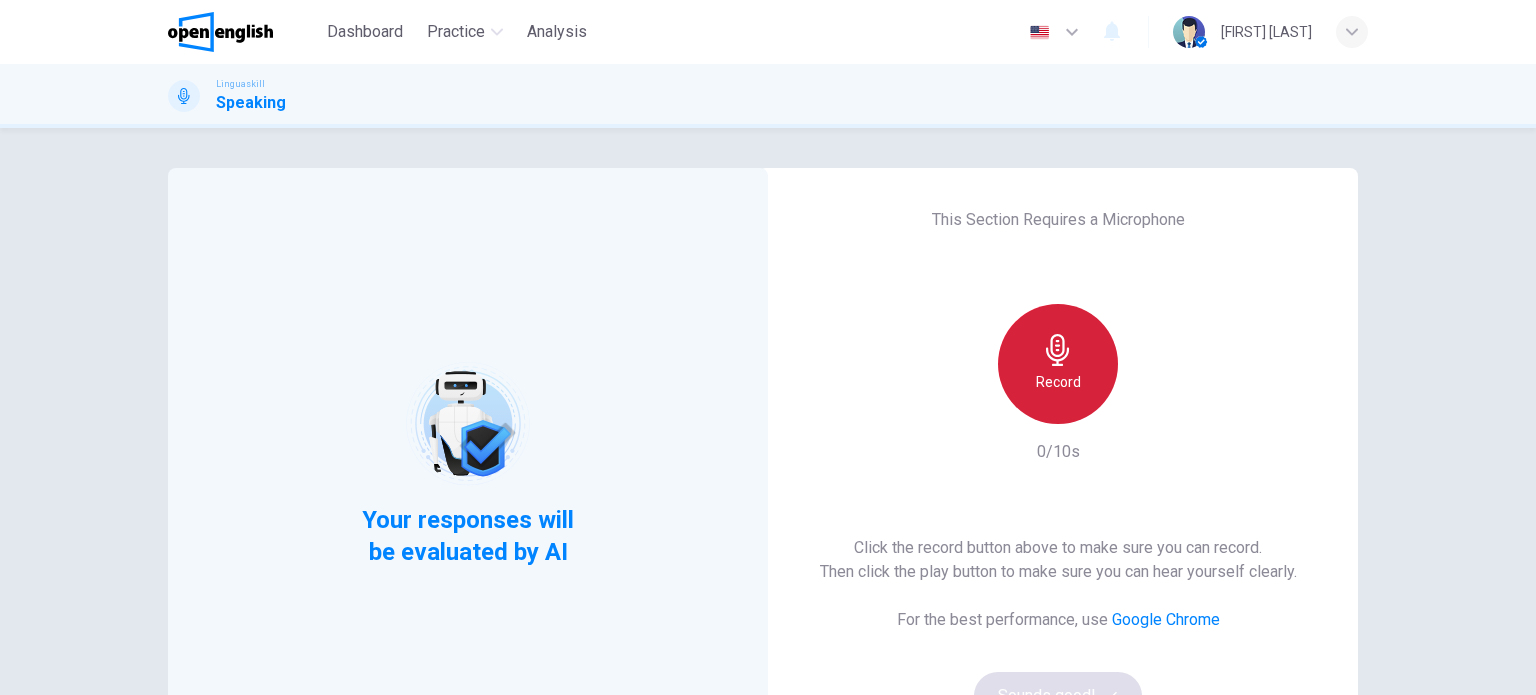 click on "Record" at bounding box center (1058, 364) 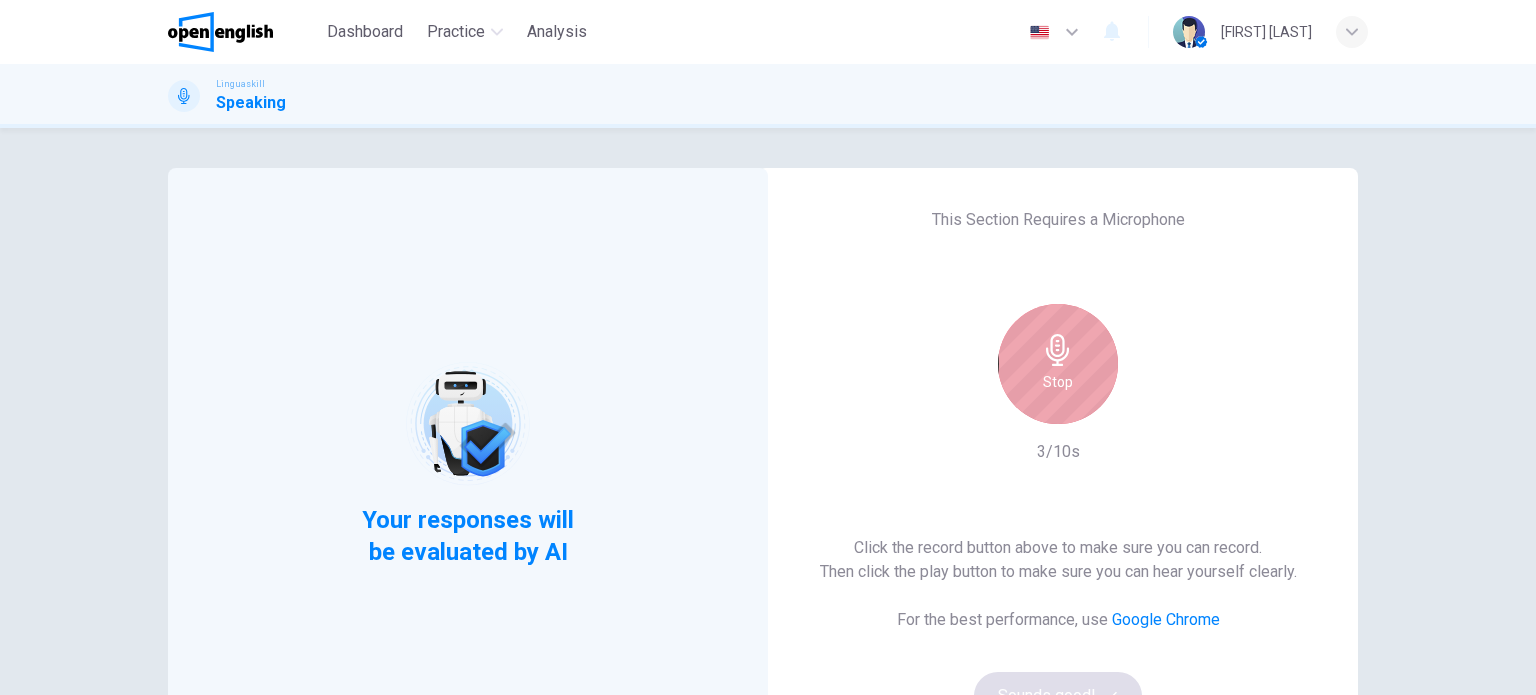 click on "Stop" at bounding box center [1058, 364] 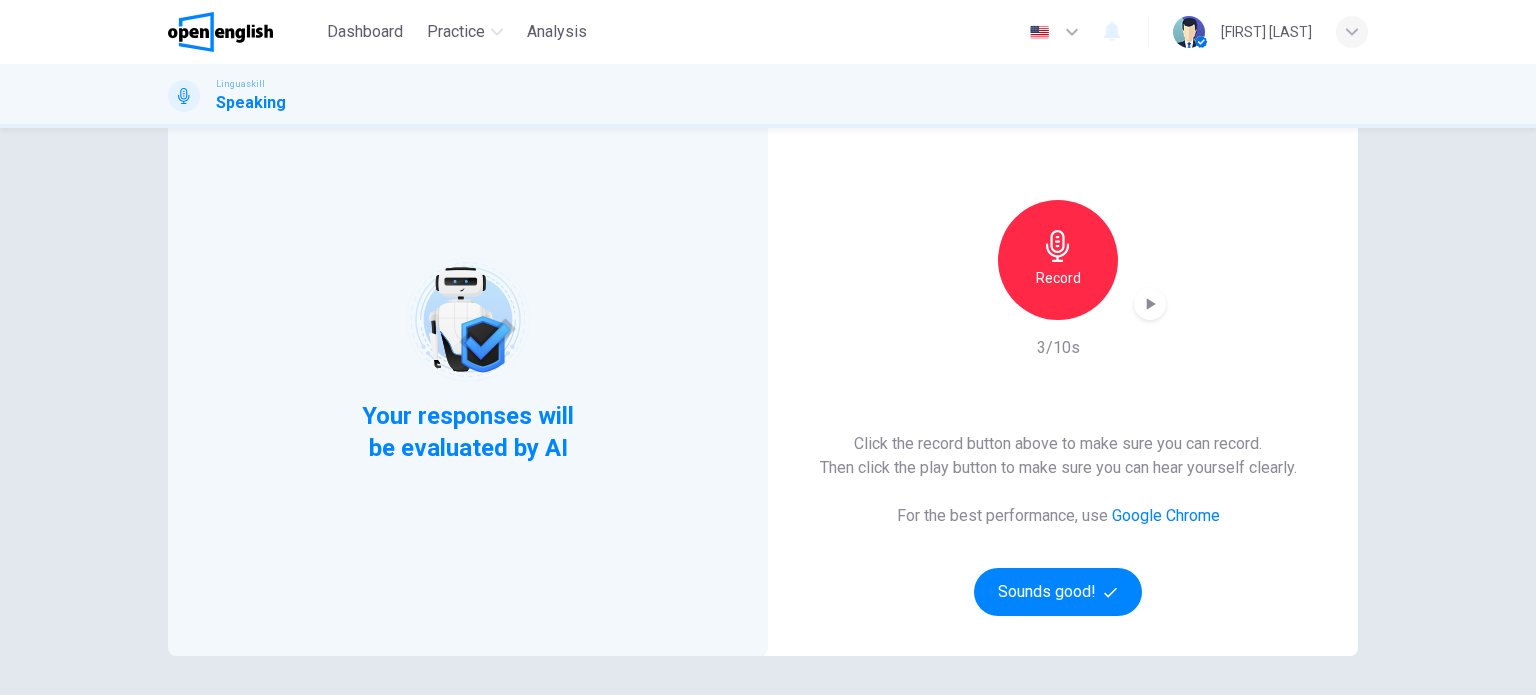 scroll, scrollTop: 200, scrollLeft: 0, axis: vertical 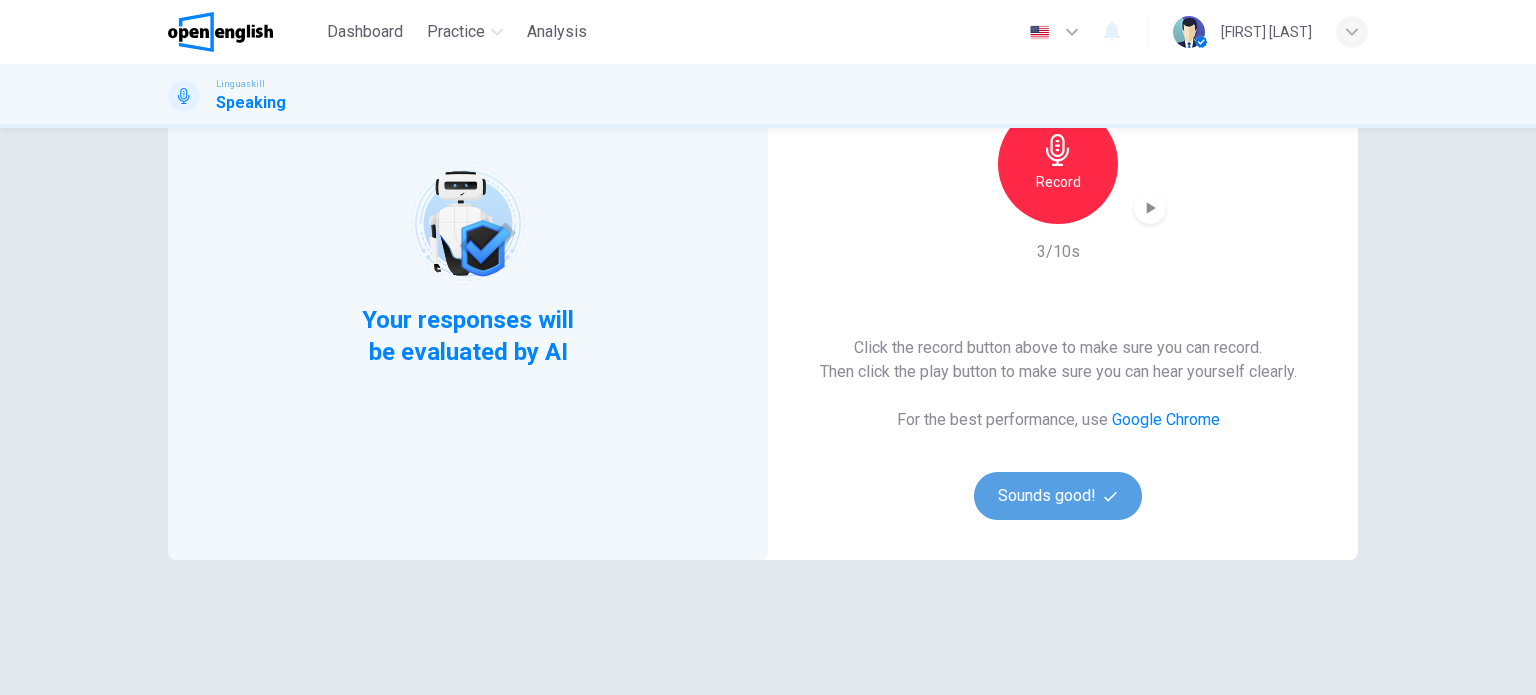 click on "Sounds good!" at bounding box center (1058, 496) 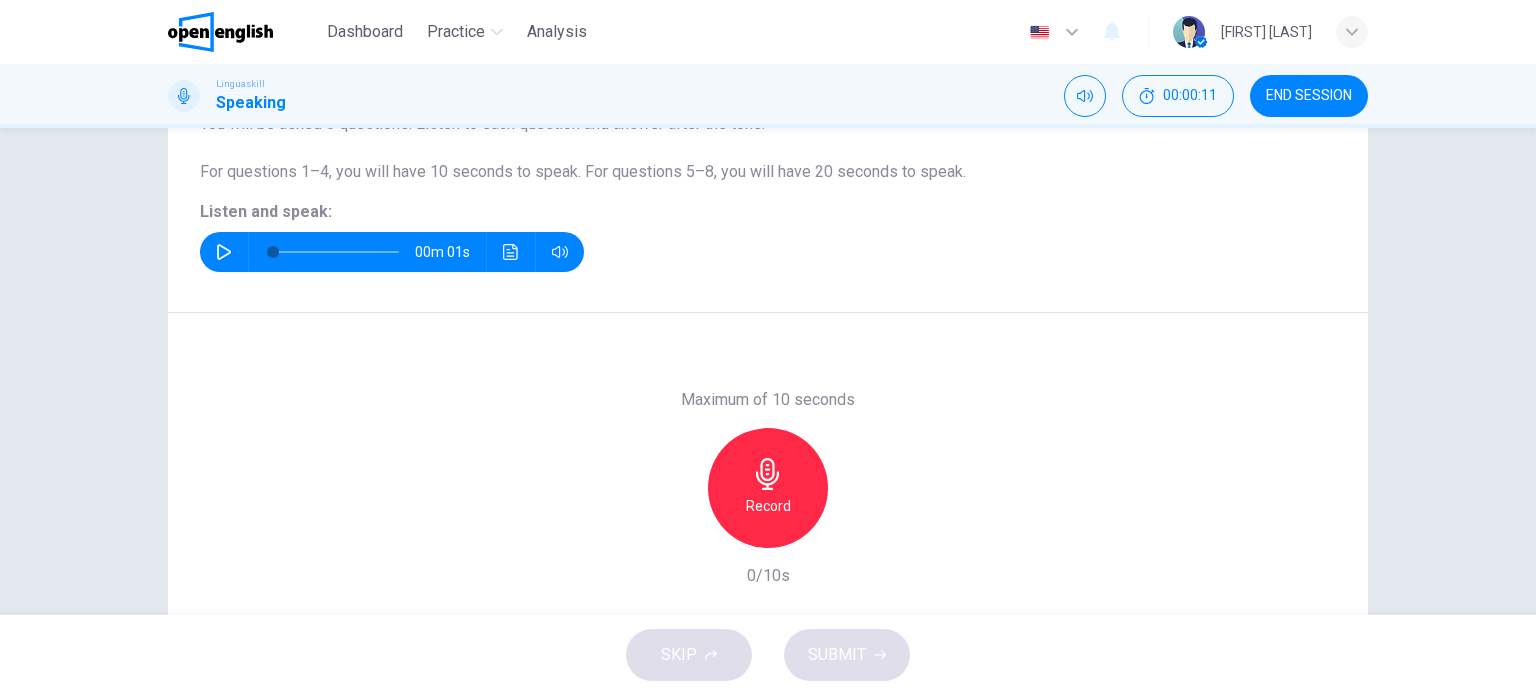 scroll, scrollTop: 0, scrollLeft: 0, axis: both 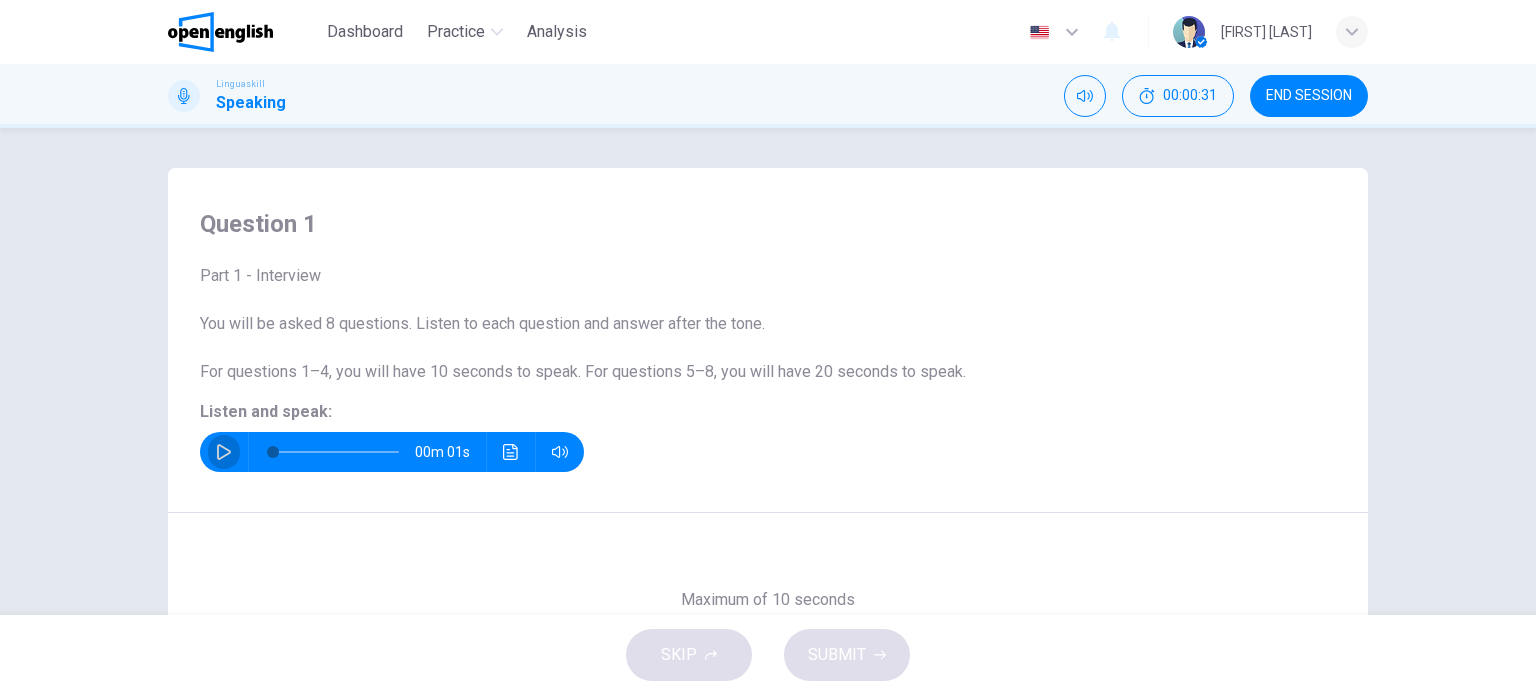 click 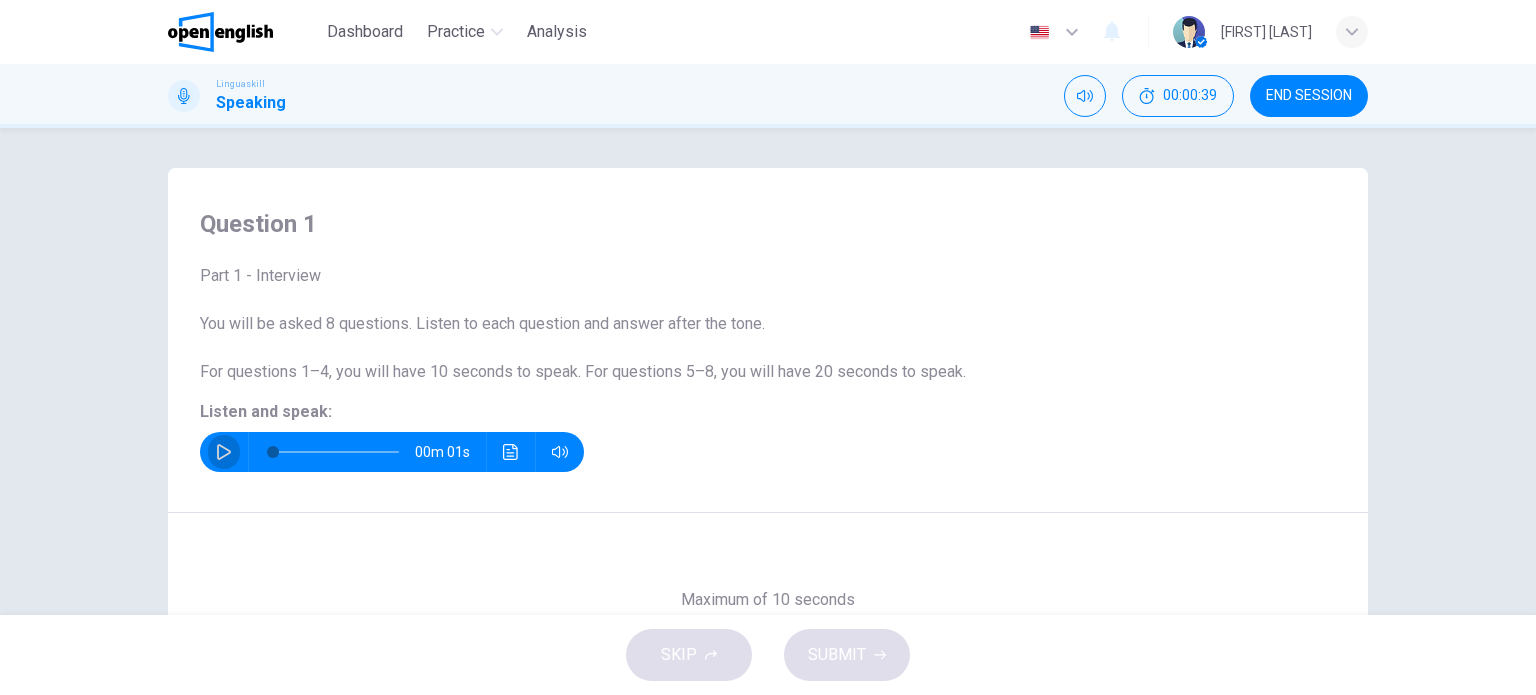 click at bounding box center [224, 452] 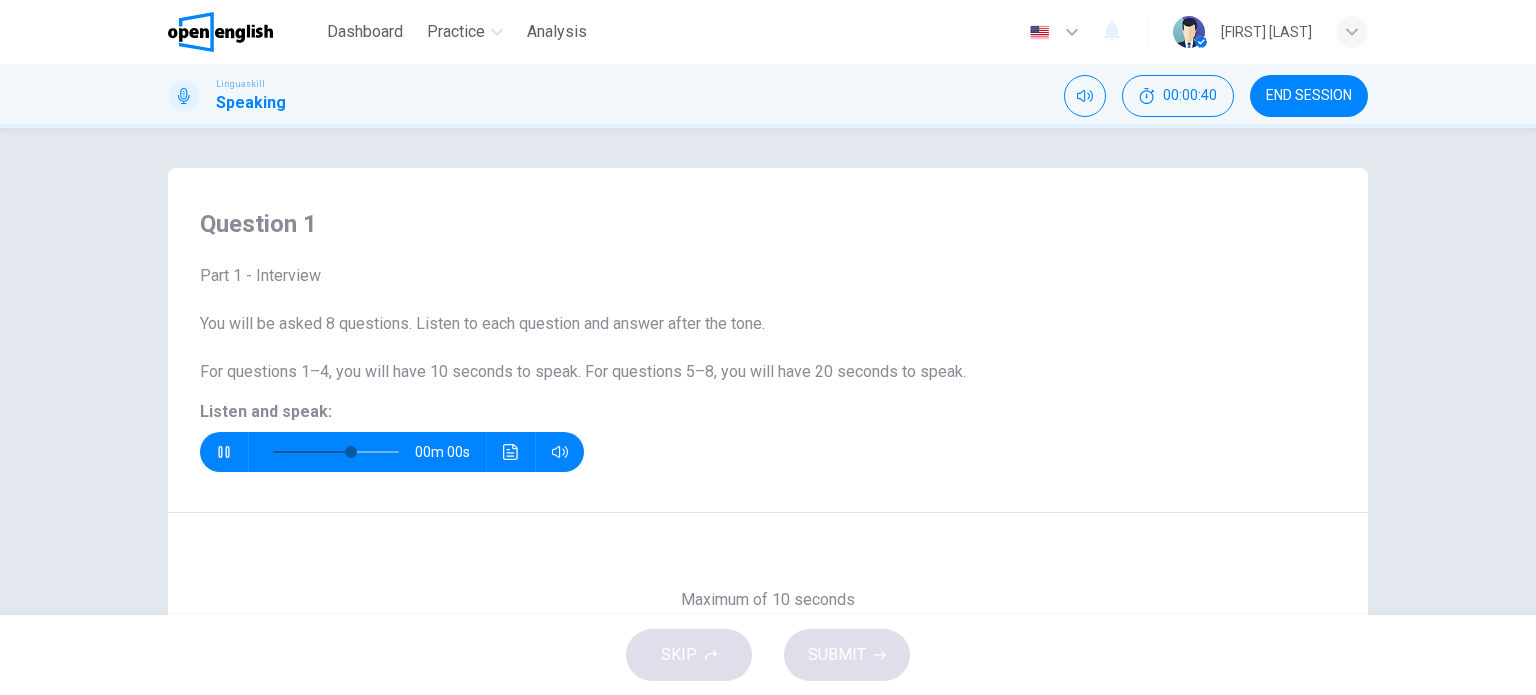 type on "*" 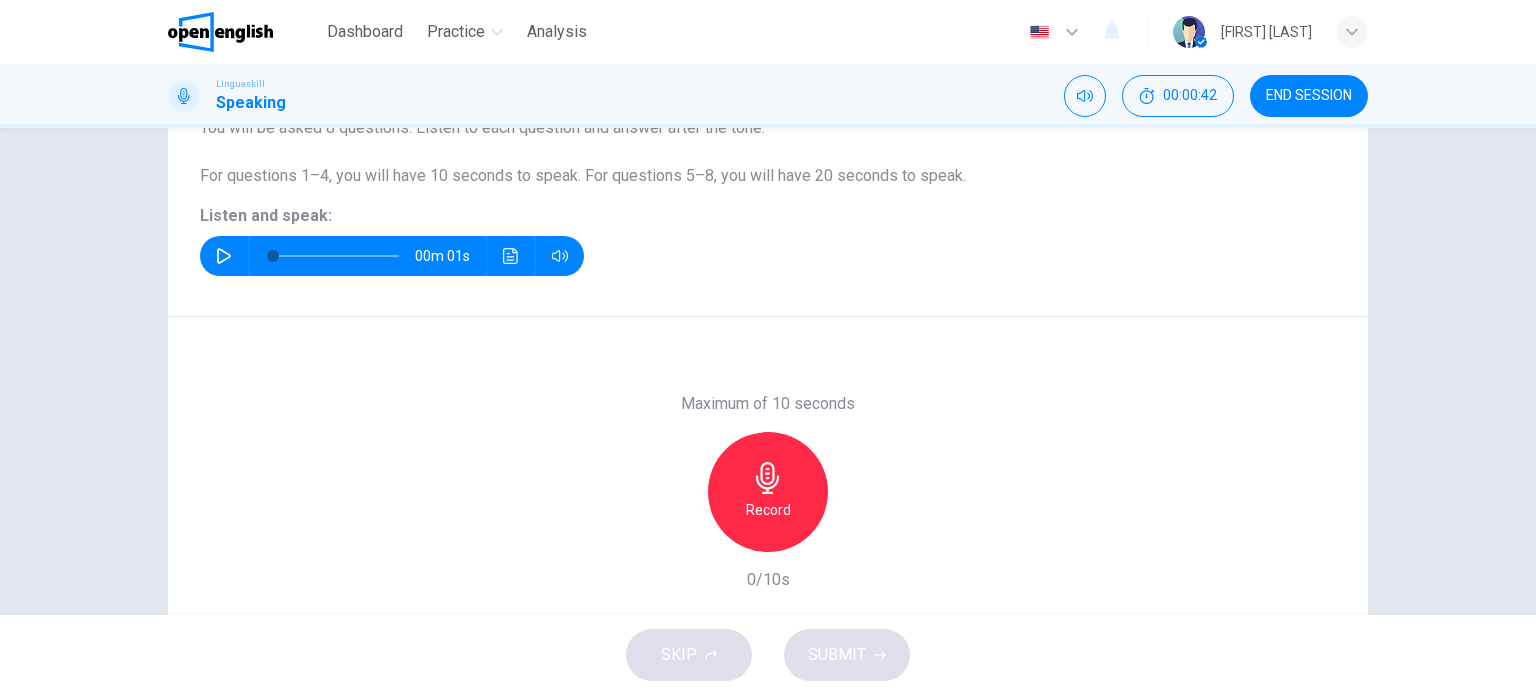 scroll, scrollTop: 200, scrollLeft: 0, axis: vertical 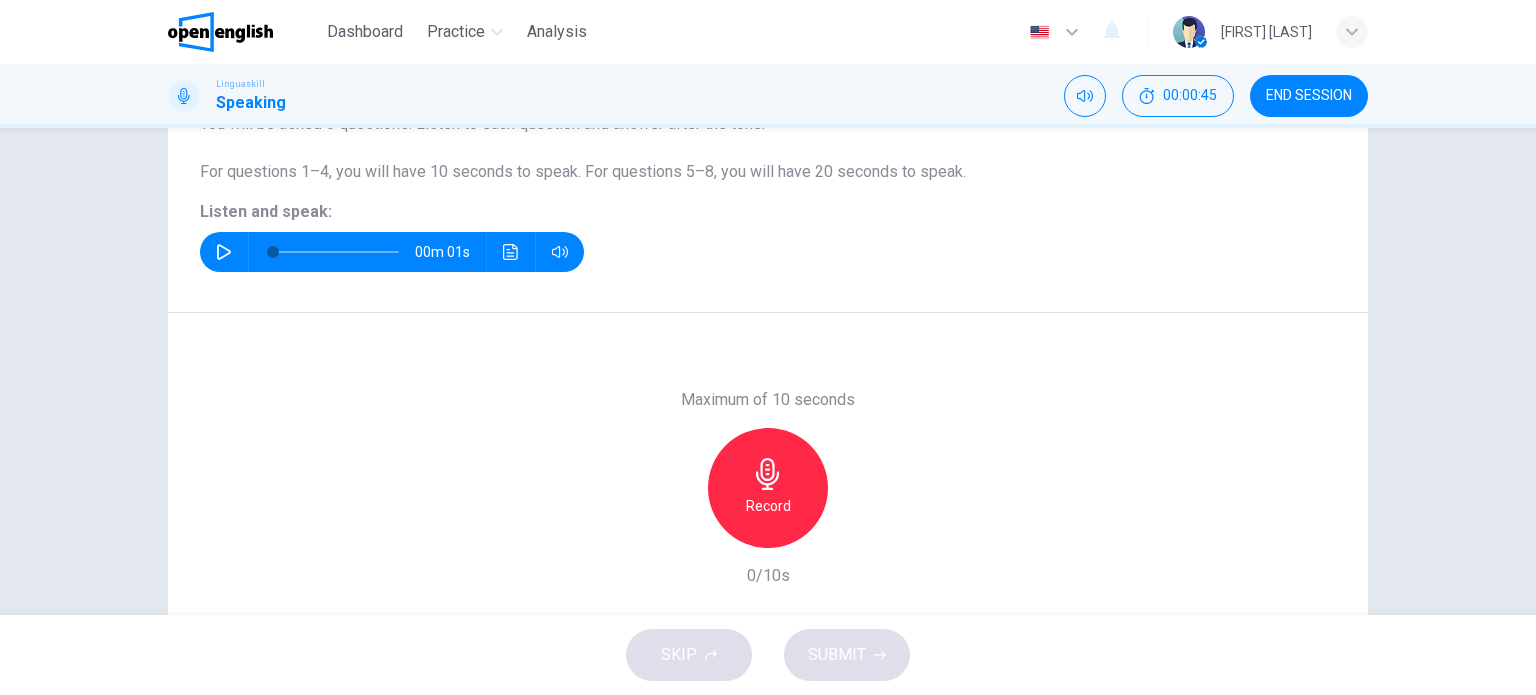 click 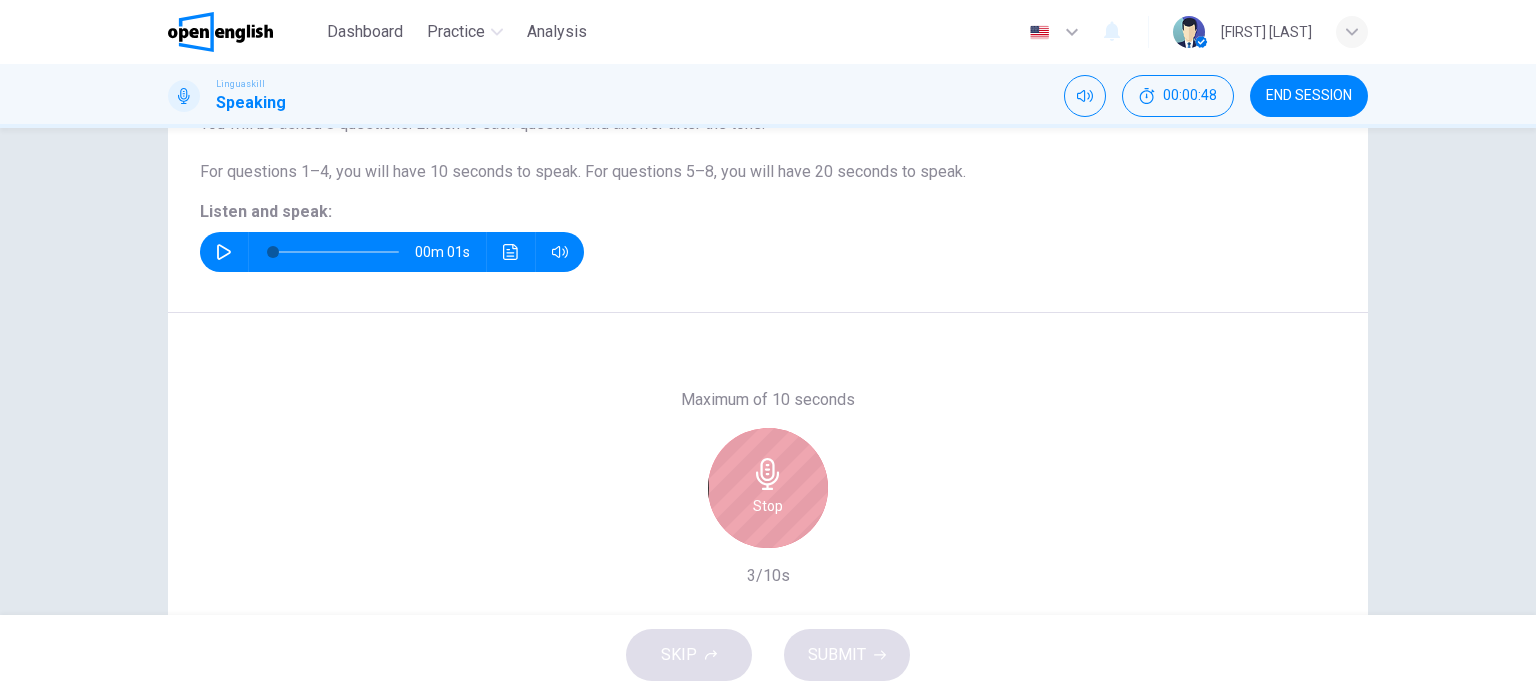 click 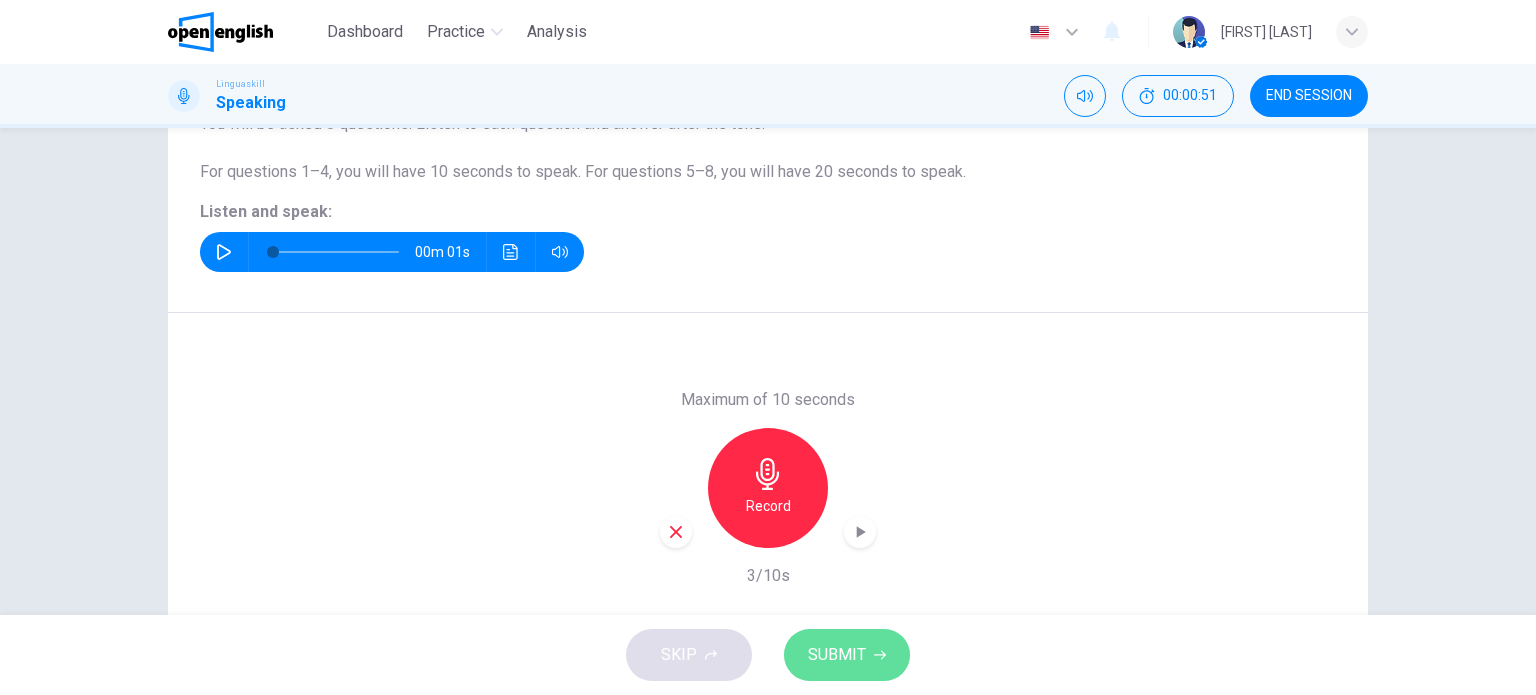 click on "SUBMIT" at bounding box center [837, 655] 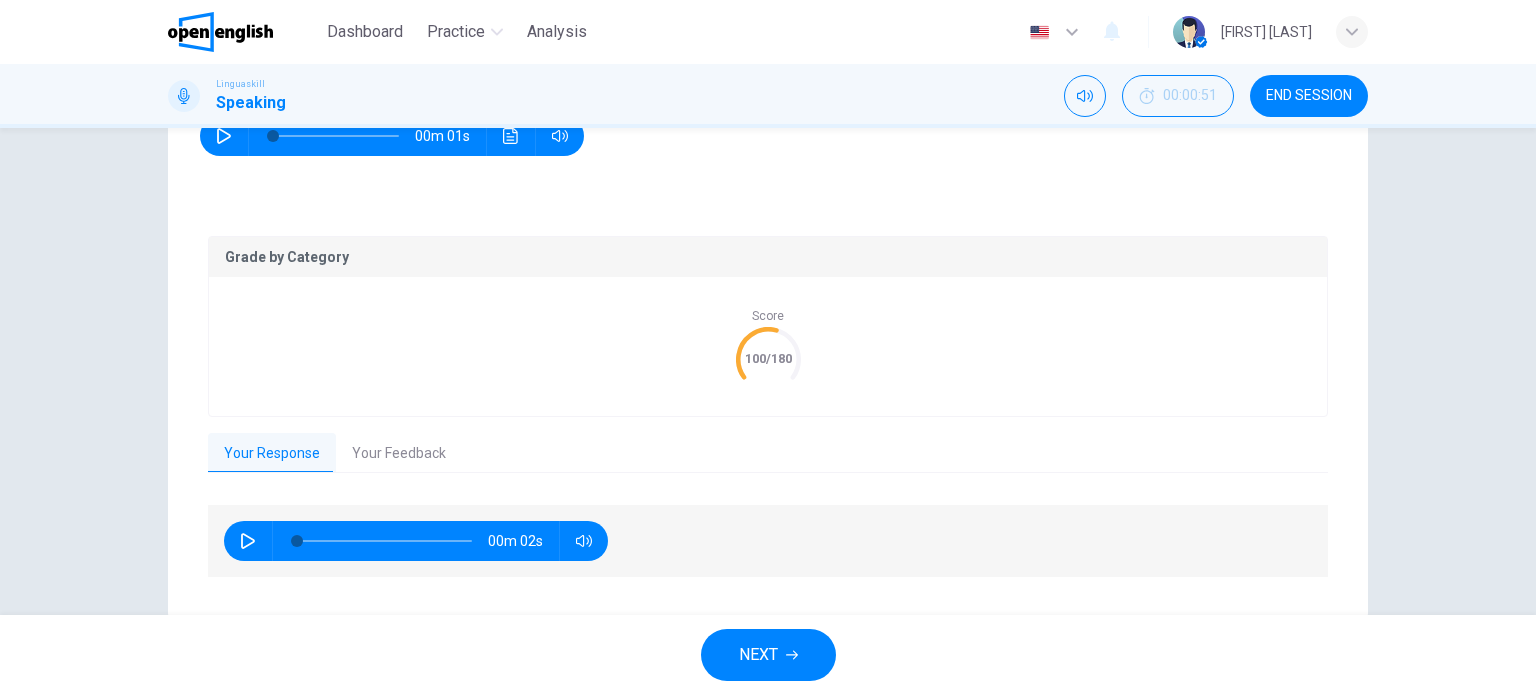 scroll, scrollTop: 360, scrollLeft: 0, axis: vertical 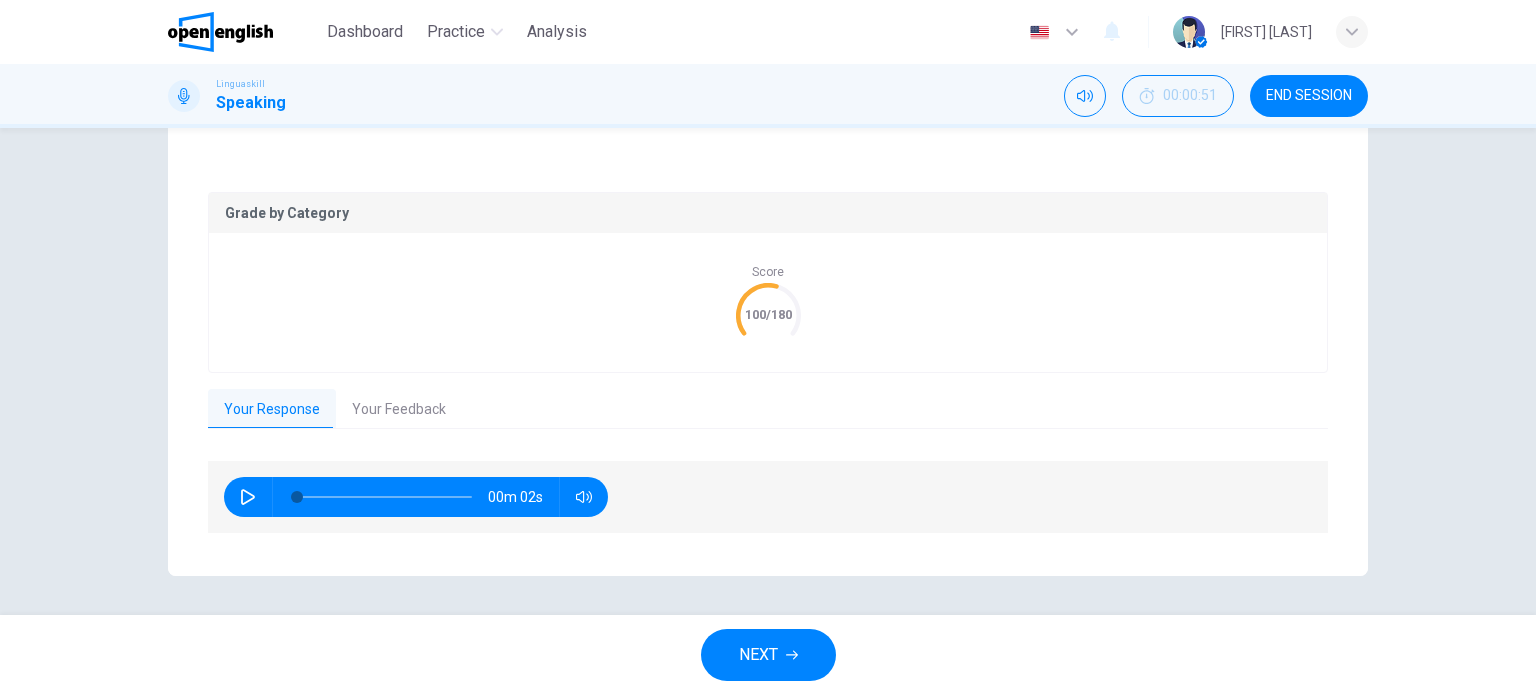 click 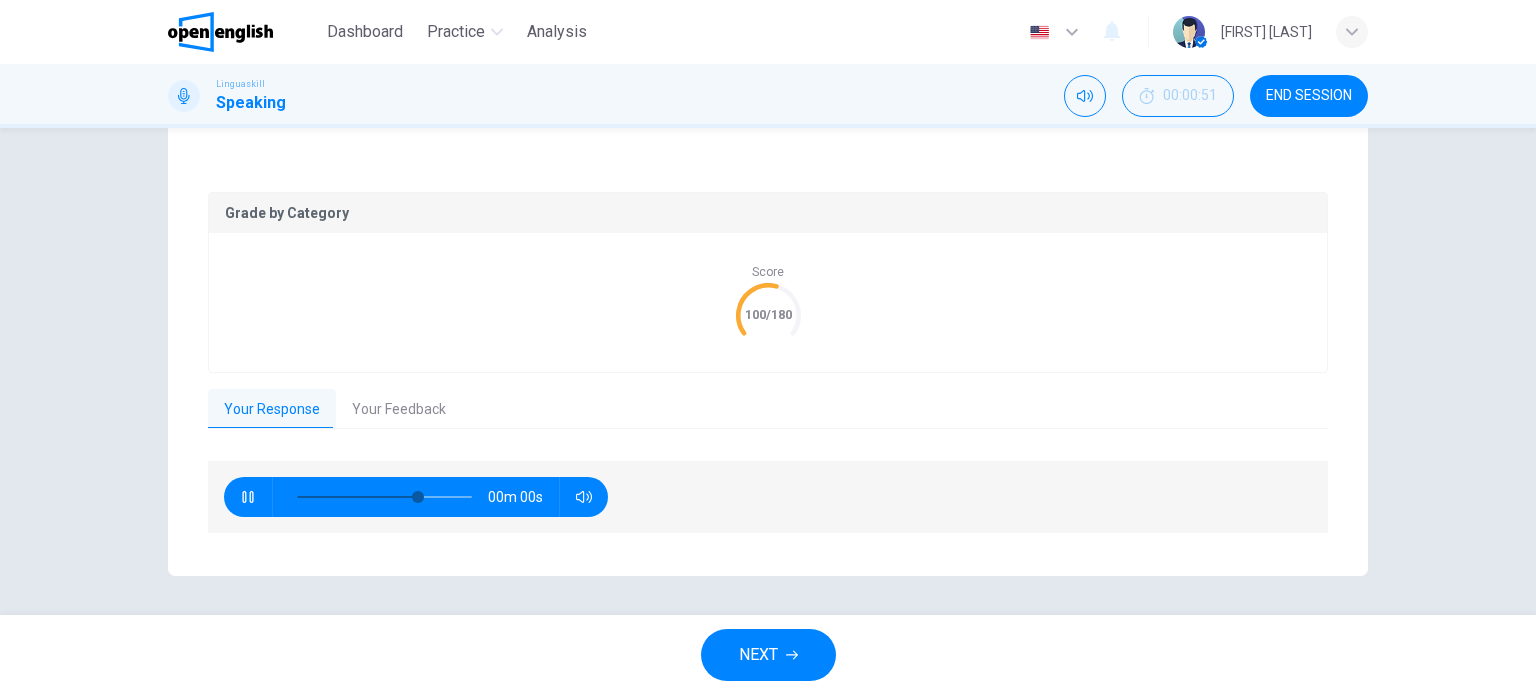 type on "*" 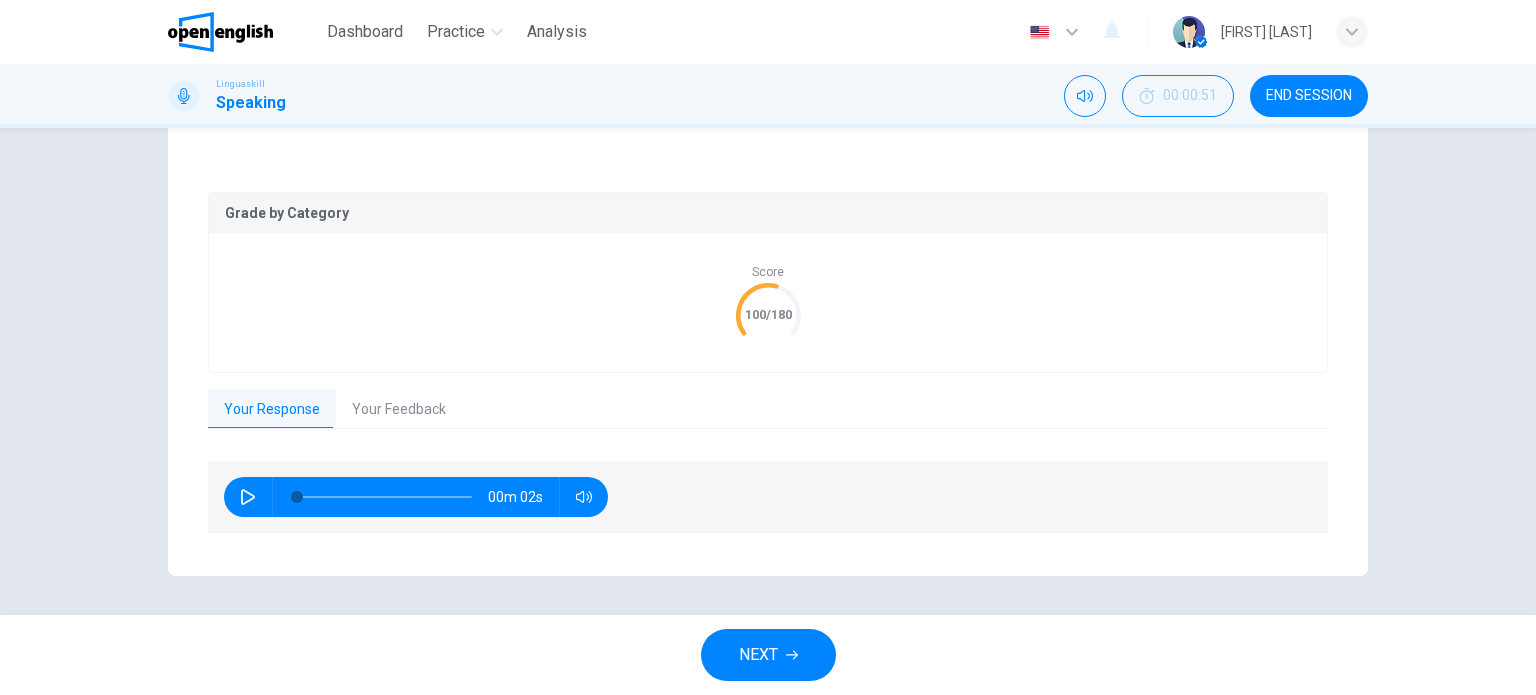 click on "NEXT" at bounding box center (768, 655) 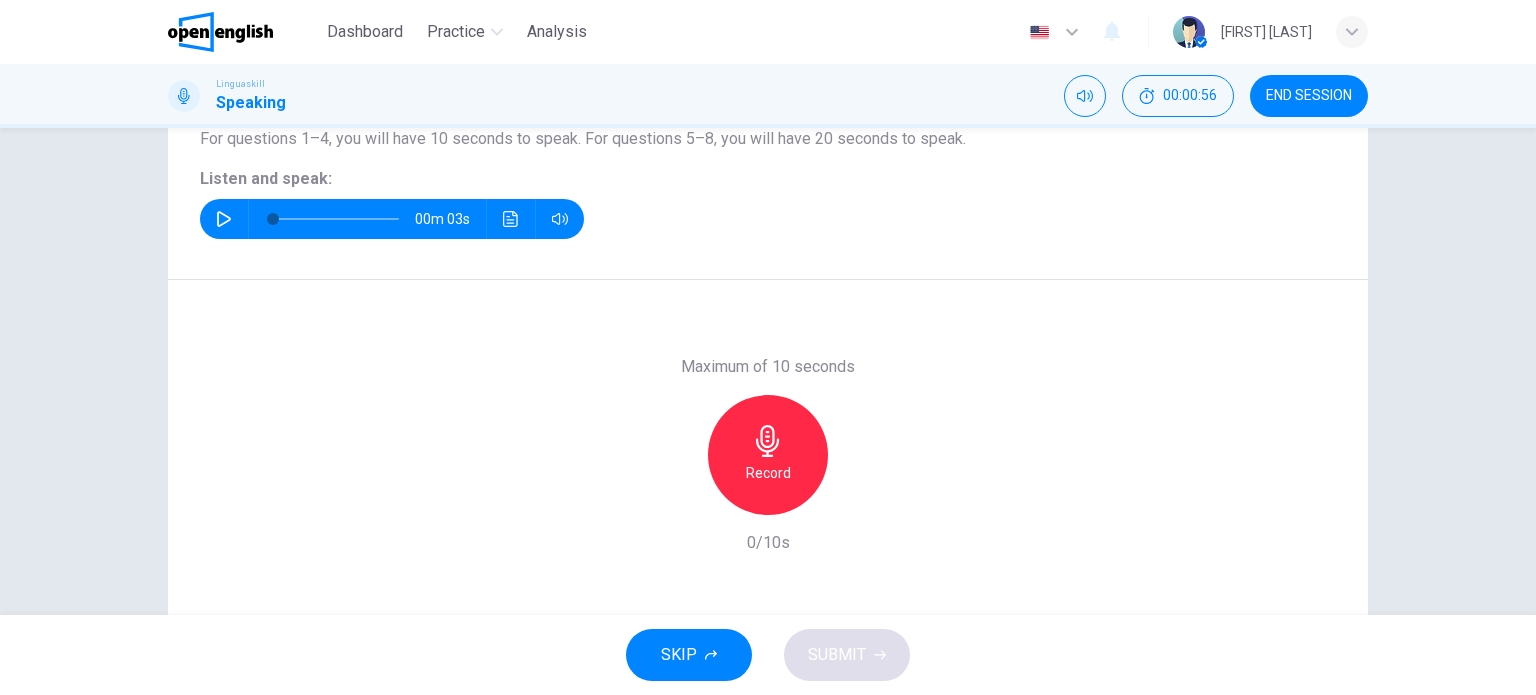 scroll, scrollTop: 188, scrollLeft: 0, axis: vertical 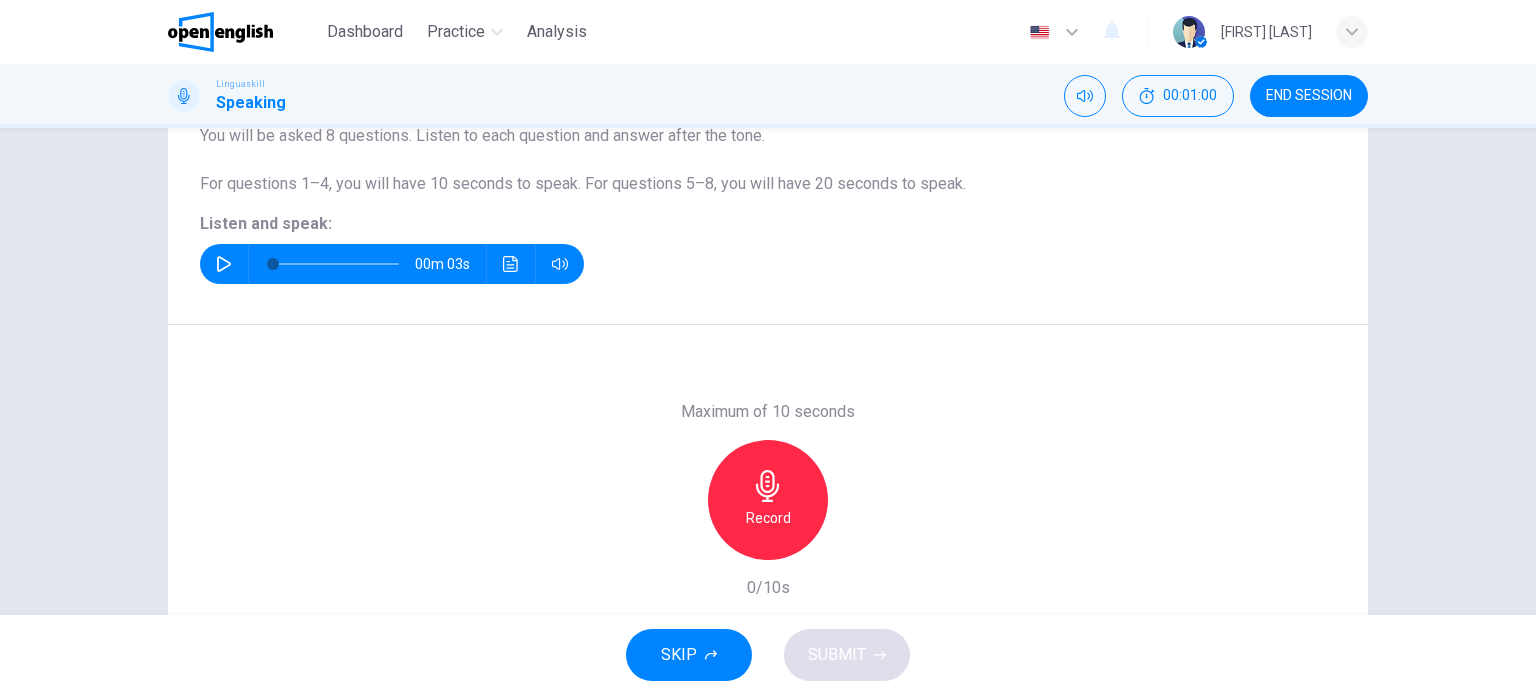 click on "00m 03s" at bounding box center (392, 264) 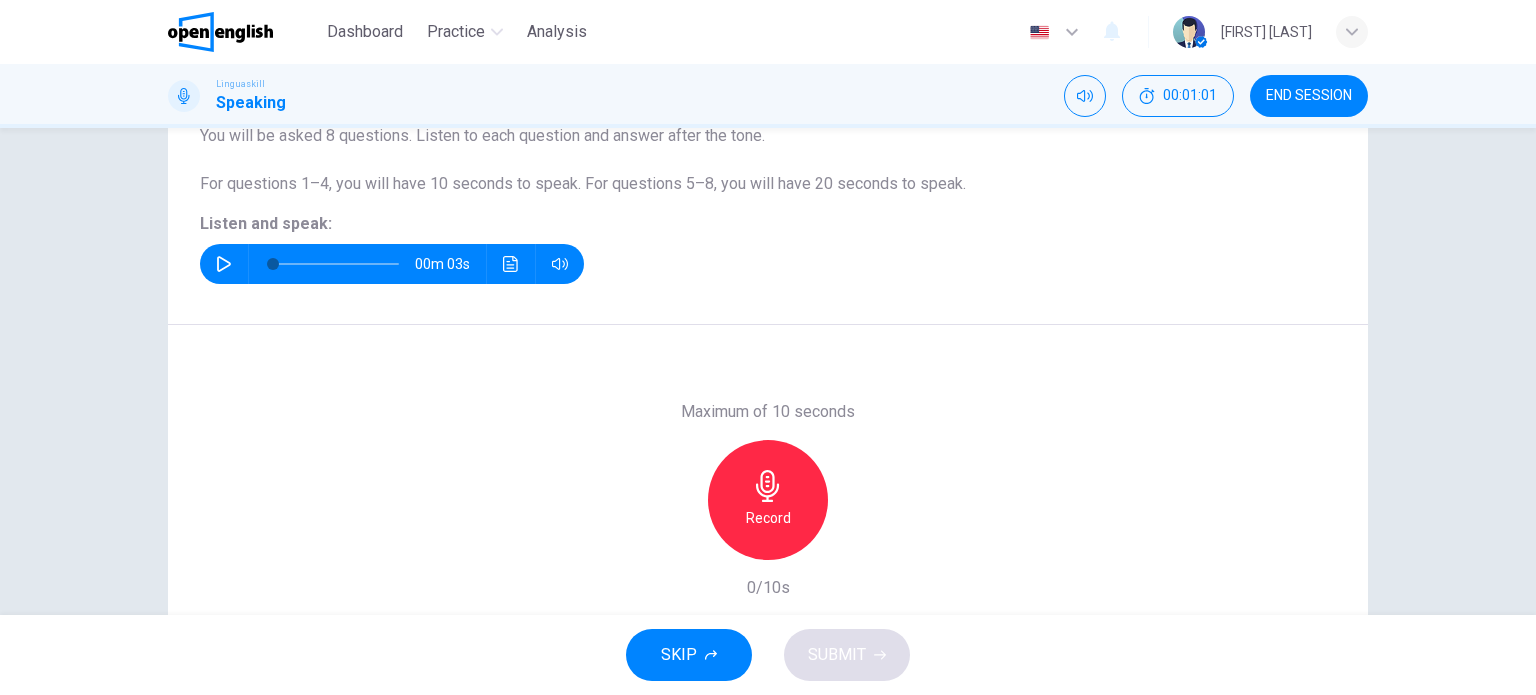 click 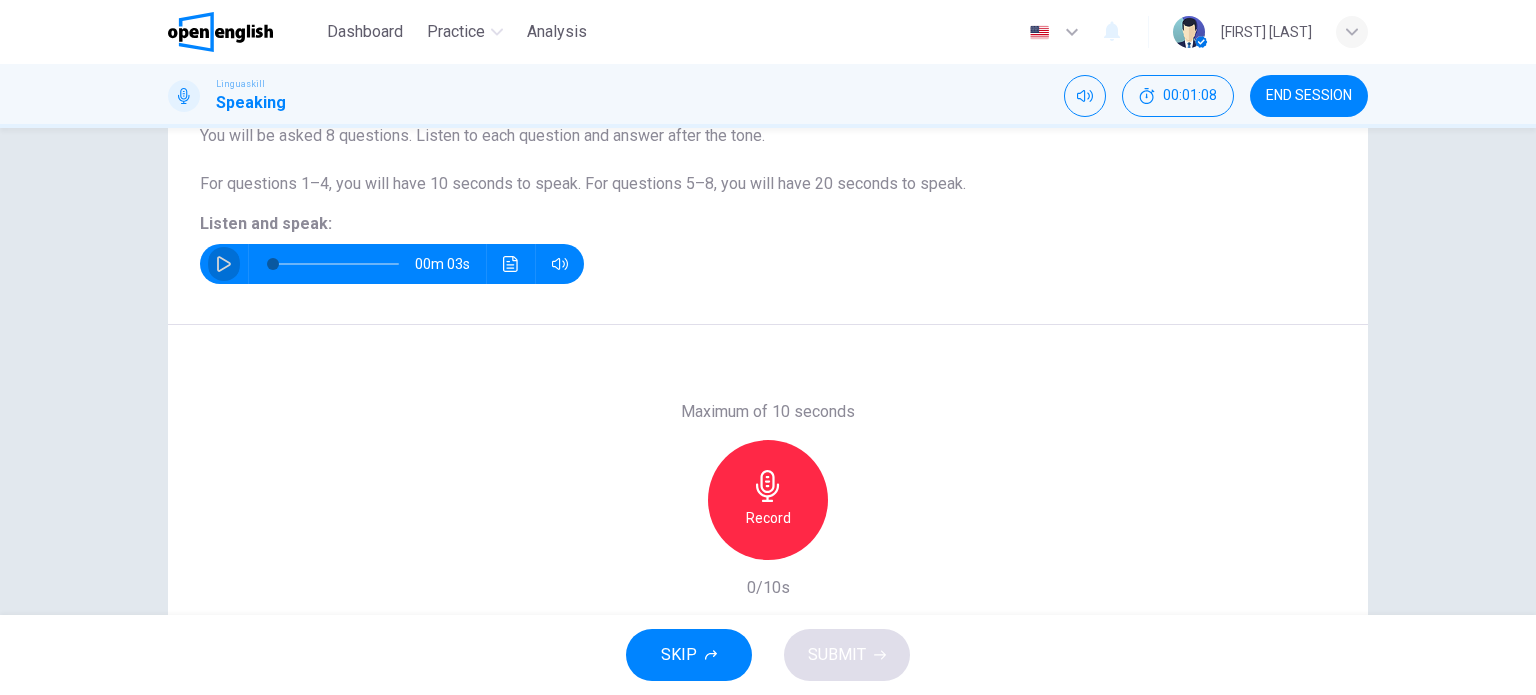 click 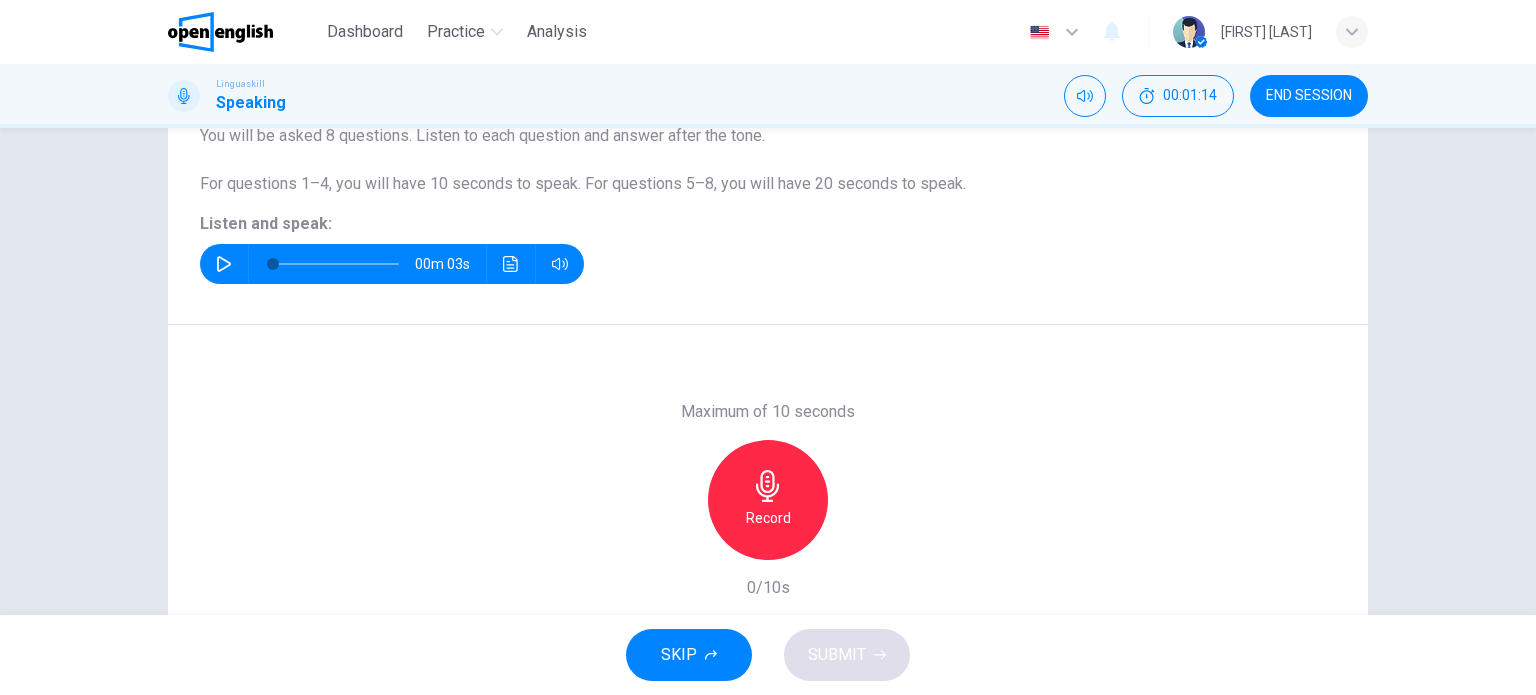 click on "Record" at bounding box center (768, 500) 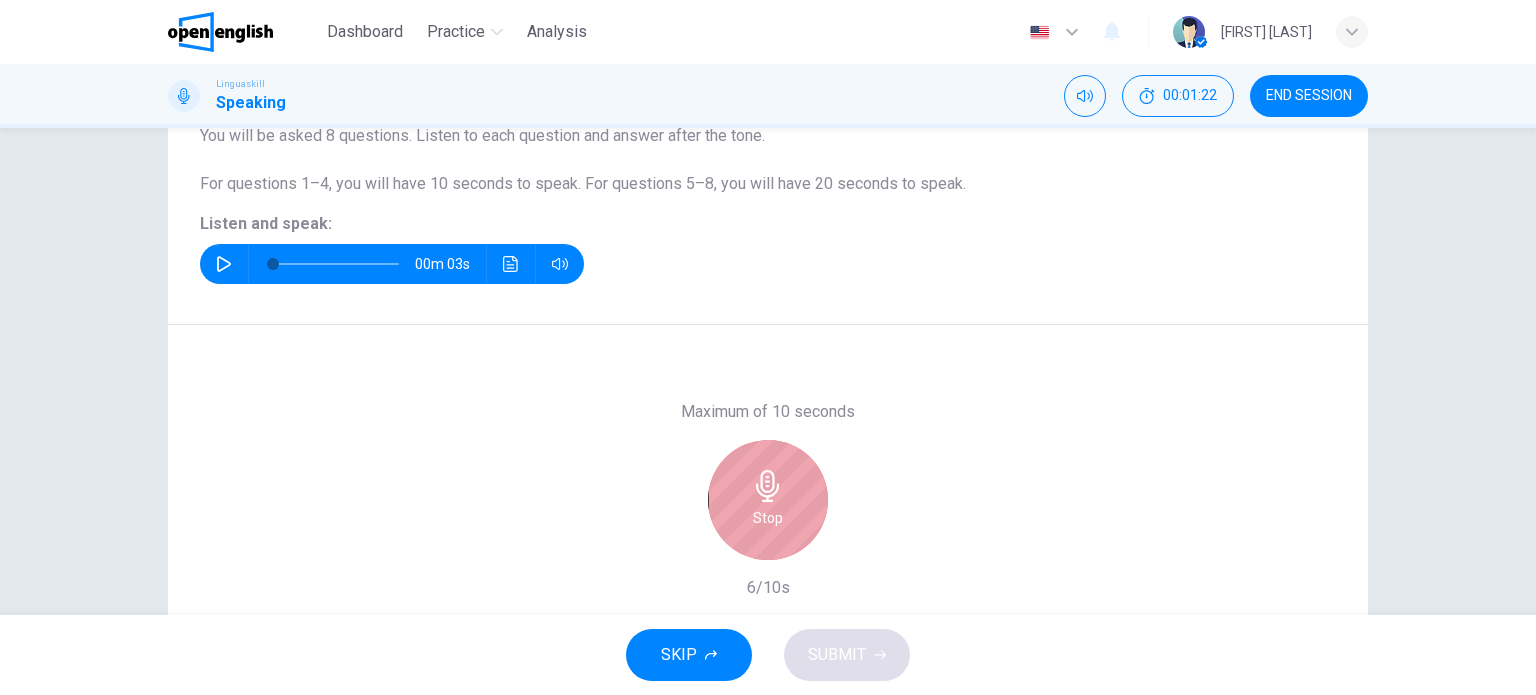 click on "Stop" at bounding box center [768, 500] 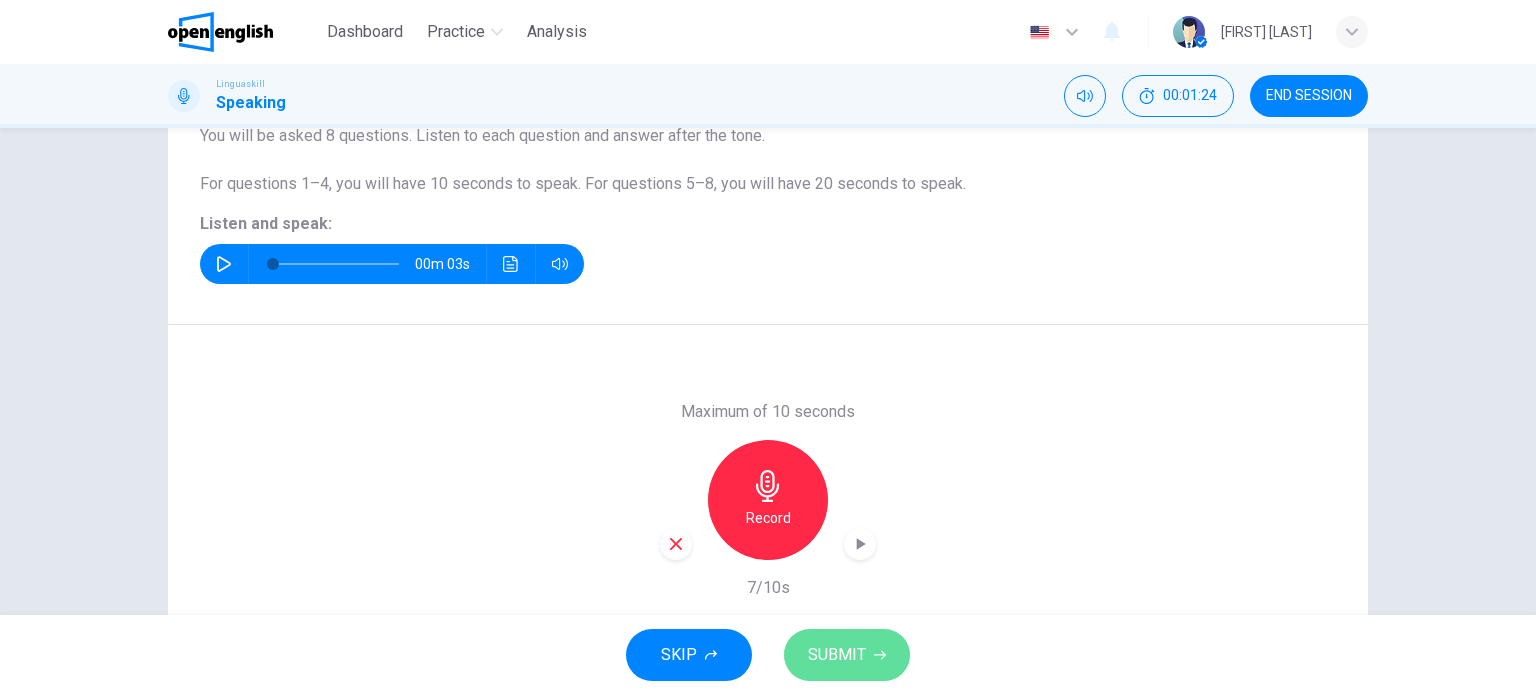click on "SUBMIT" at bounding box center [837, 655] 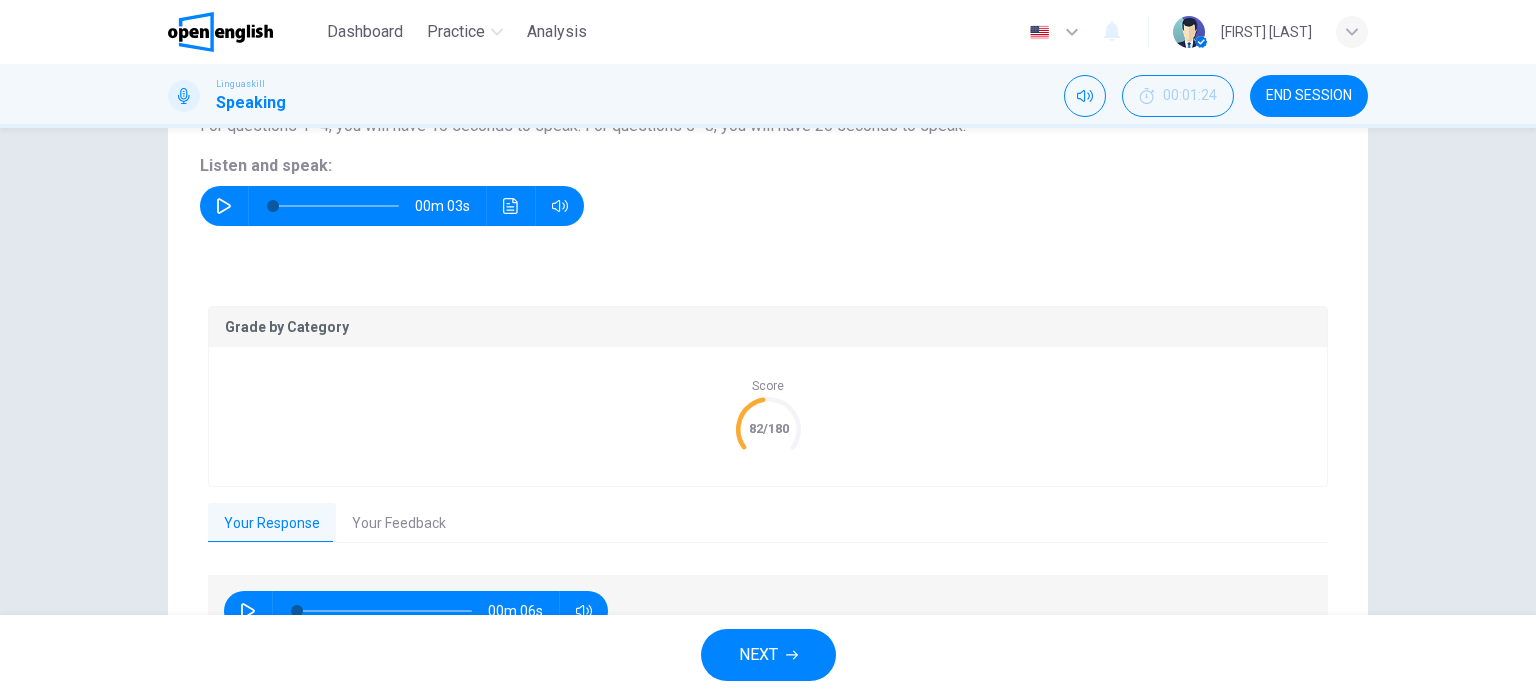 scroll, scrollTop: 360, scrollLeft: 0, axis: vertical 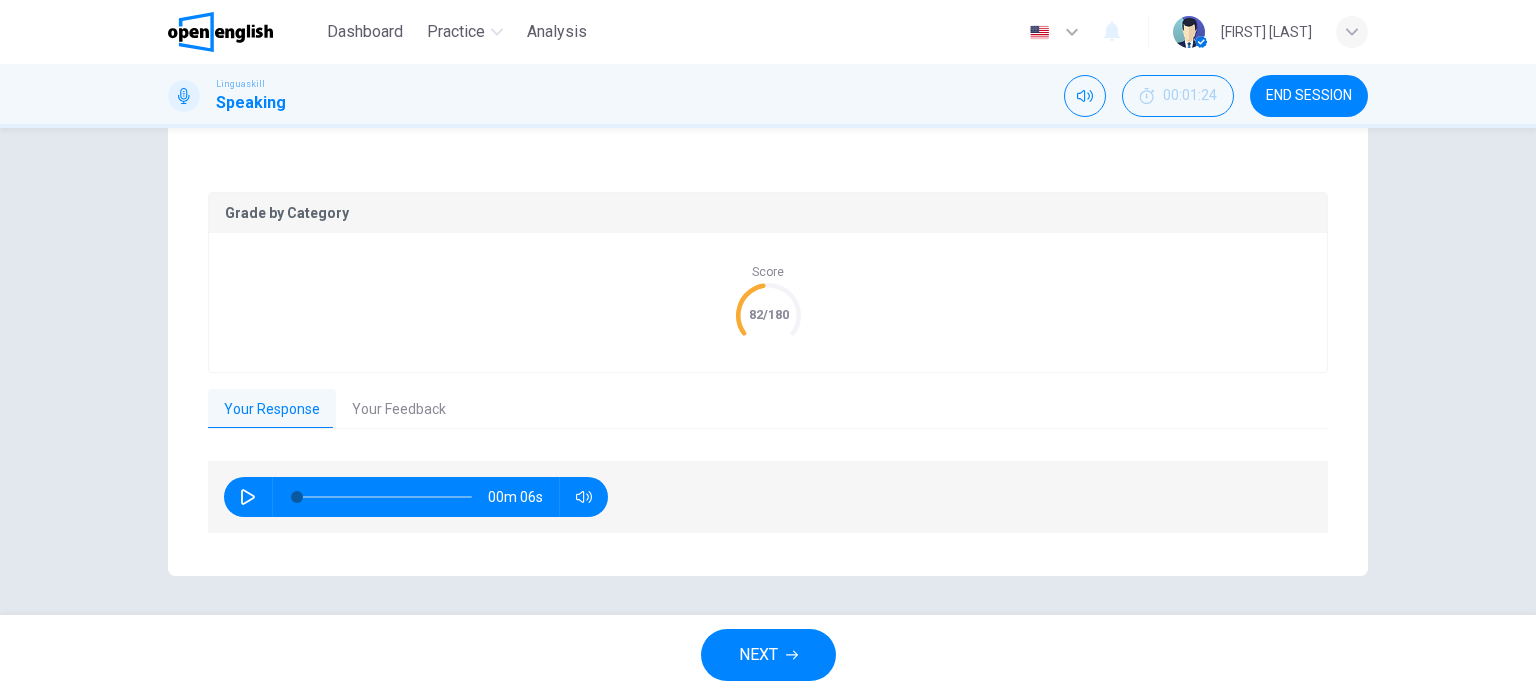 click on "Your Feedback" at bounding box center [399, 410] 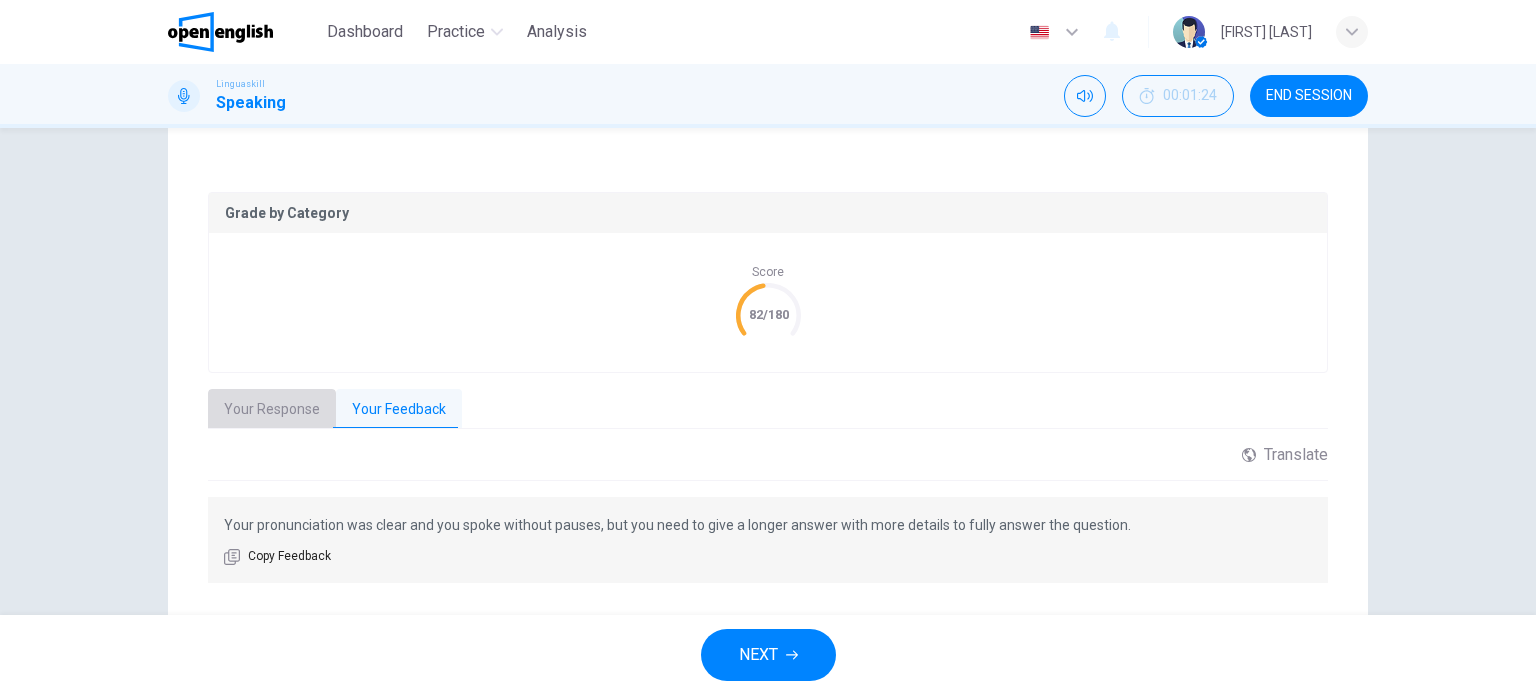click on "Your Response" at bounding box center (272, 410) 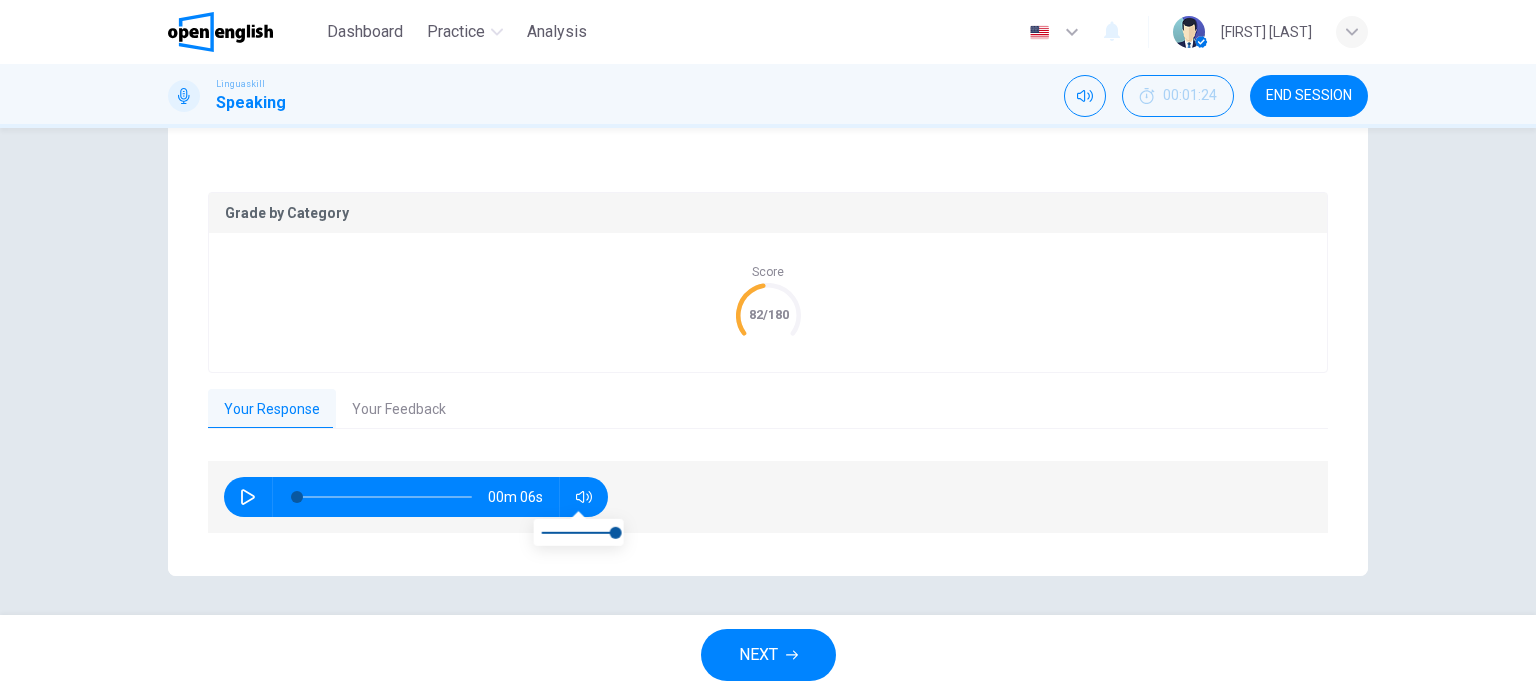 click 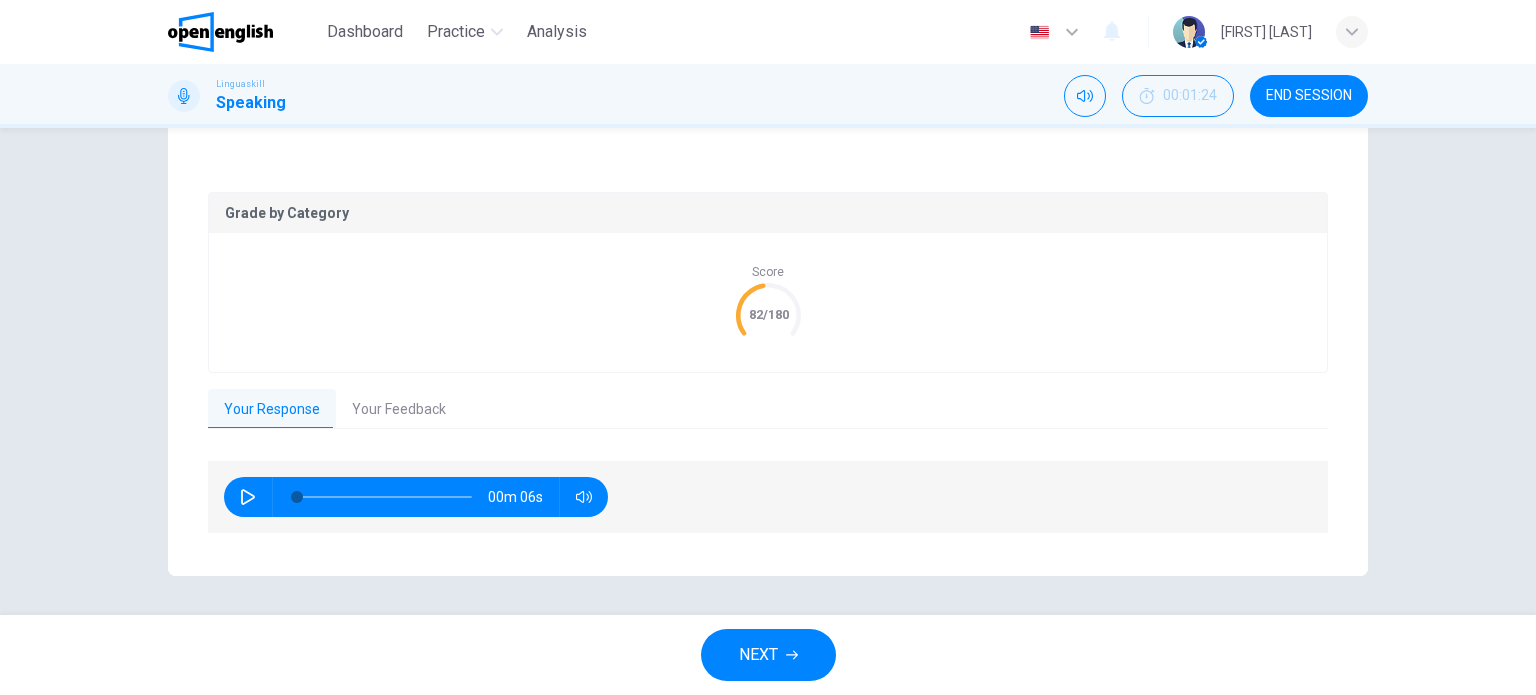 click on "NEXT" at bounding box center [758, 655] 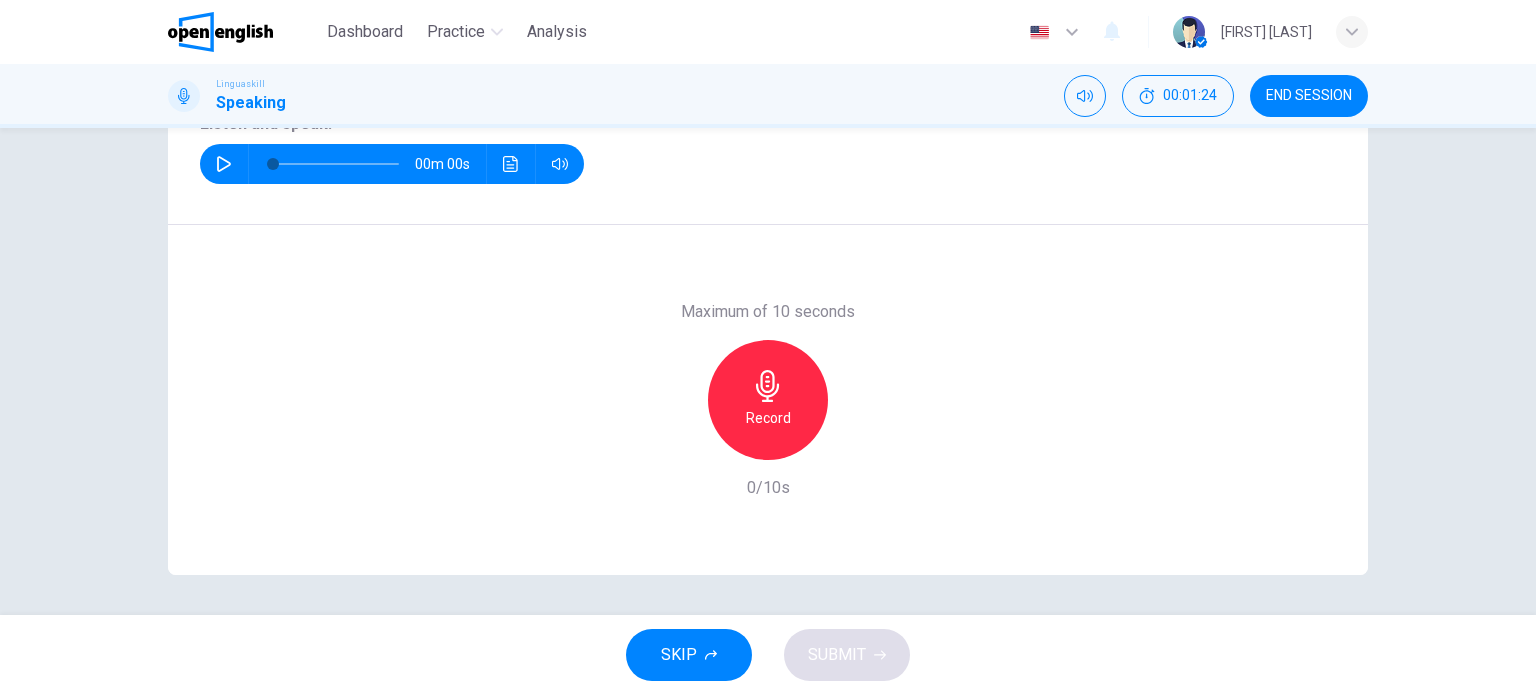 scroll, scrollTop: 288, scrollLeft: 0, axis: vertical 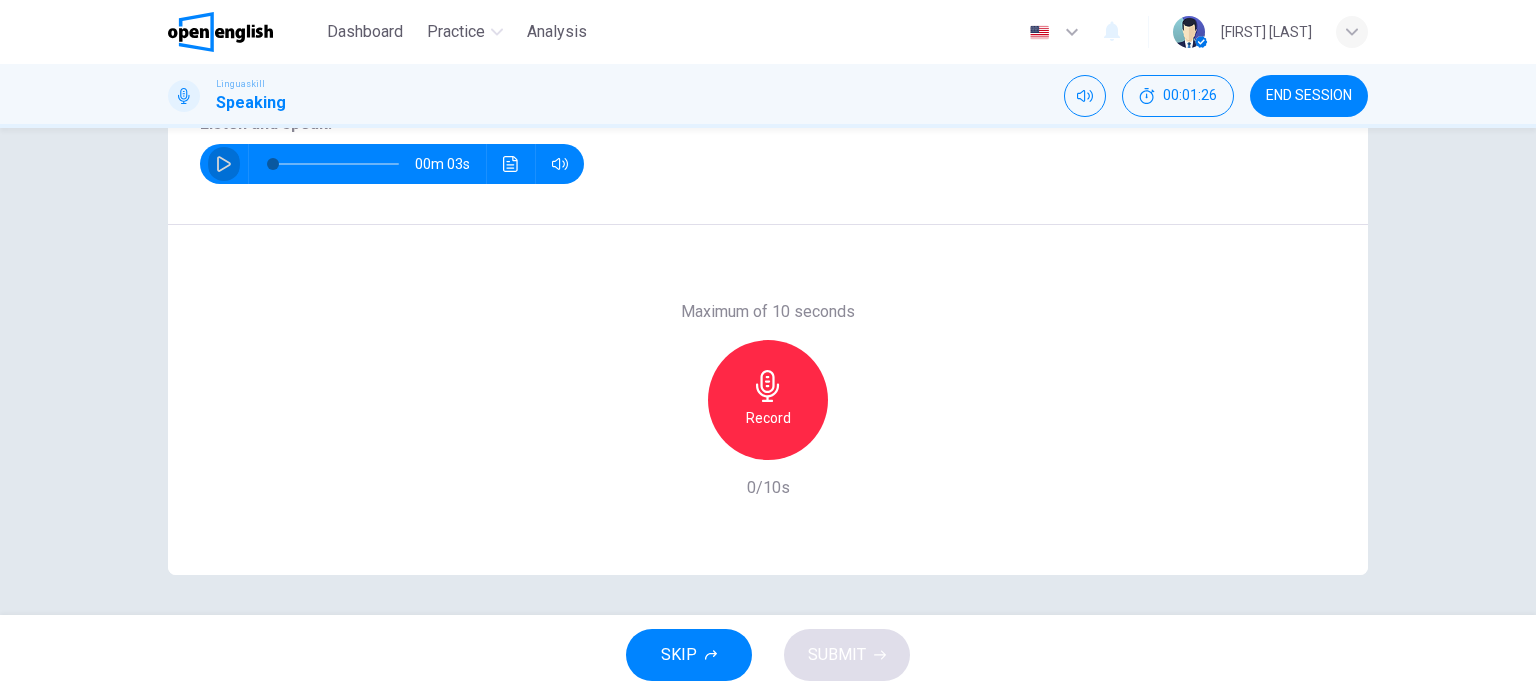 click 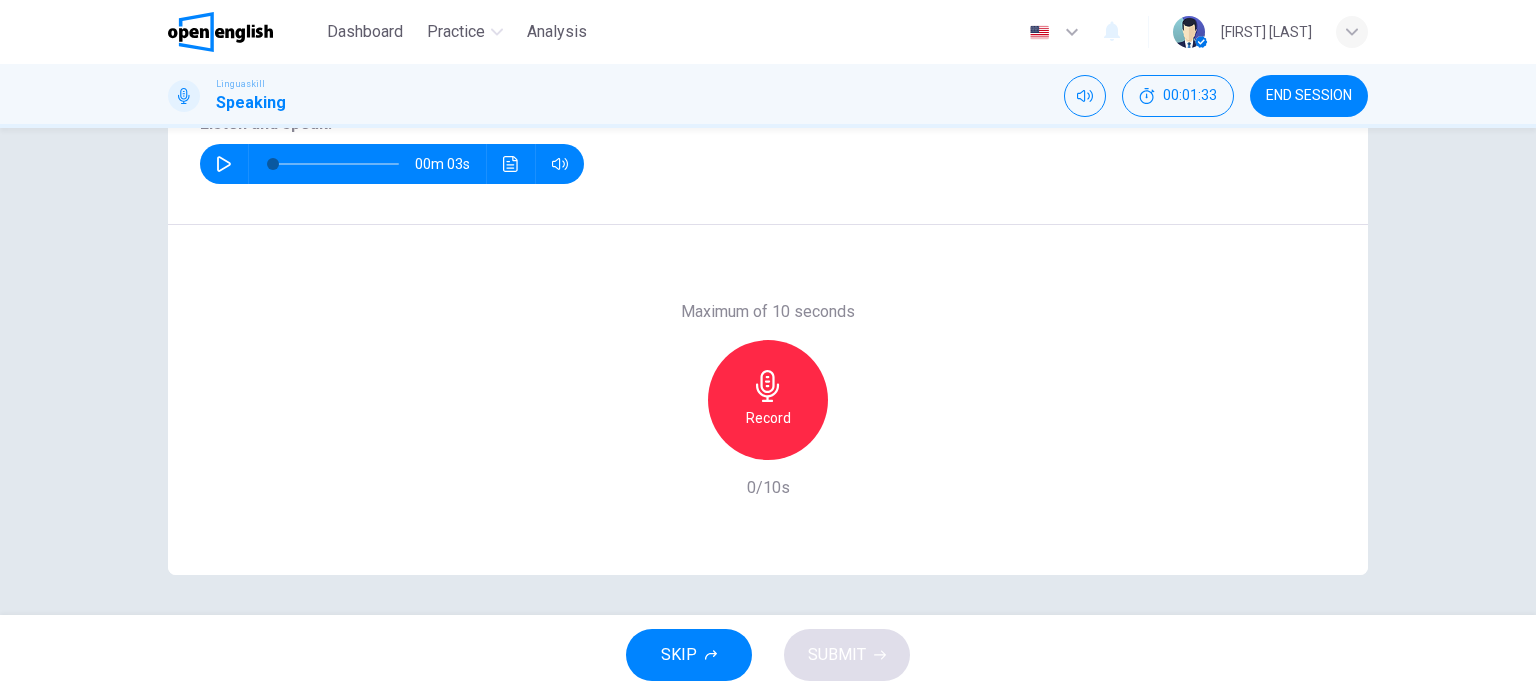 click 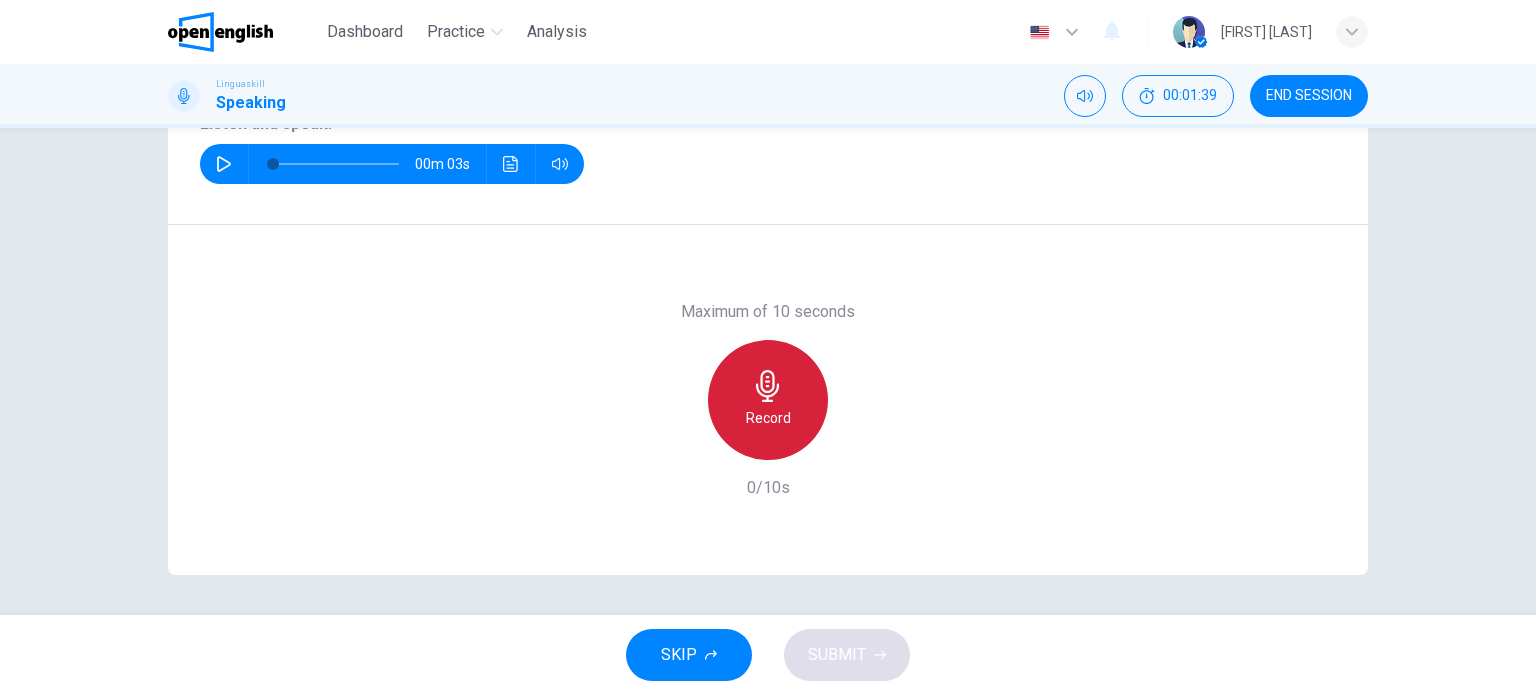 click on "Record" at bounding box center [768, 400] 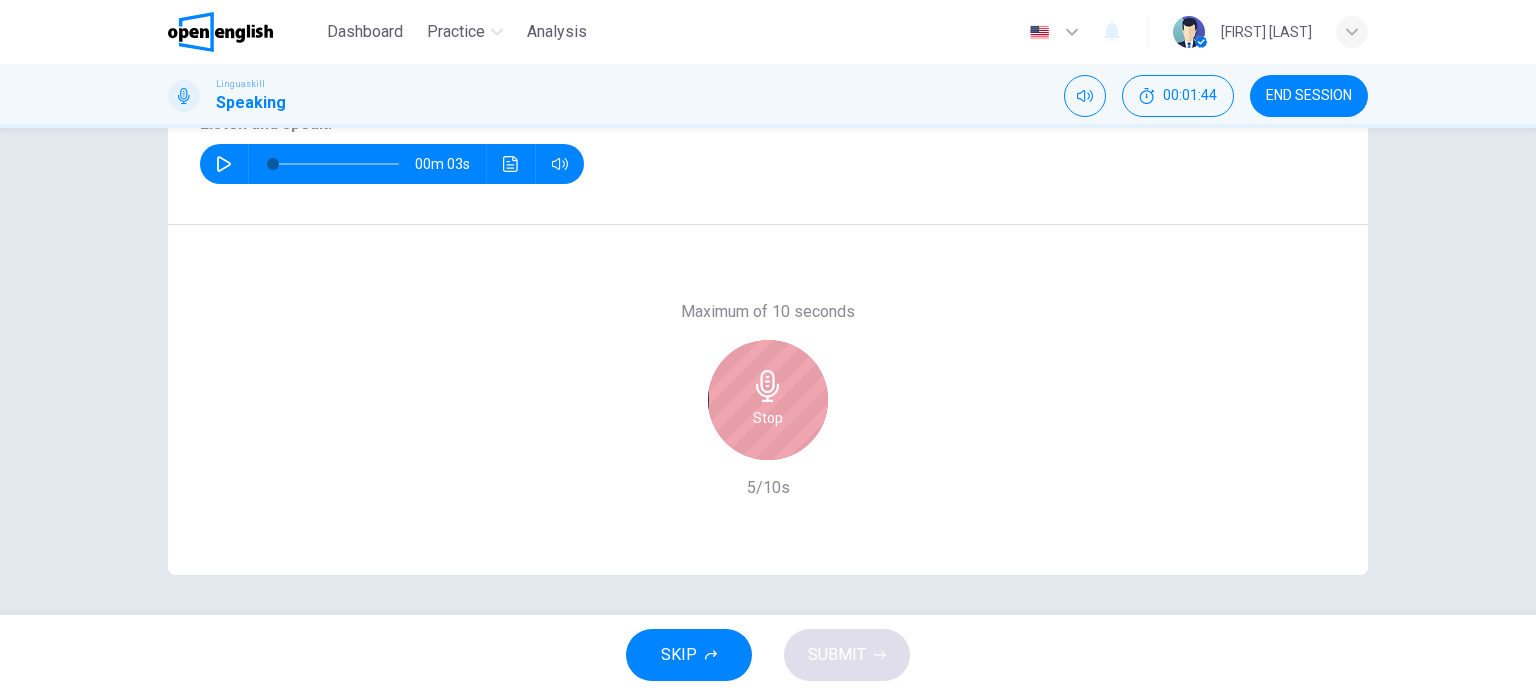 click 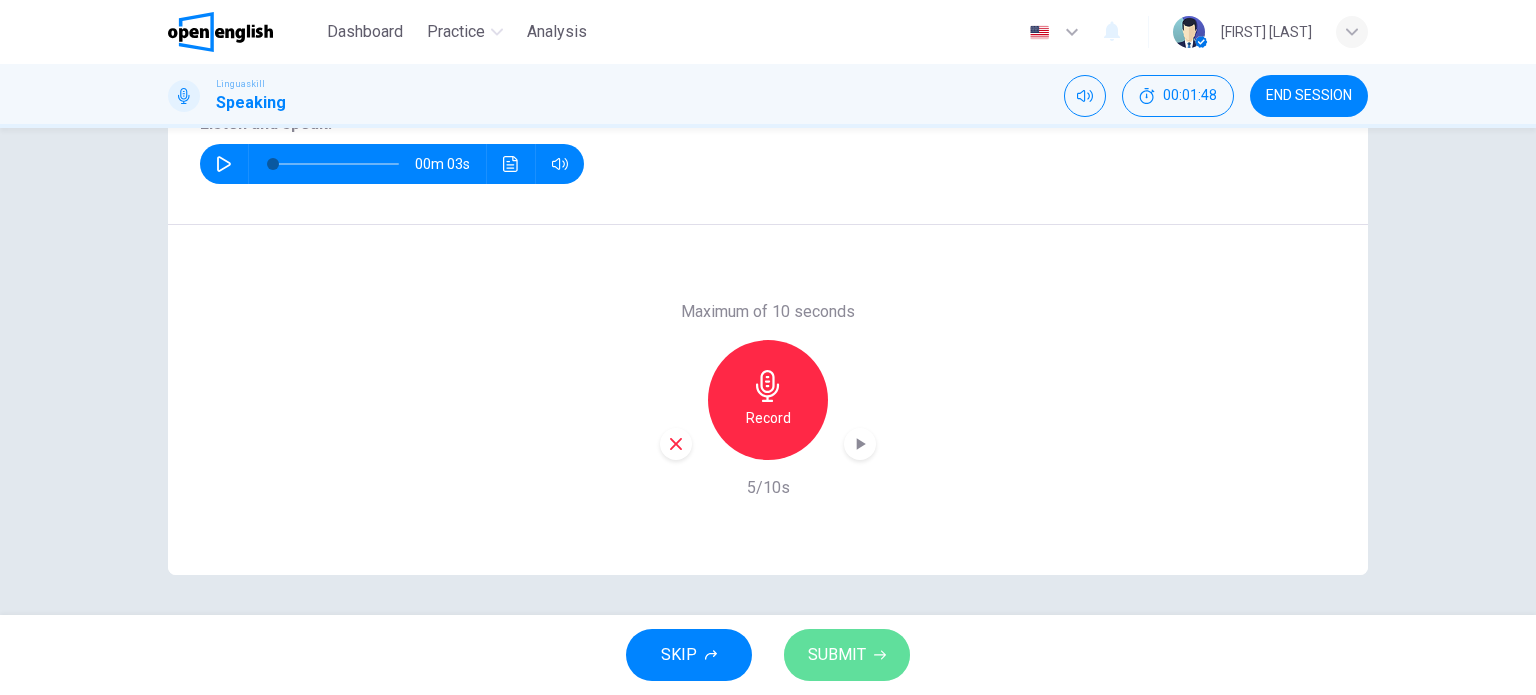 click on "SUBMIT" at bounding box center (837, 655) 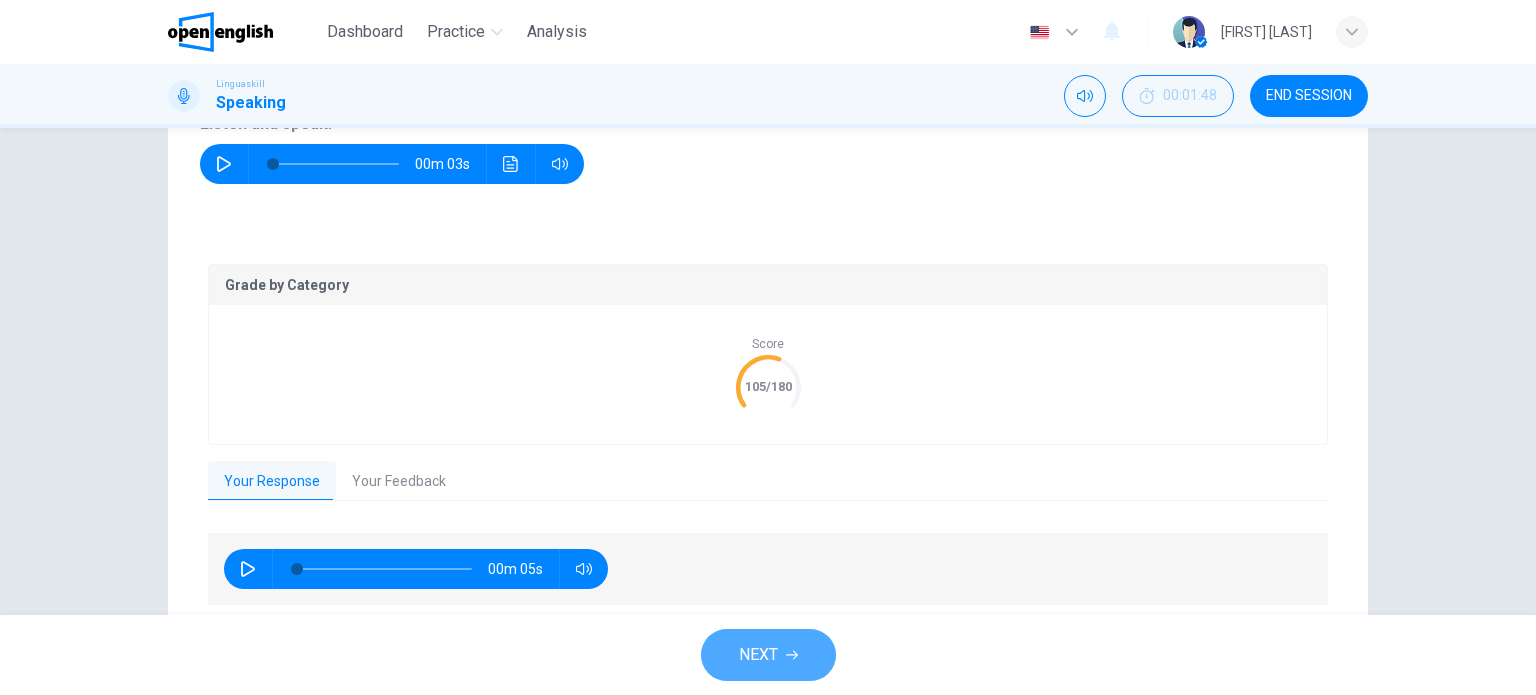 click on "NEXT" at bounding box center (758, 655) 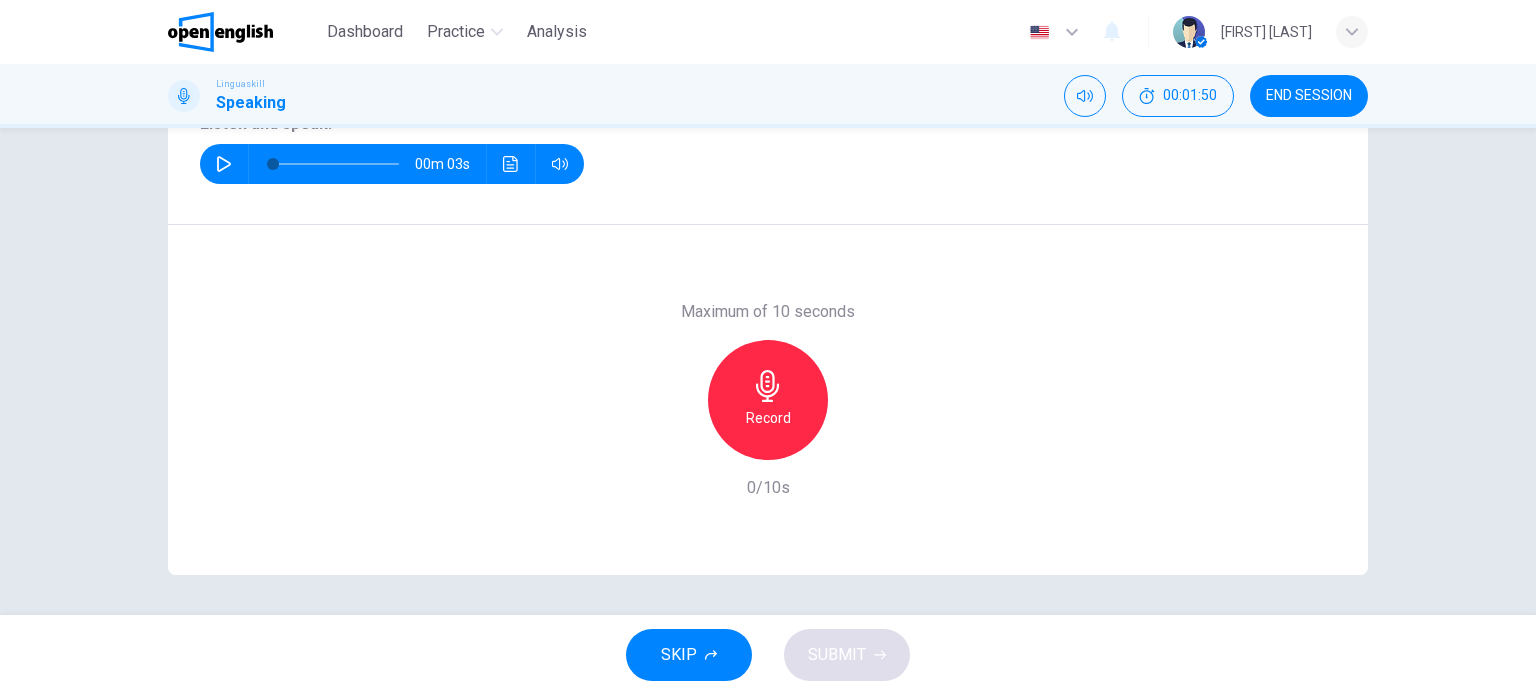 scroll, scrollTop: 188, scrollLeft: 0, axis: vertical 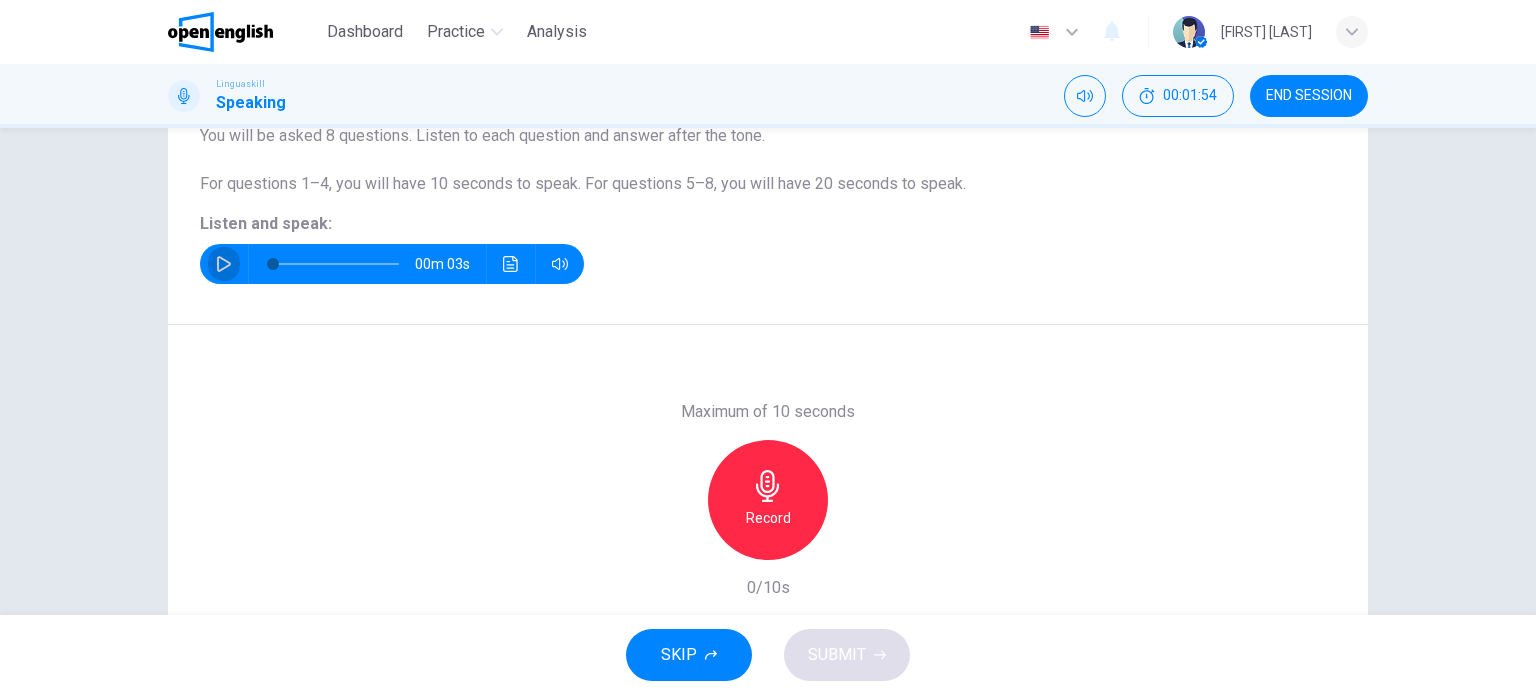 click at bounding box center [224, 264] 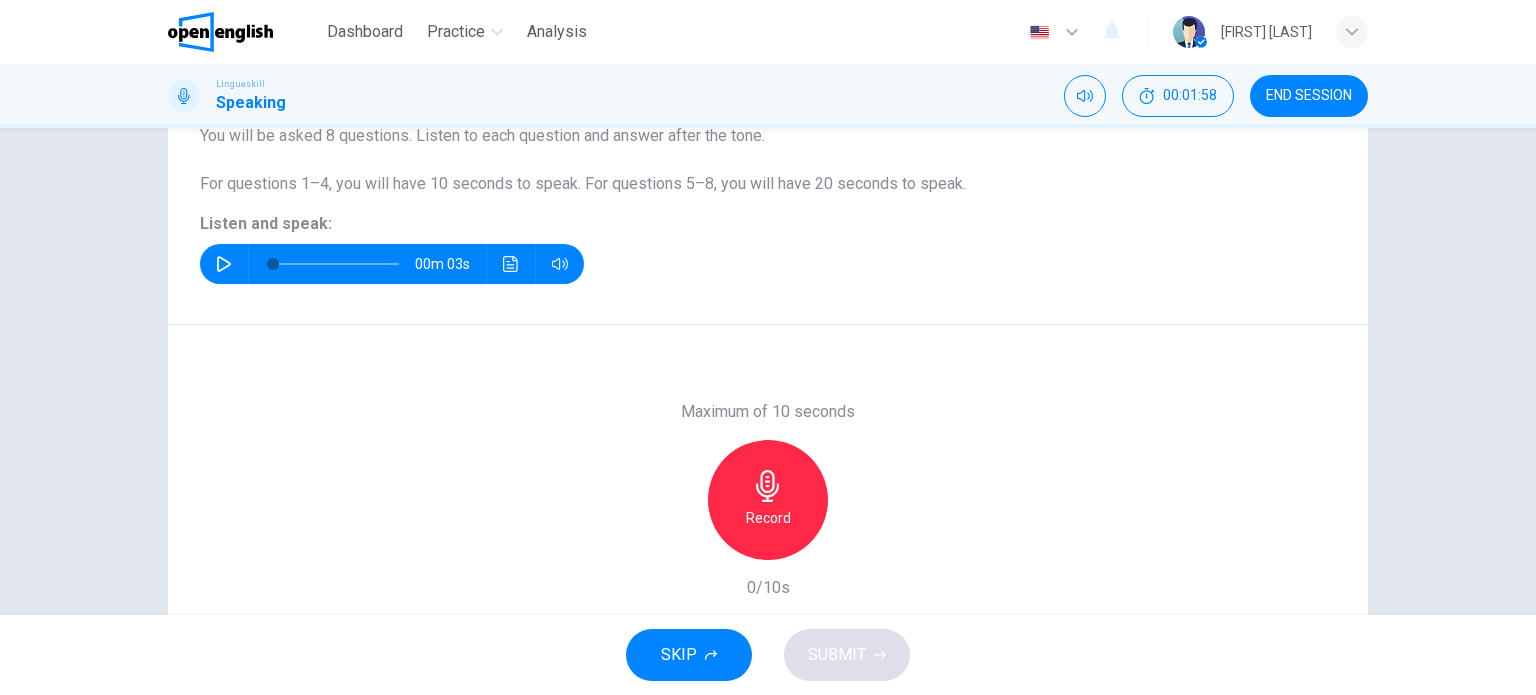 click 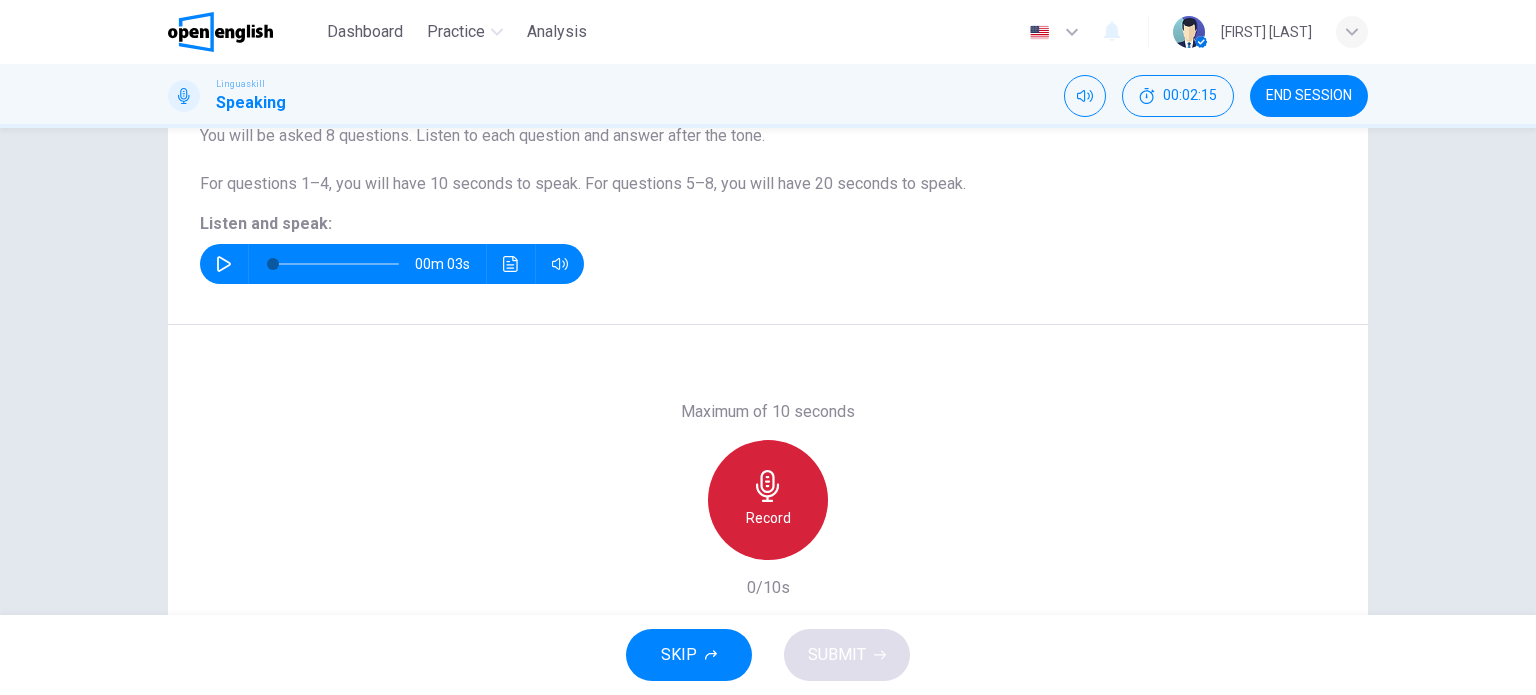 click 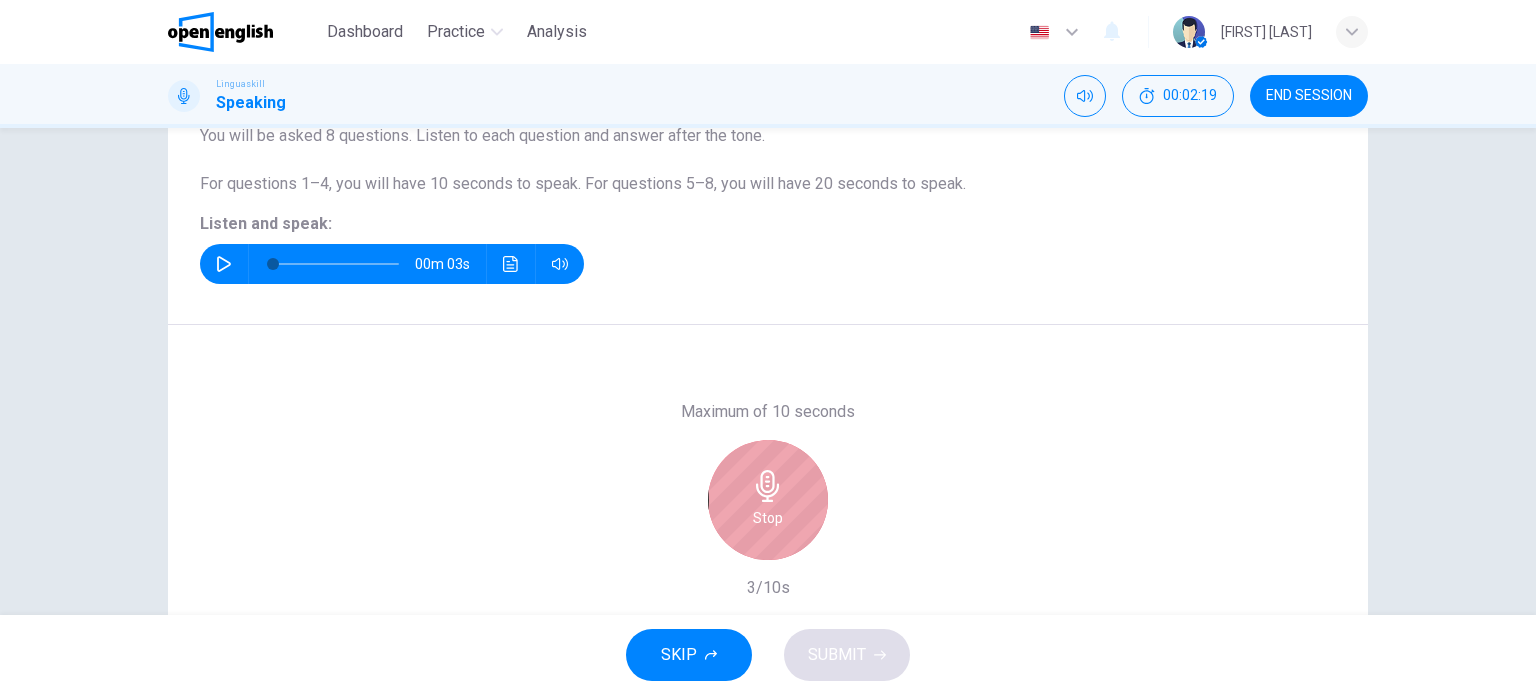 click 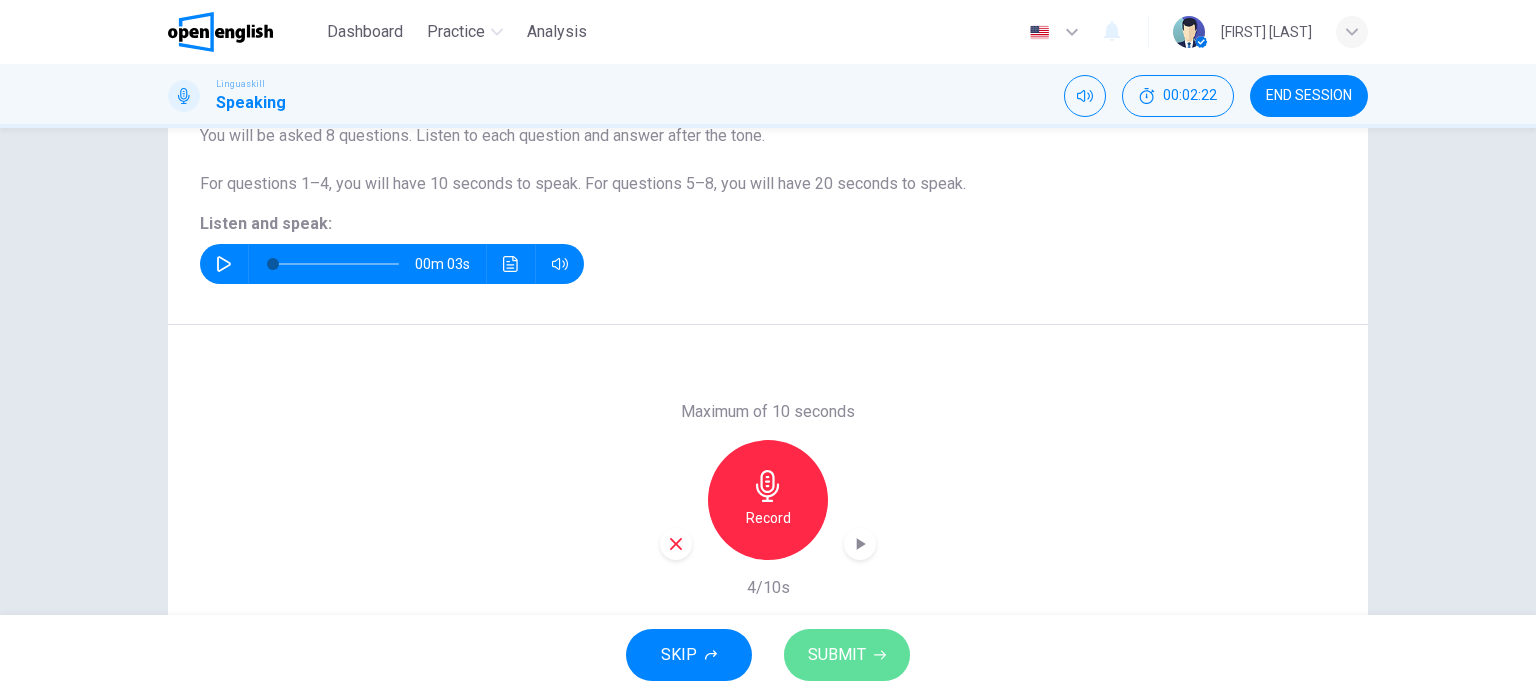click on "SUBMIT" at bounding box center [837, 655] 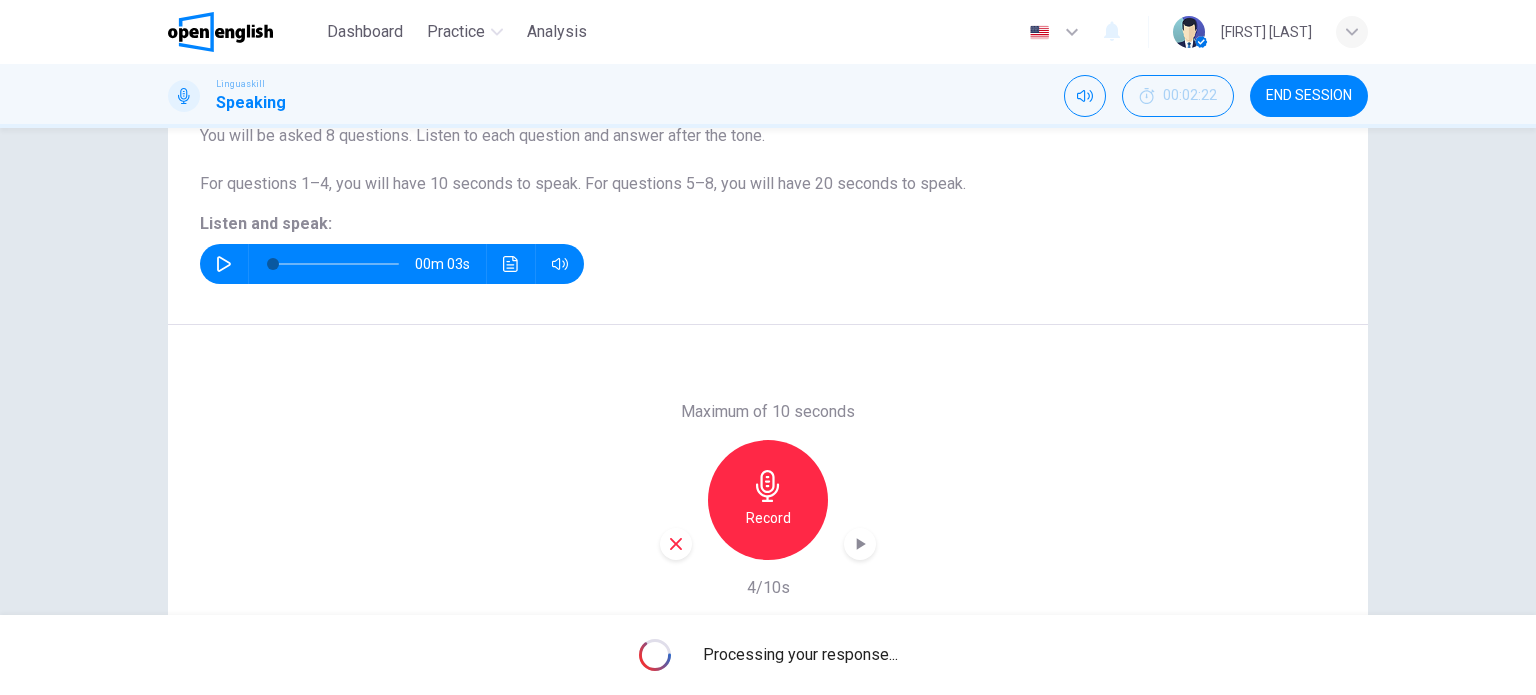 scroll, scrollTop: 288, scrollLeft: 0, axis: vertical 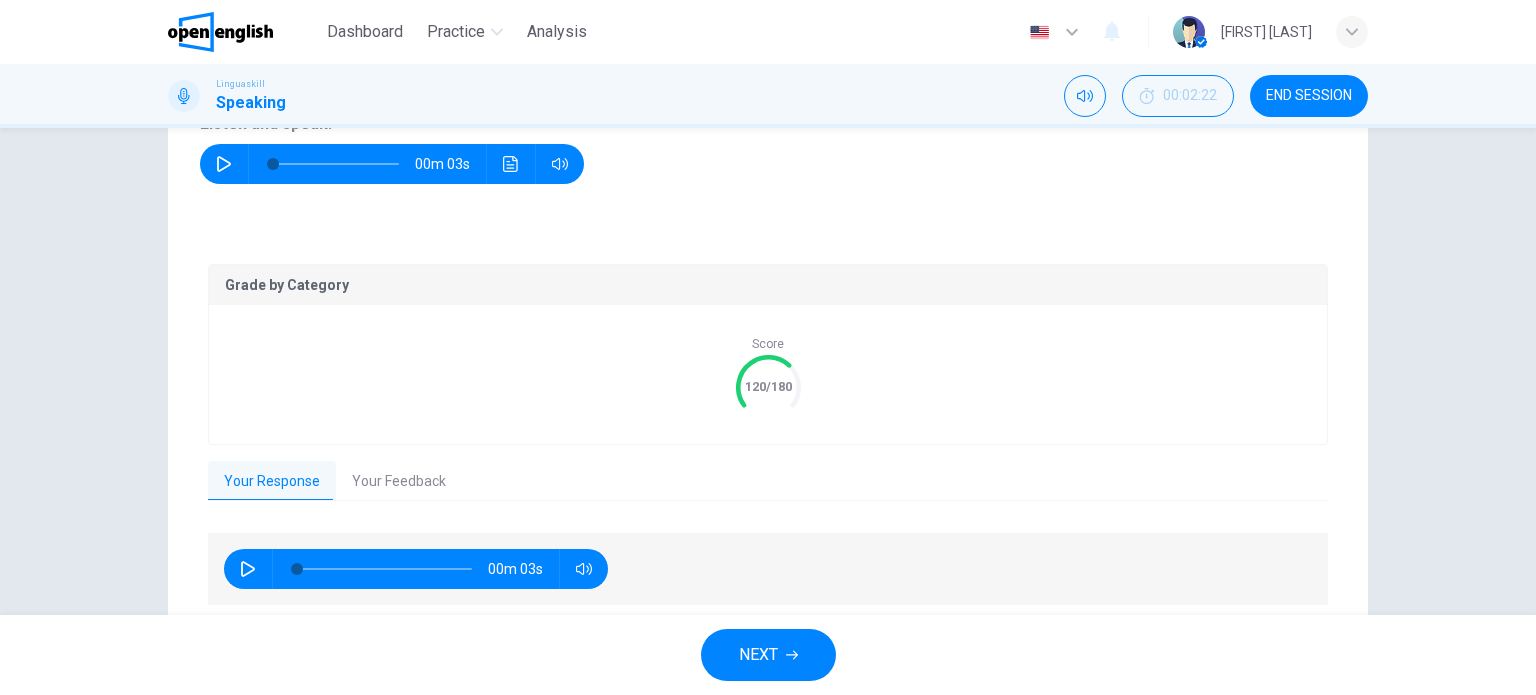 click 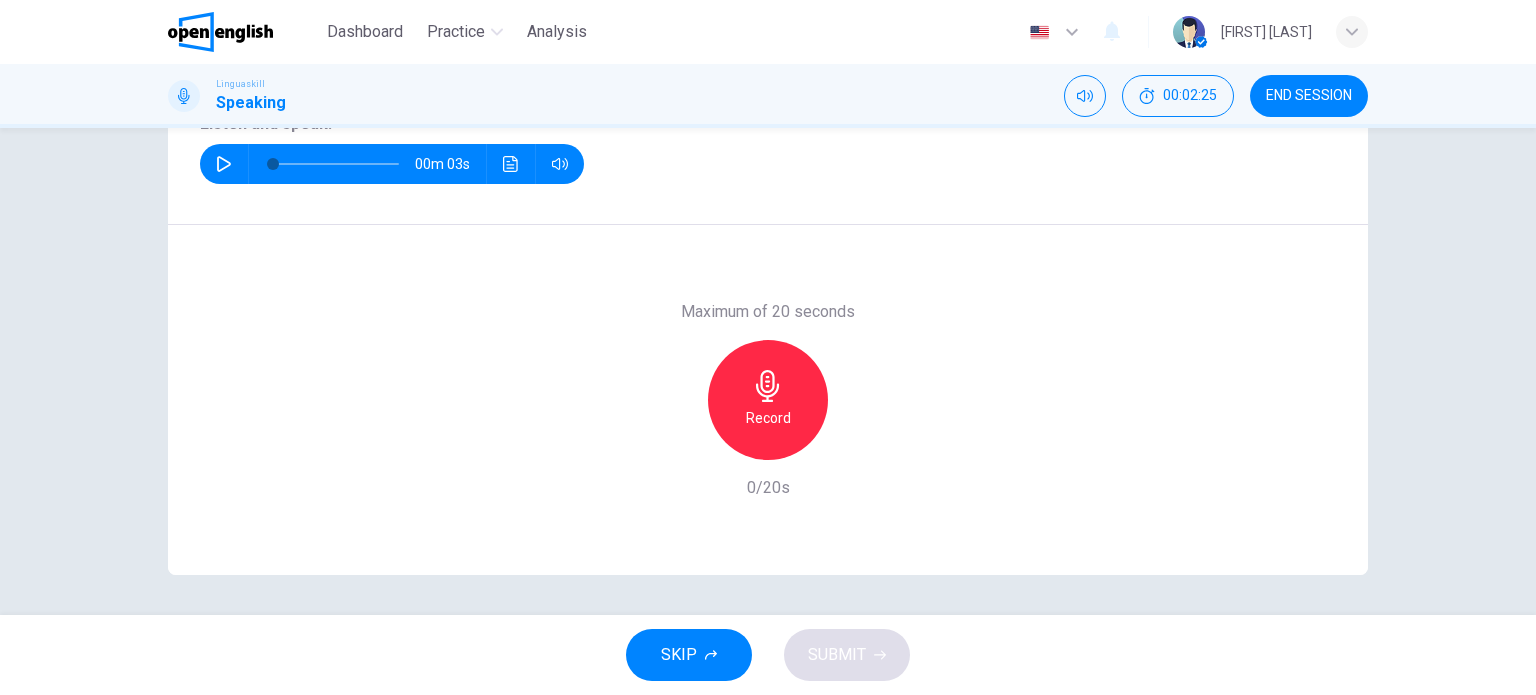 click 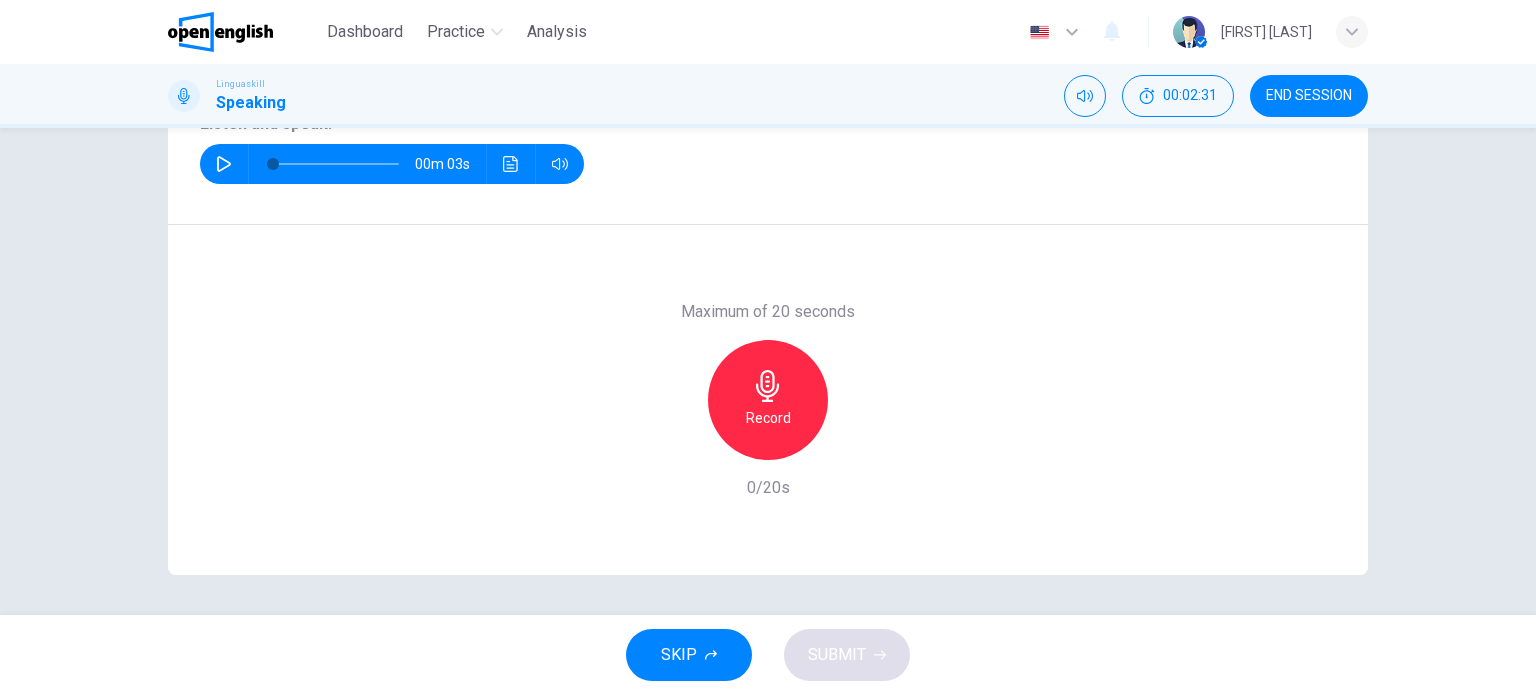 click 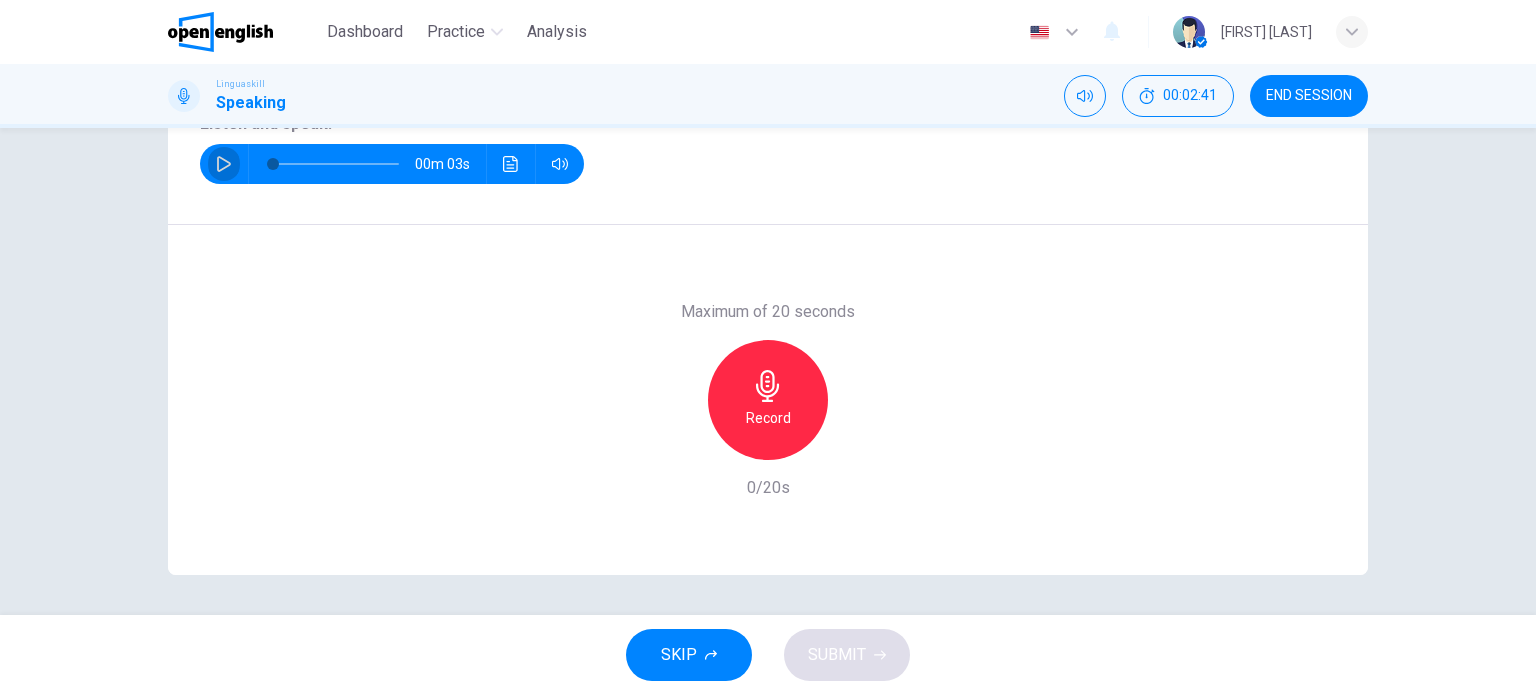 click 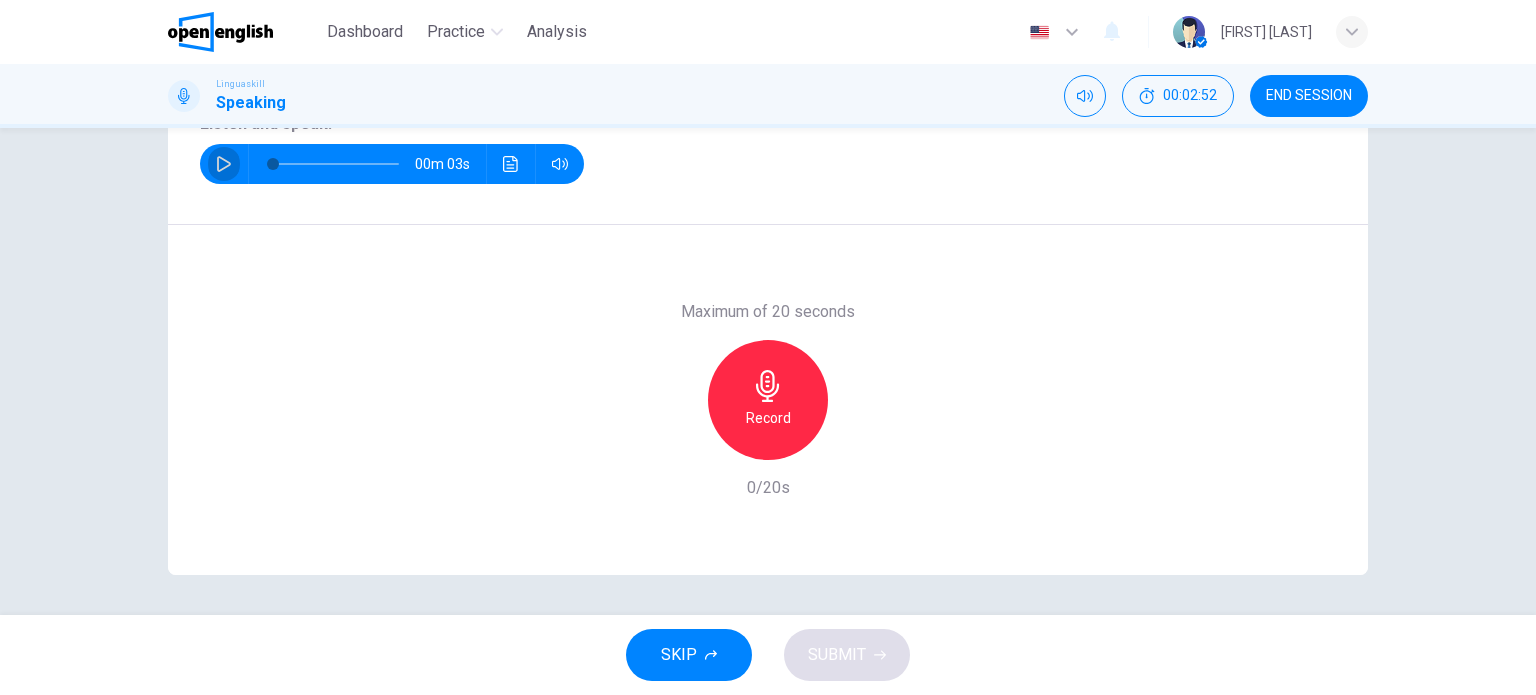 click 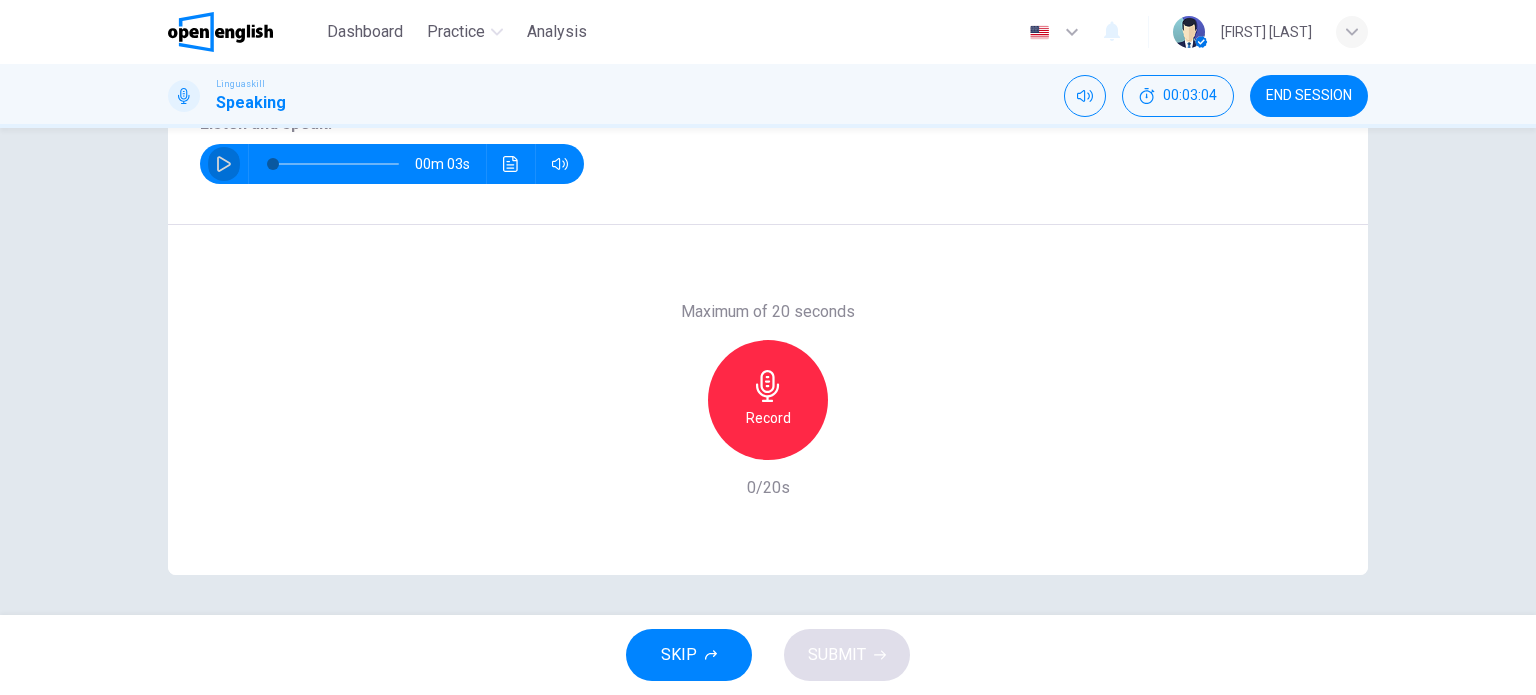 click 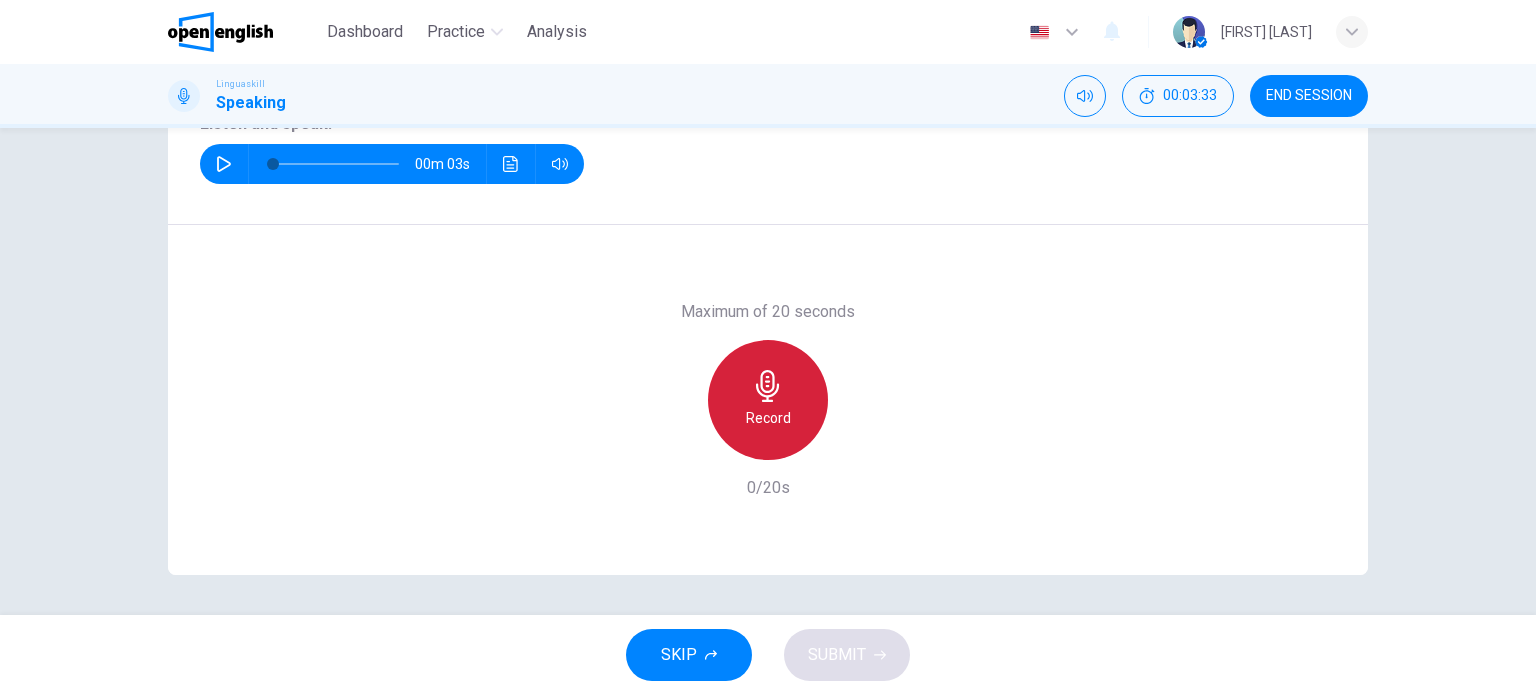 click on "Record" at bounding box center (768, 418) 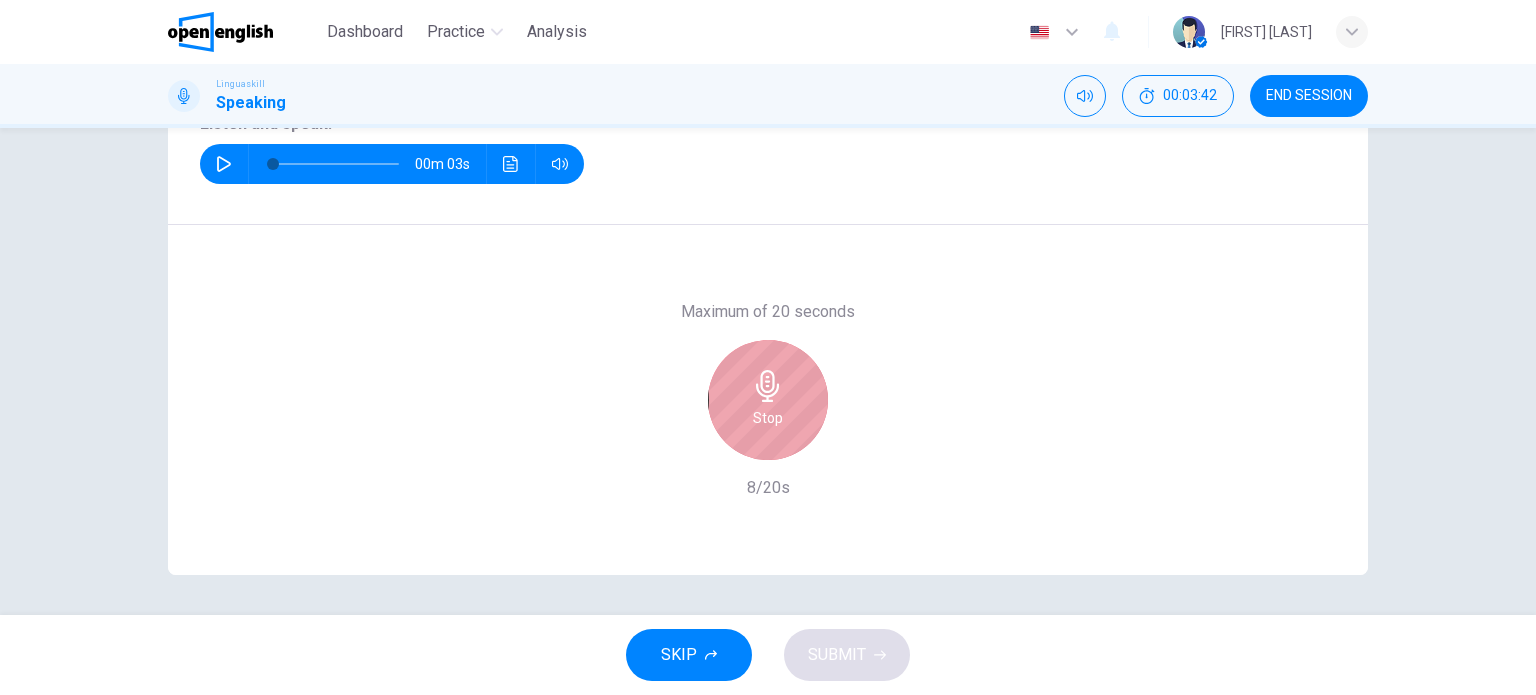 click on "Stop" at bounding box center [768, 418] 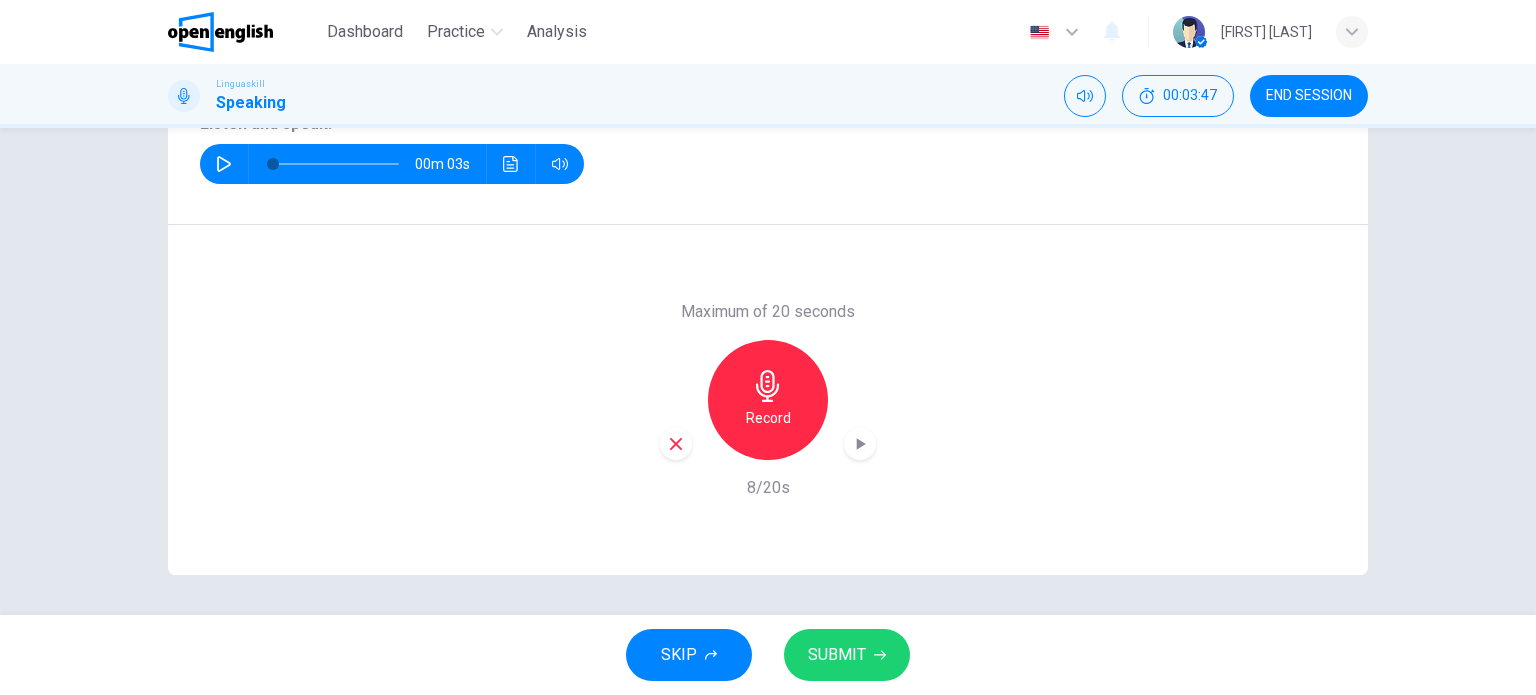 click on "SUBMIT" at bounding box center [847, 655] 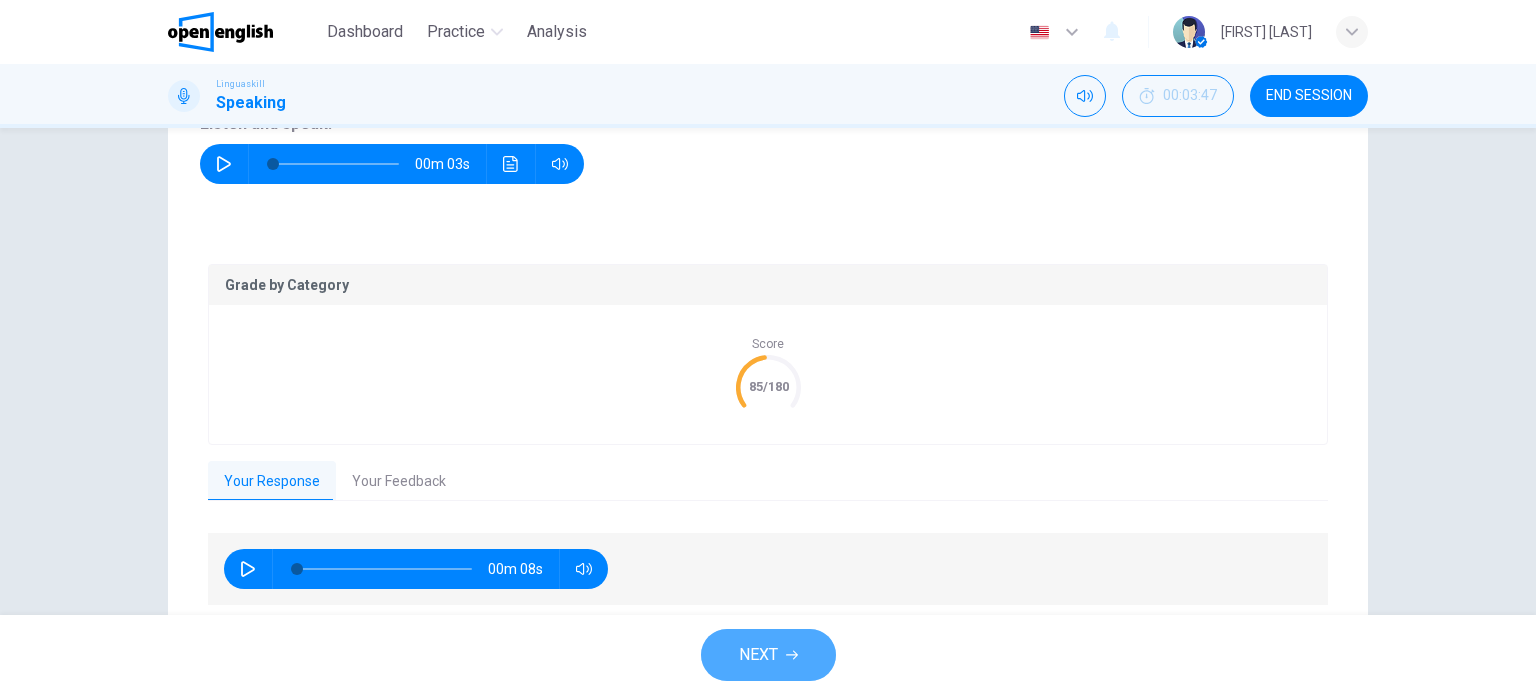 click on "NEXT" at bounding box center (768, 655) 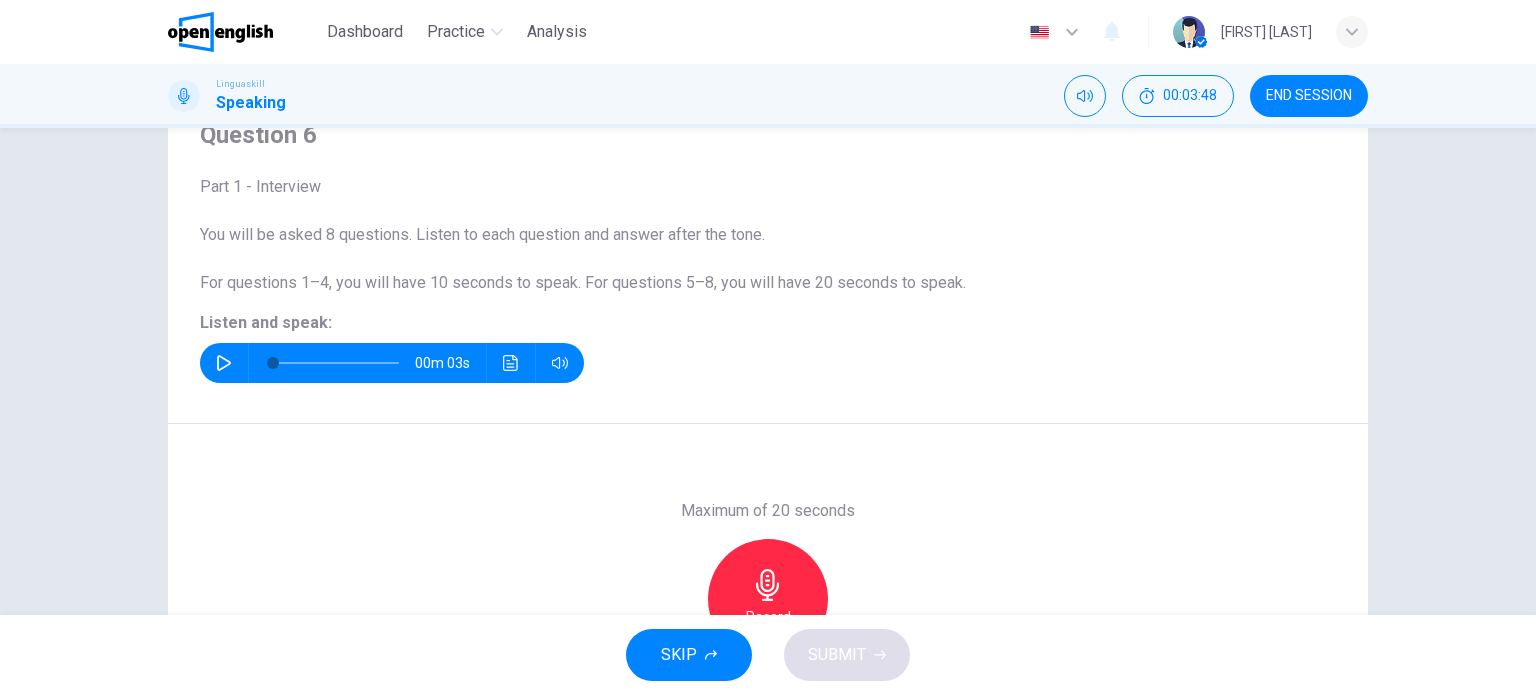 scroll, scrollTop: 88, scrollLeft: 0, axis: vertical 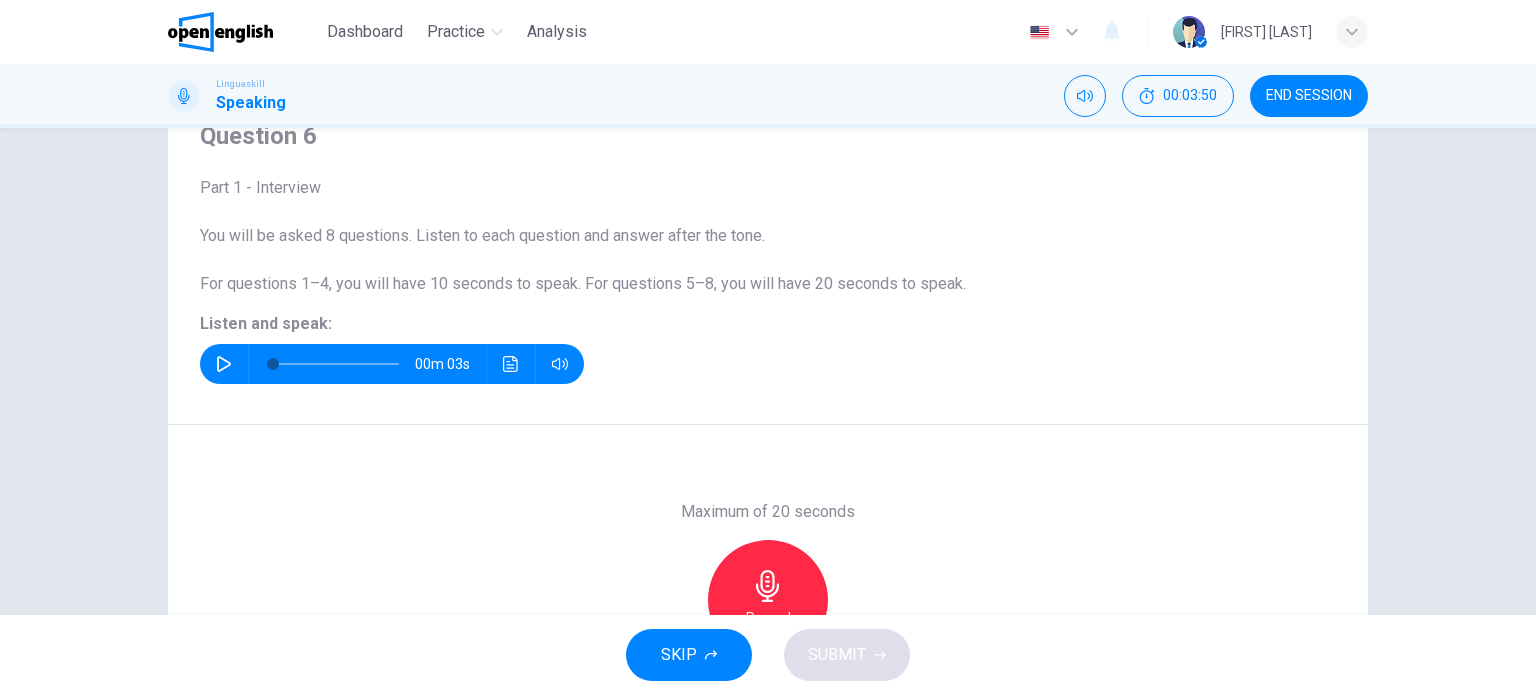 click 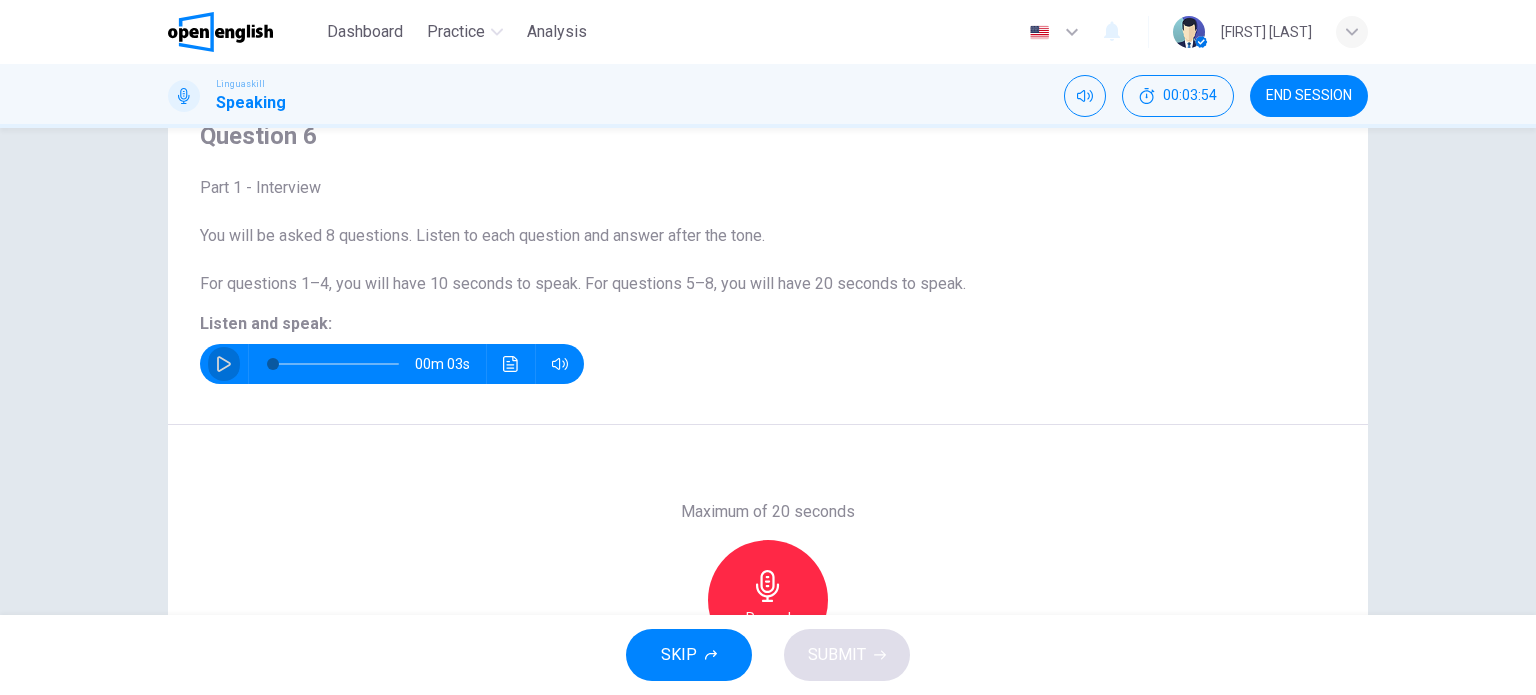 click 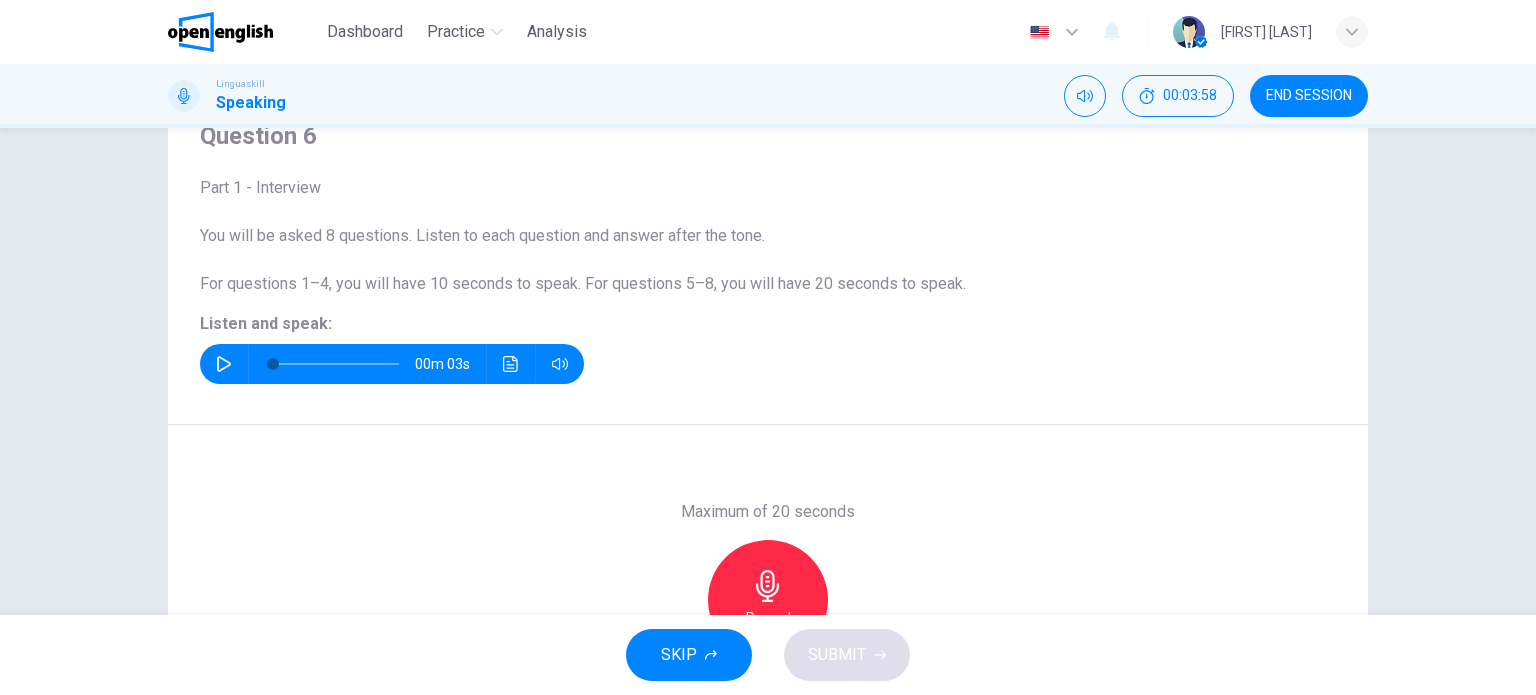 click 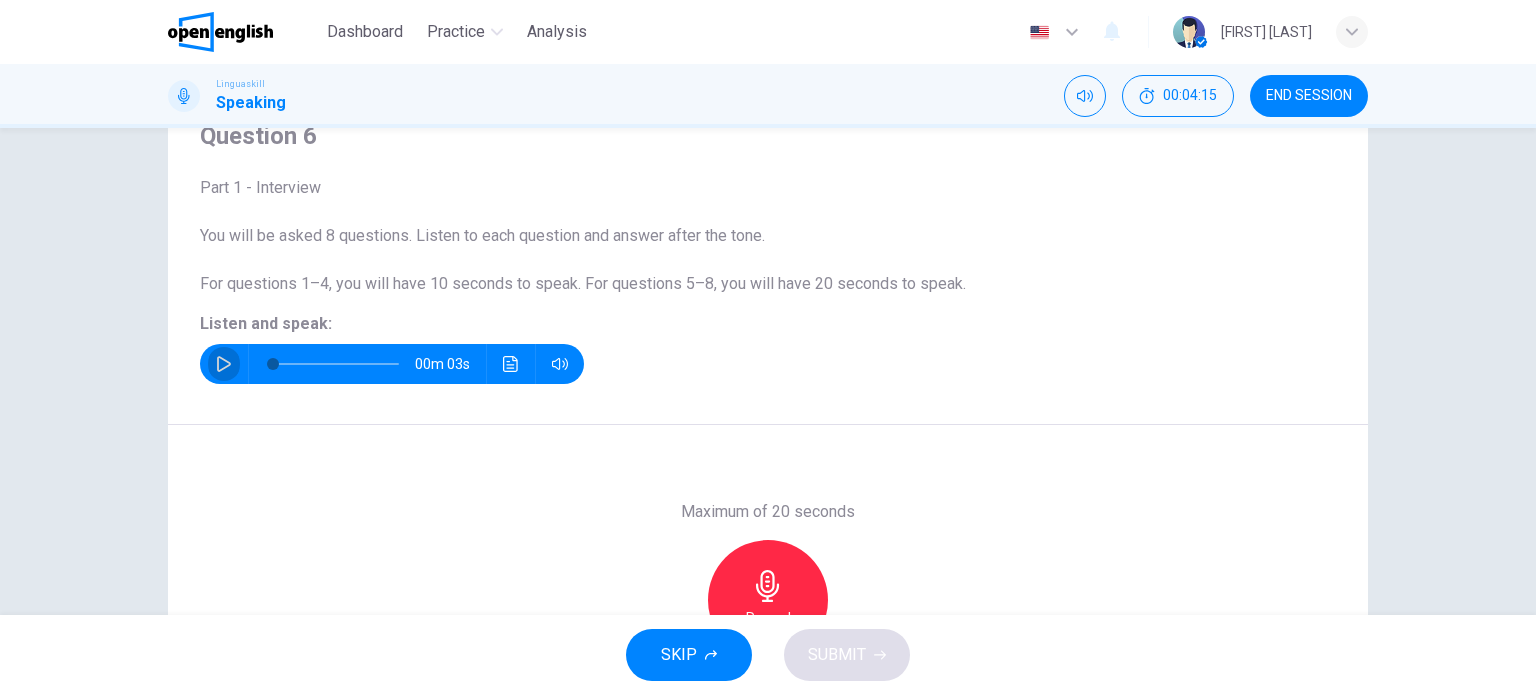 click 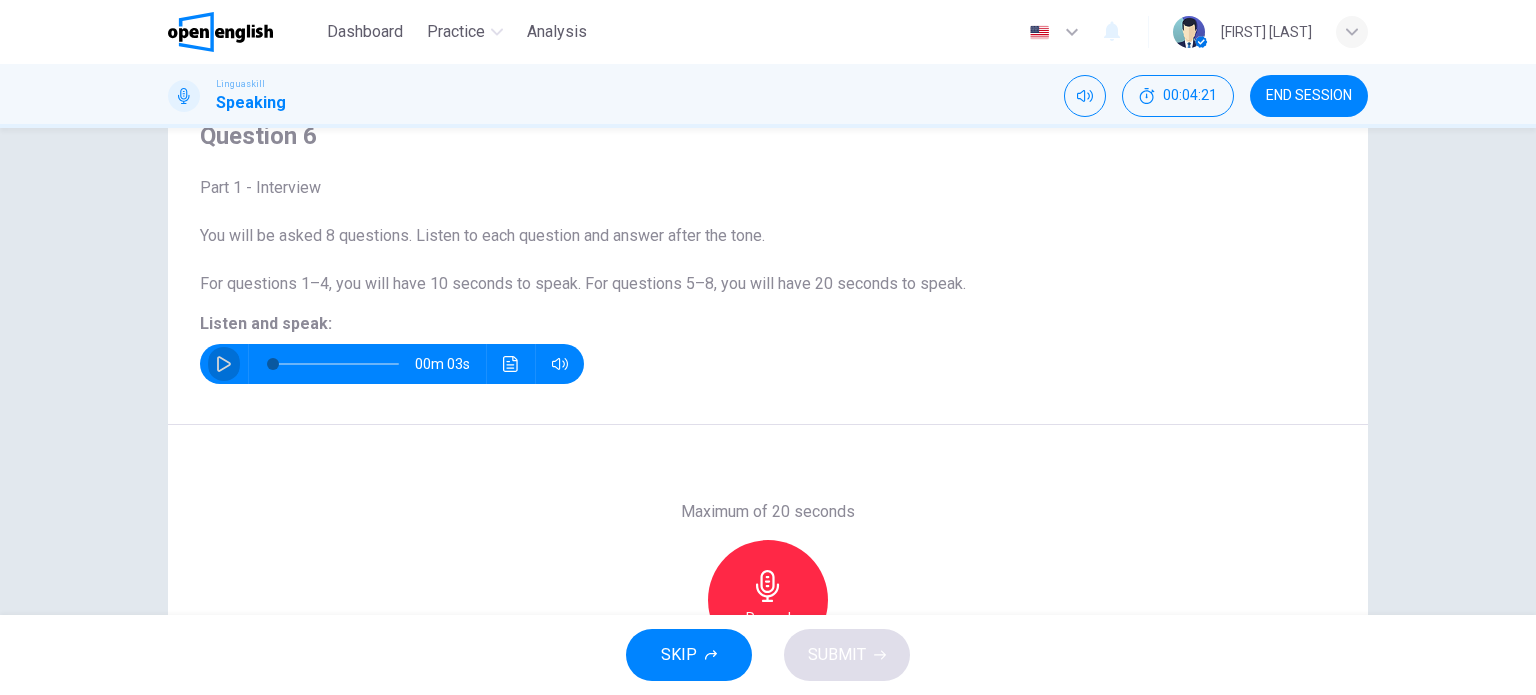 click 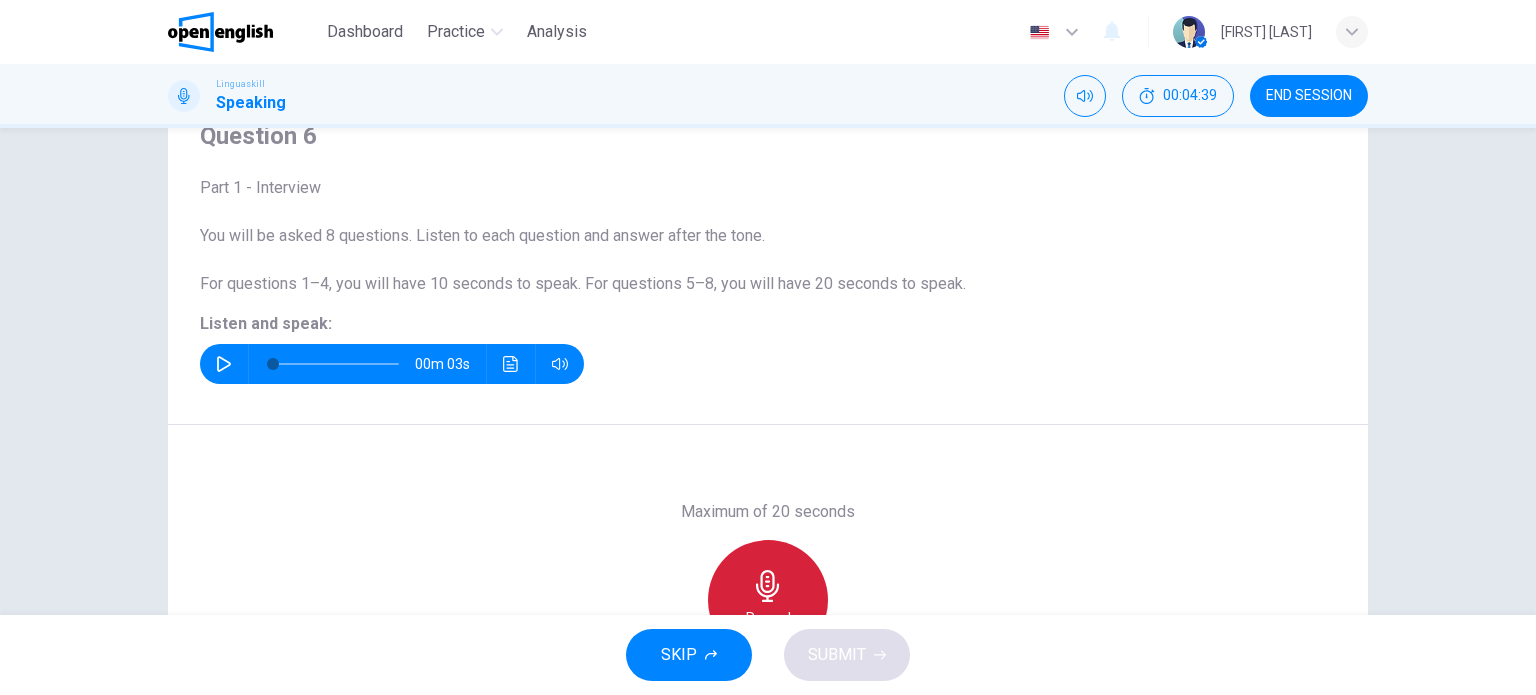 click 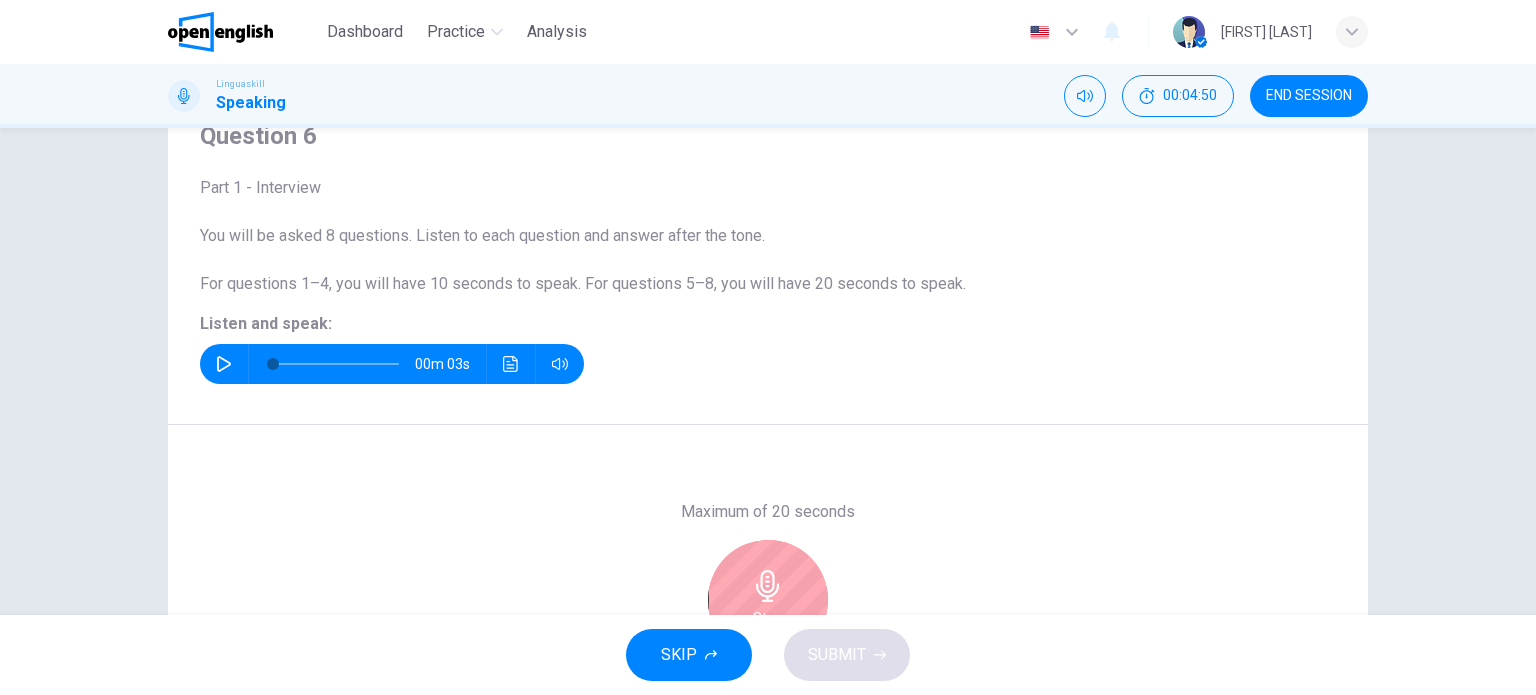 click 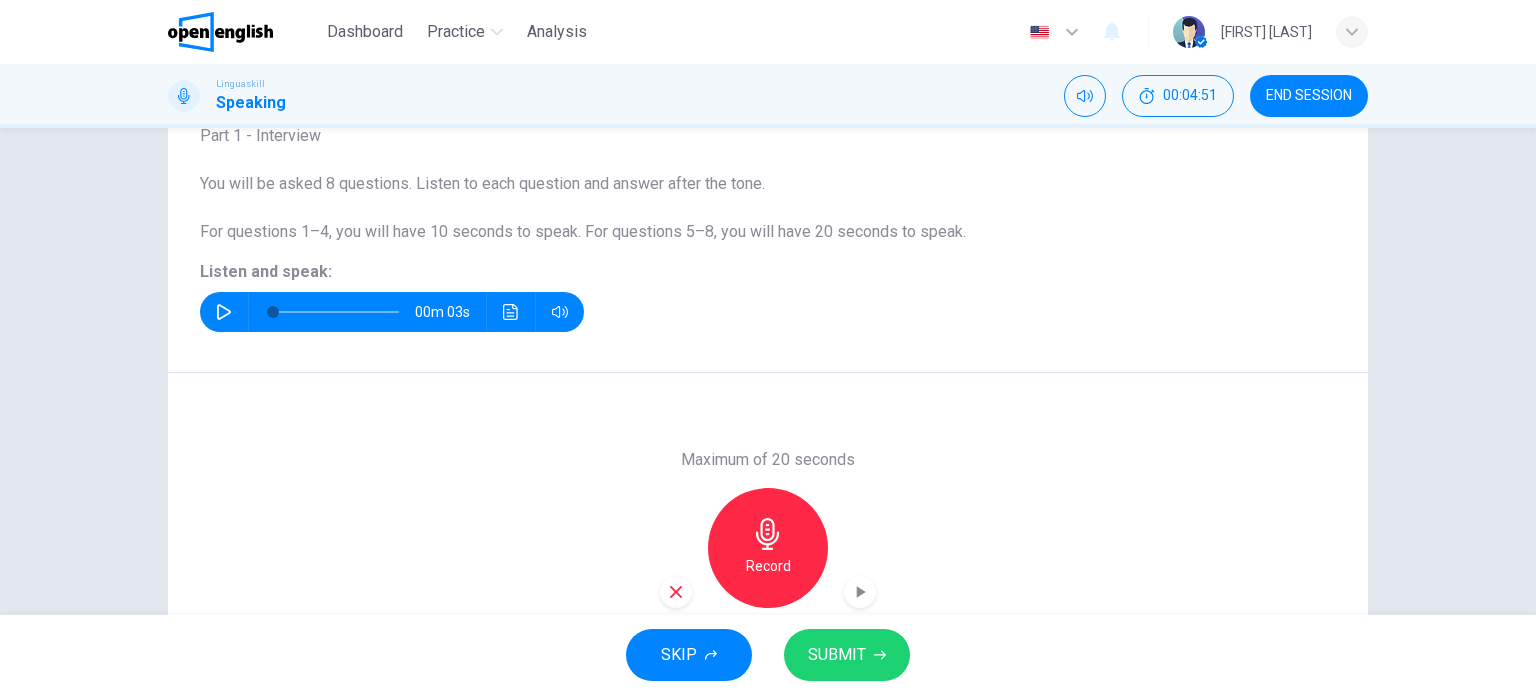 scroll, scrollTop: 188, scrollLeft: 0, axis: vertical 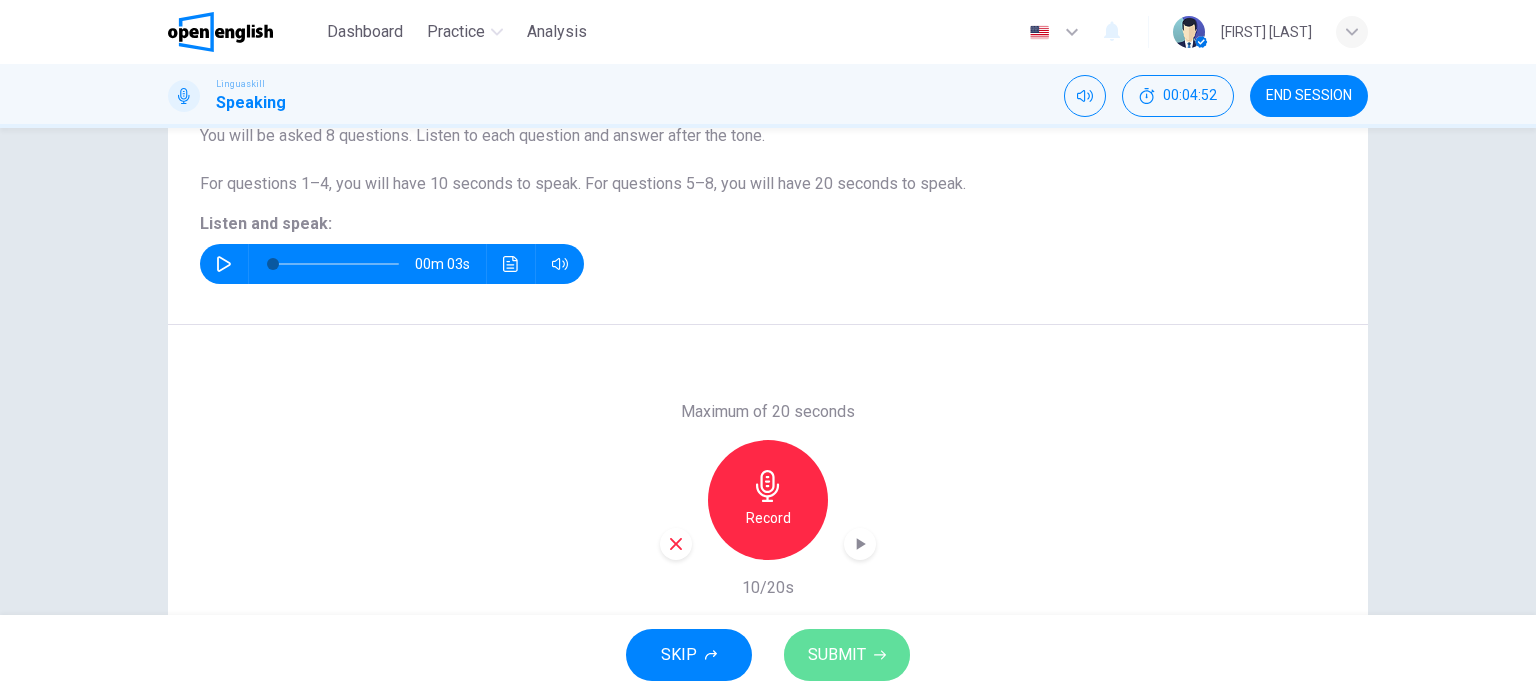 click on "SUBMIT" at bounding box center [837, 655] 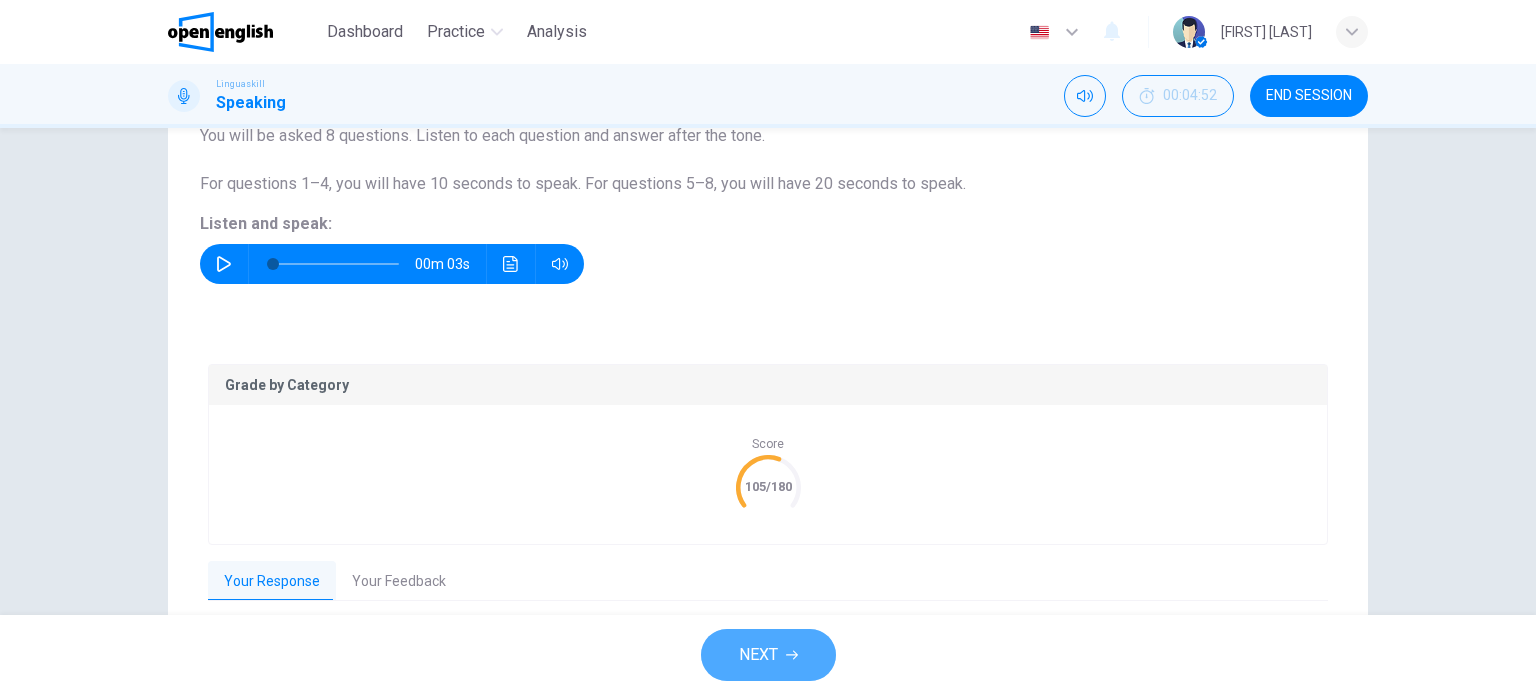 click on "NEXT" at bounding box center (768, 655) 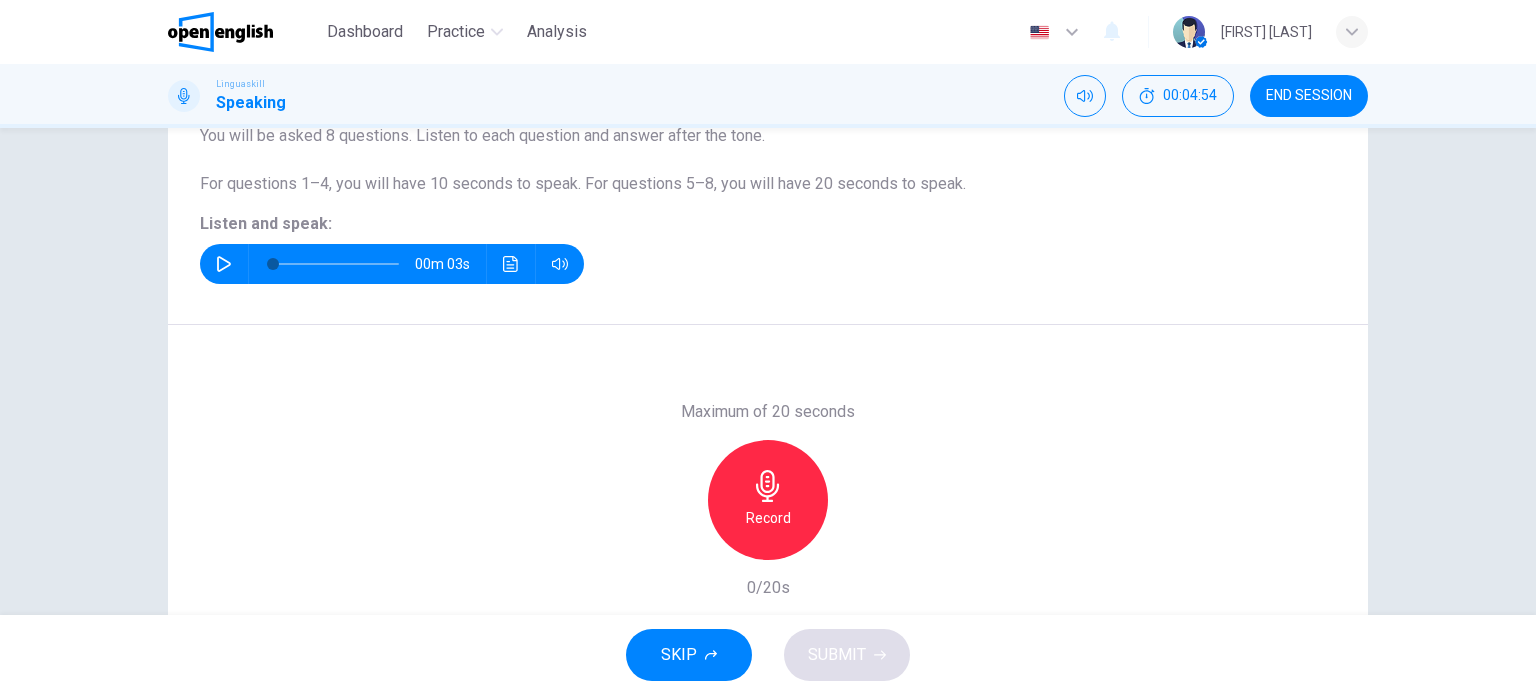 click at bounding box center [224, 264] 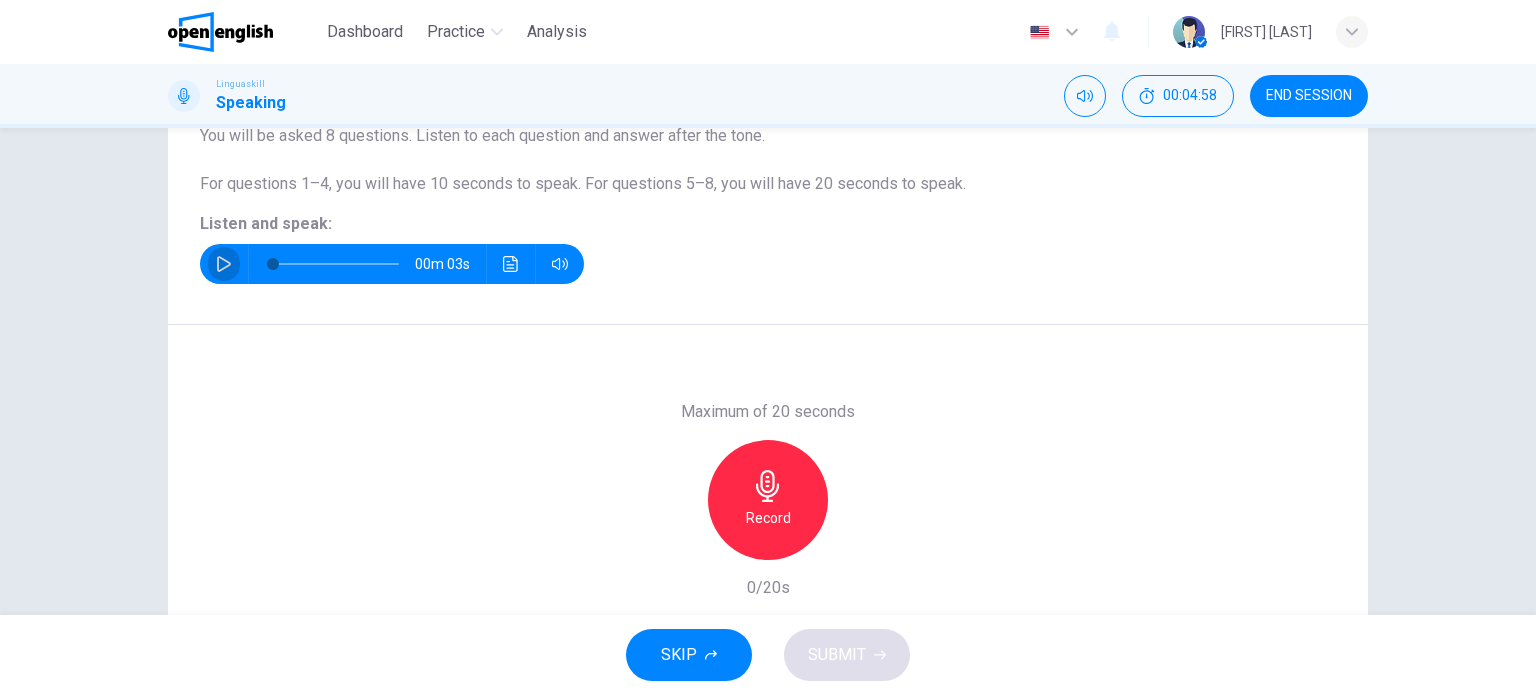 click 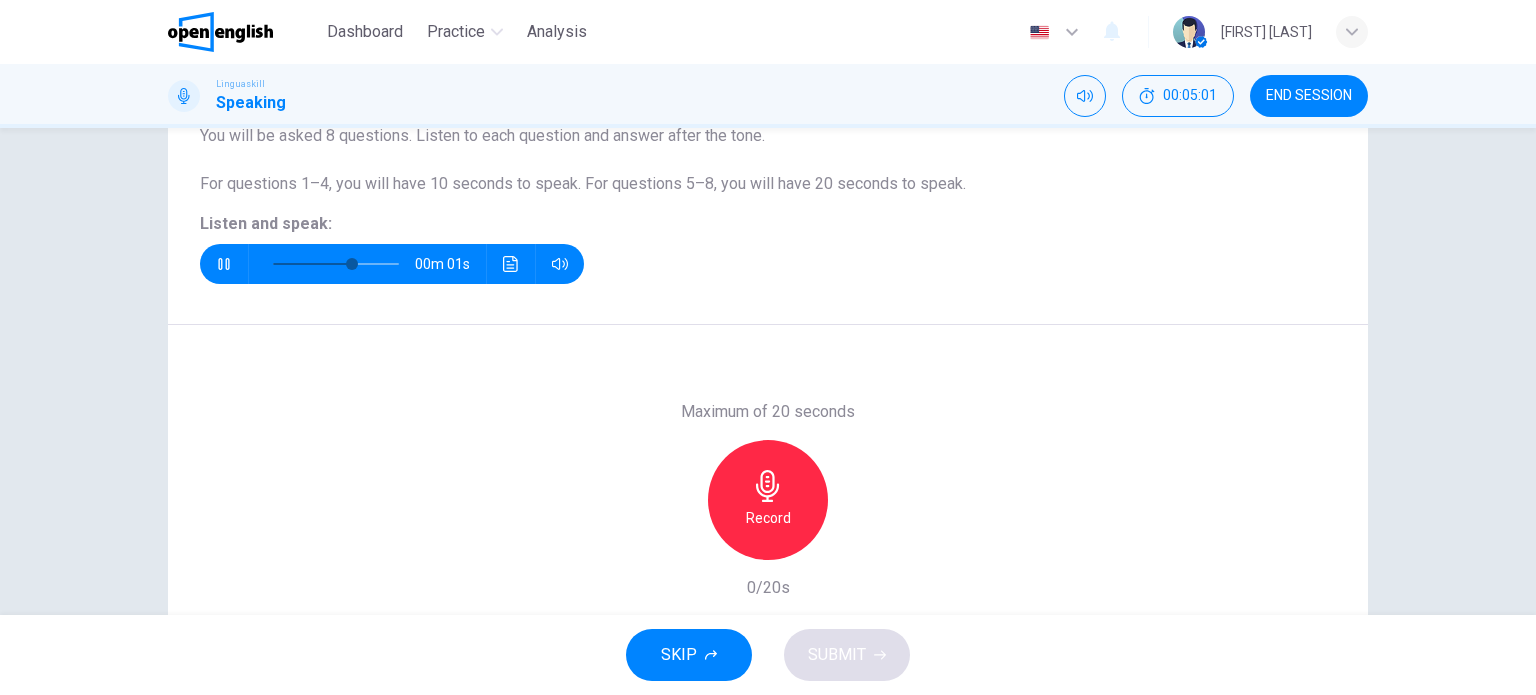 type on "*" 